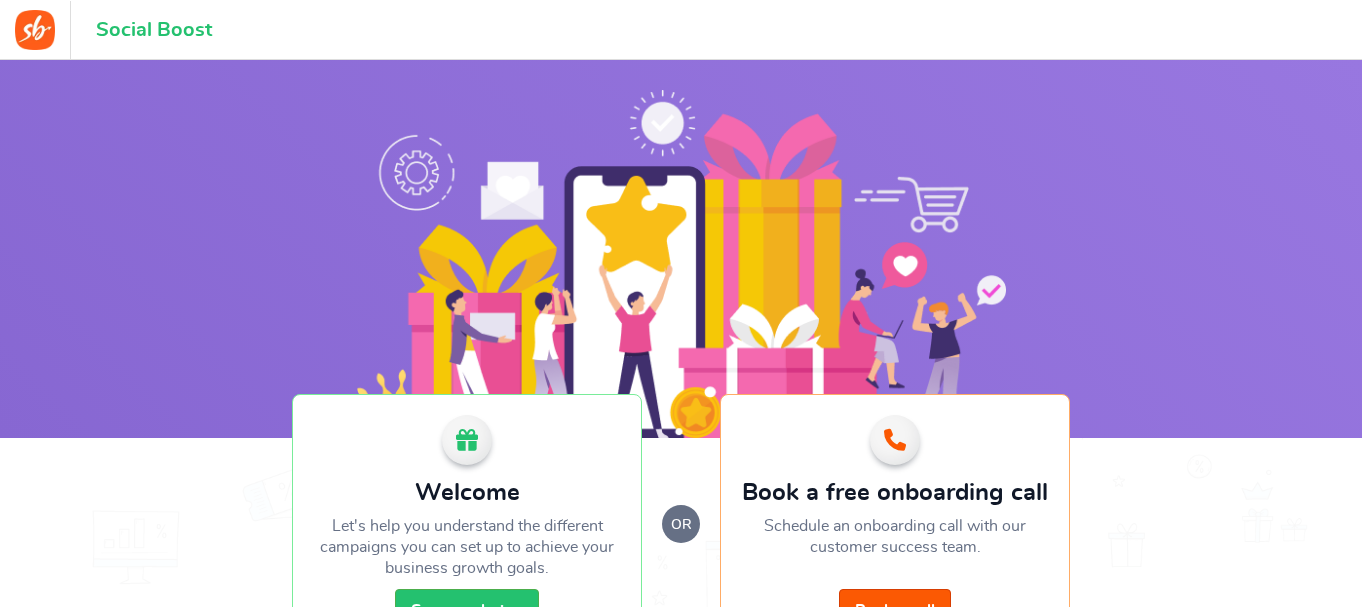 scroll, scrollTop: 0, scrollLeft: 0, axis: both 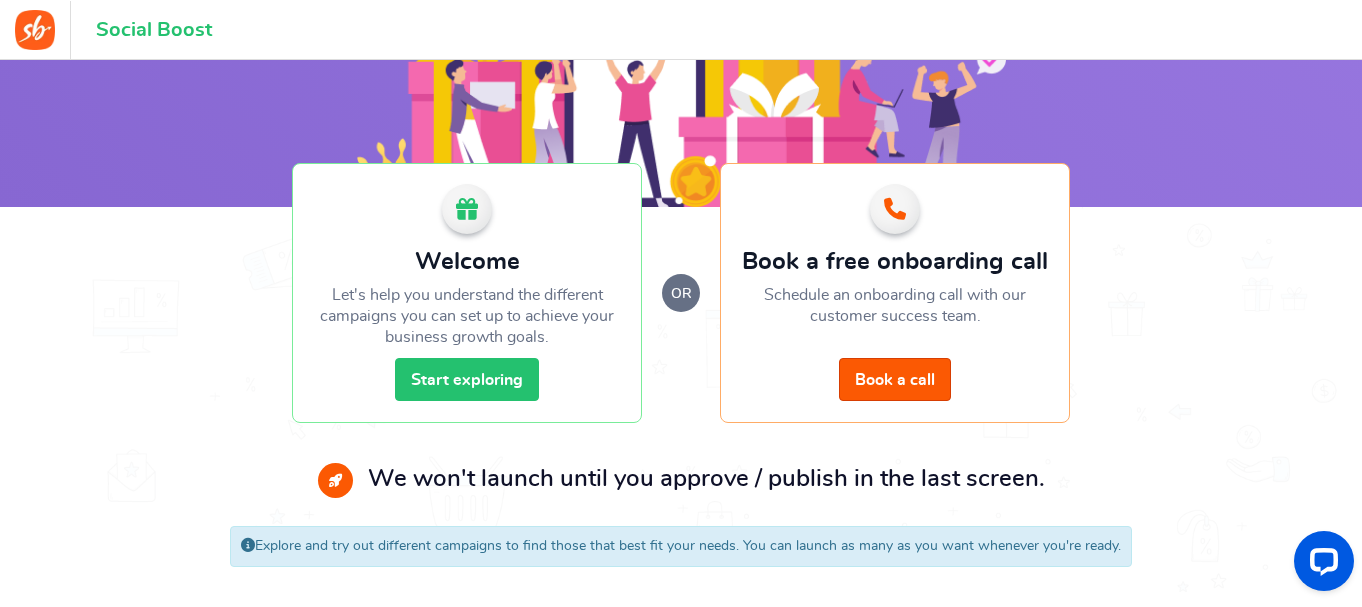 click on "Start exploring" at bounding box center [467, 379] 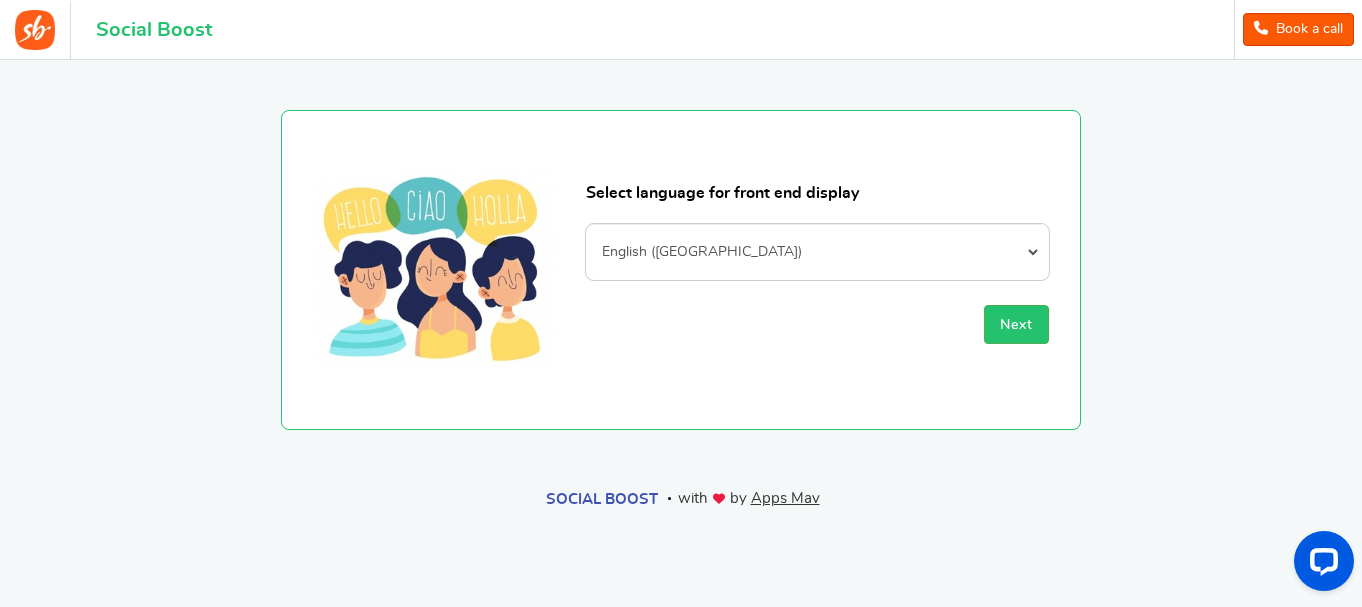 scroll, scrollTop: 0, scrollLeft: 0, axis: both 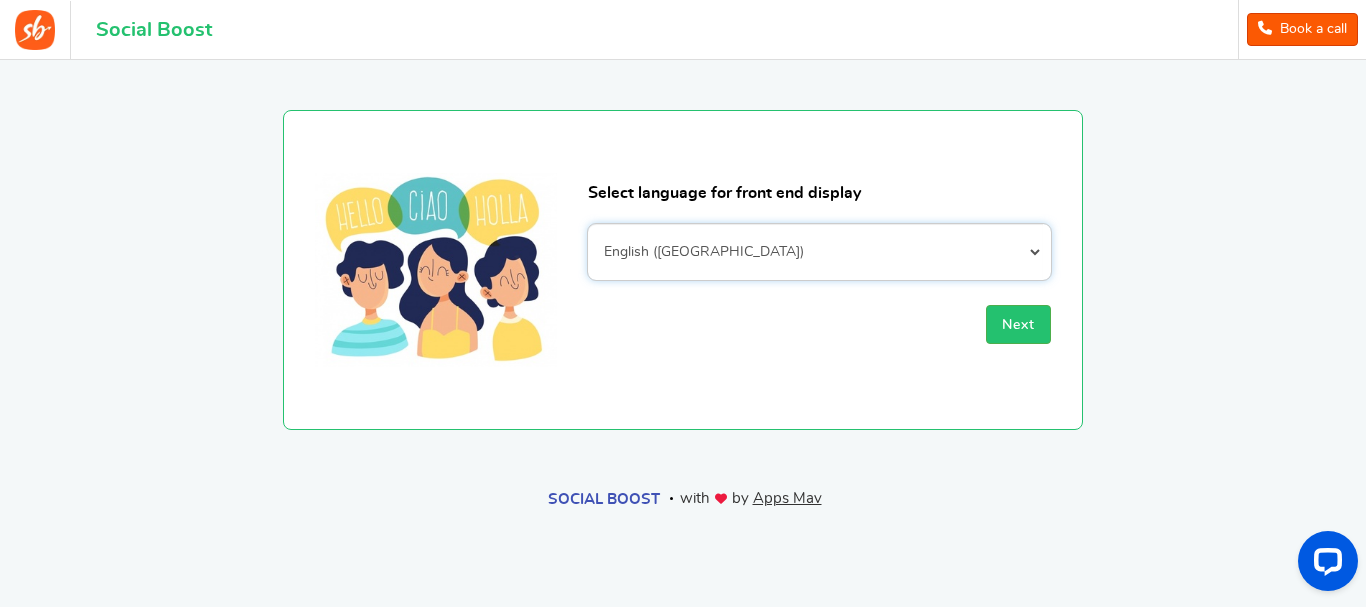 click on "Afrikaans Albanian Arabic Armenian Azerbaijani Basque Belarusian Bengali Bosnian Bulgarian Burmese ([GEOGRAPHIC_DATA]) Catalan Croatian Czech Danish Dutch English (Pirate) English ([GEOGRAPHIC_DATA]) English (Upside Down) English ([GEOGRAPHIC_DATA]) Esperanto Estonian Faroese Filipino Finnish French ([GEOGRAPHIC_DATA]) French ([GEOGRAPHIC_DATA]) Frisian Galician Georgian German Greek Hebrew Hindi Hungarian Icelandic Indonesian Irish Italian Japanese Khmer Korean Kurdish Latin Latvian Leet Speak Lithuanian Macedonian Malay Malayalam Nepali Norwegian (bokmal) Norwegian (nynorsk) Pashto Persian Polish Portuguese ([GEOGRAPHIC_DATA]) Portuguese ([GEOGRAPHIC_DATA]) Punjabi Romanian Russian Serbian Simplified Chinese Slovak Slovenian Spanish Spanish ([GEOGRAPHIC_DATA]) Swahili Swedish Tamil Telugu Thai Traditional Chinese Traditional Chinese (Hong Kong version) Turkish Ukrainian Vietnamese Welsh" at bounding box center [819, 252] 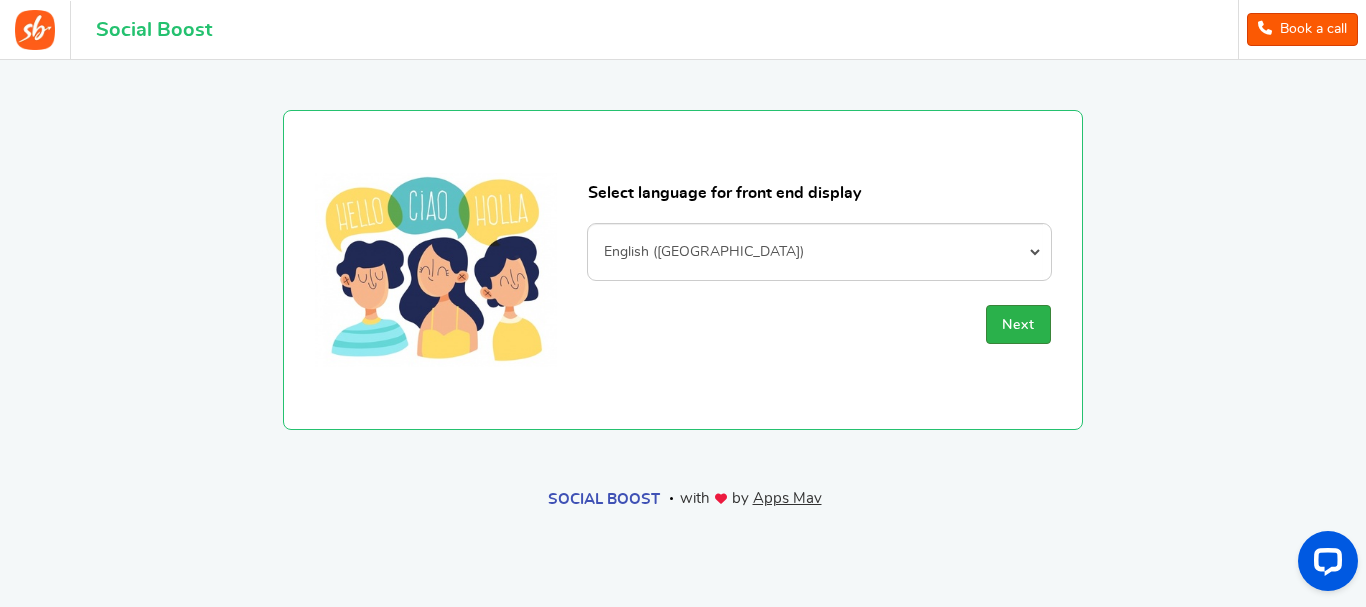 click on "Next" at bounding box center (1018, 325) 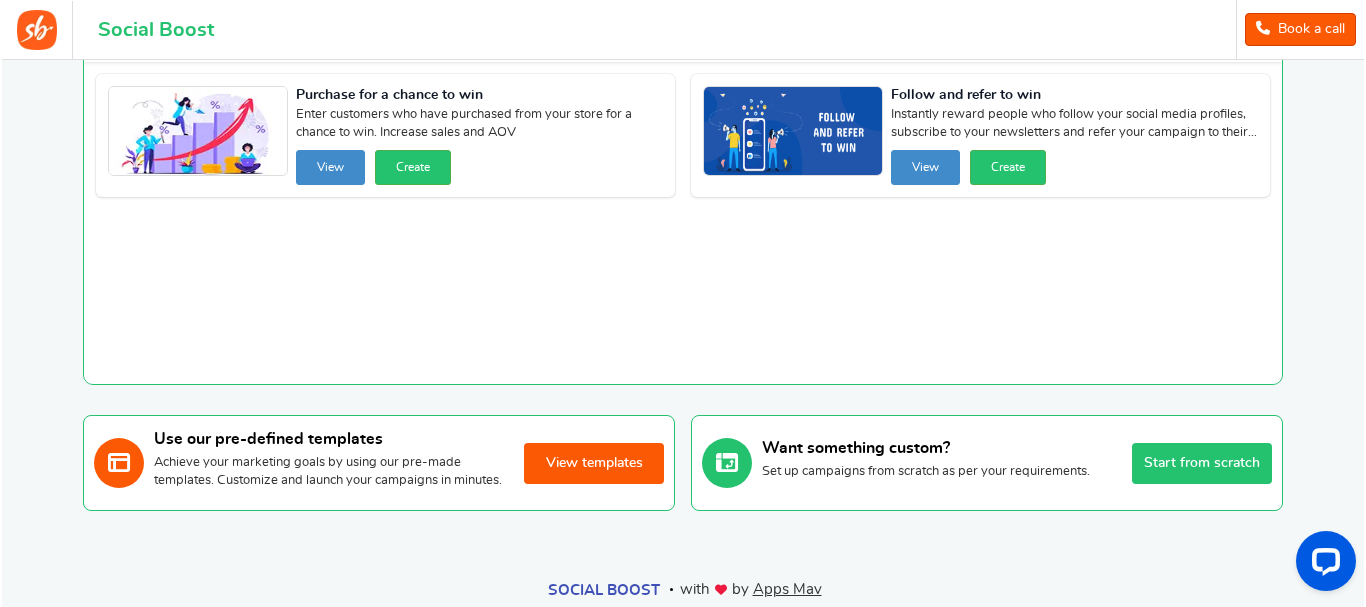 scroll, scrollTop: 93, scrollLeft: 0, axis: vertical 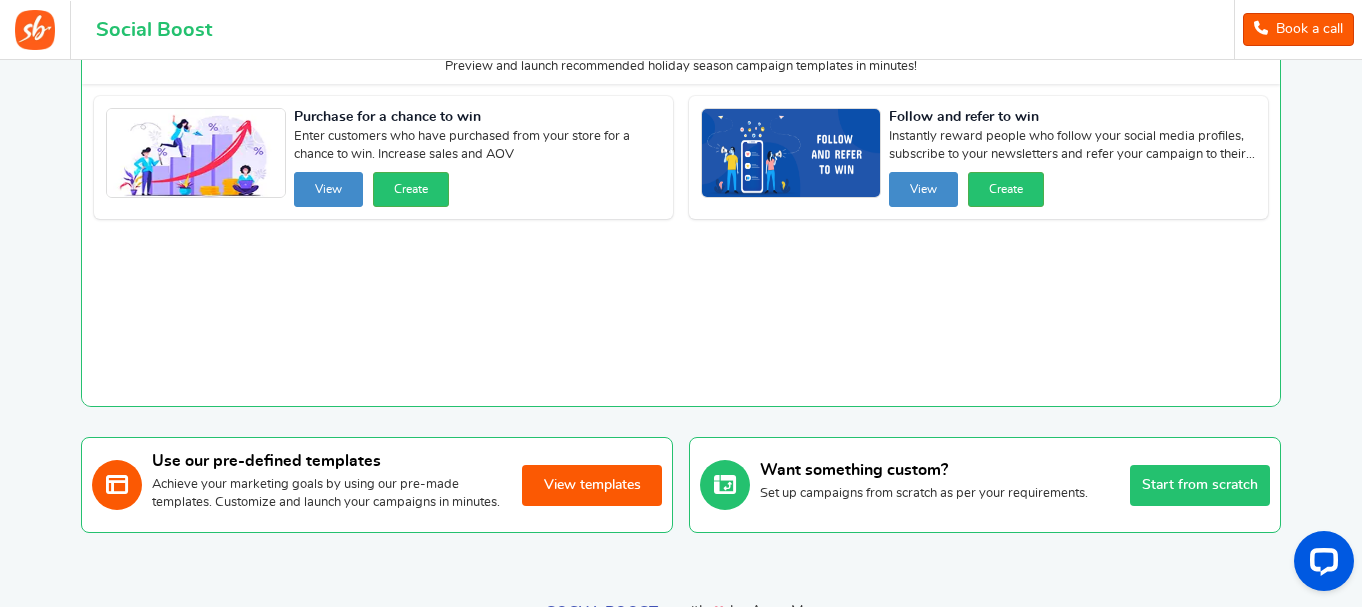 click on "Start from scratch" at bounding box center [1200, 485] 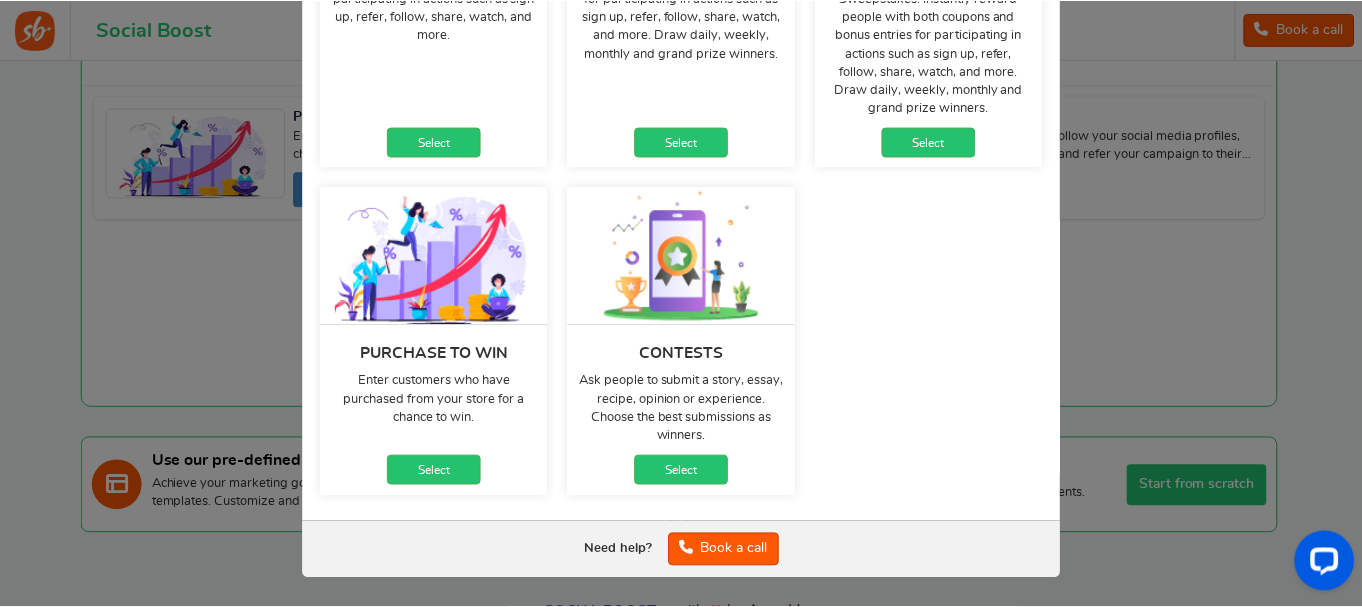 scroll, scrollTop: 356, scrollLeft: 0, axis: vertical 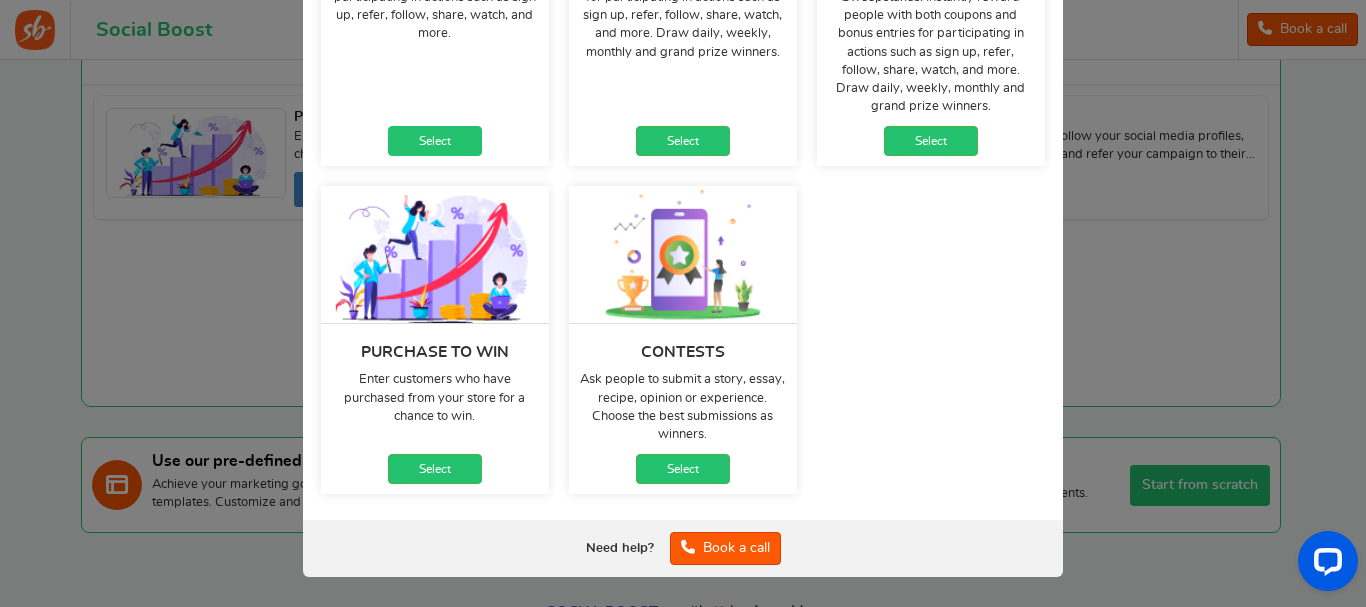 click on "Select" at bounding box center (435, 141) 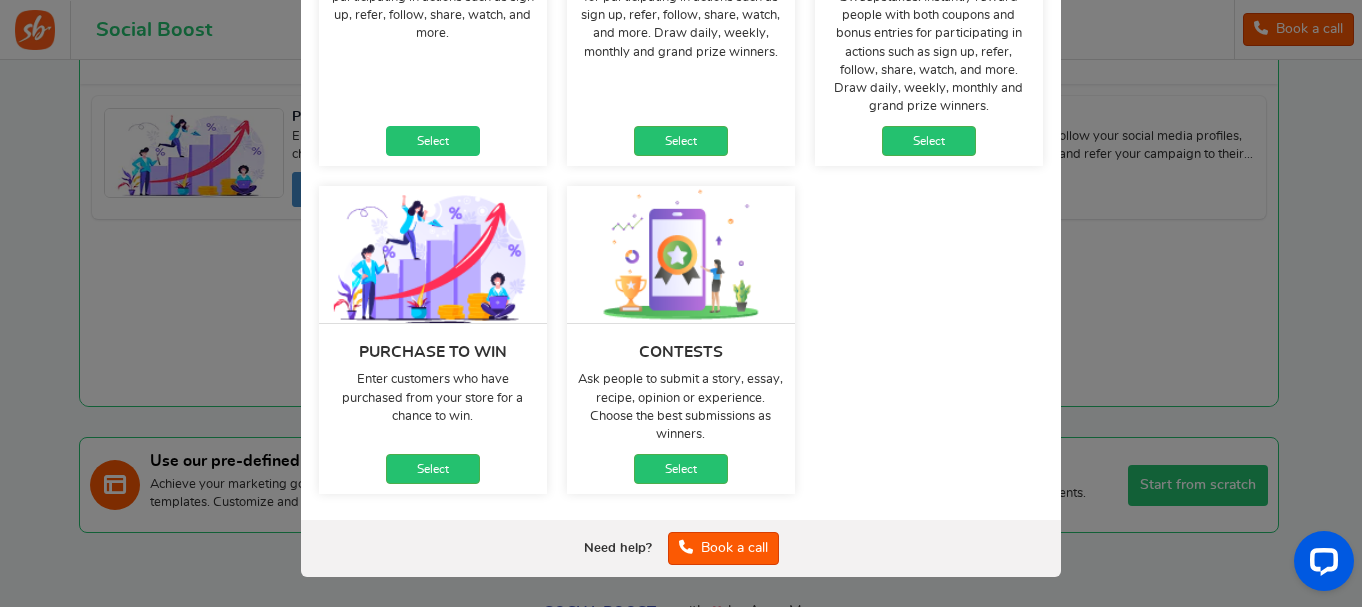 scroll, scrollTop: 322, scrollLeft: 0, axis: vertical 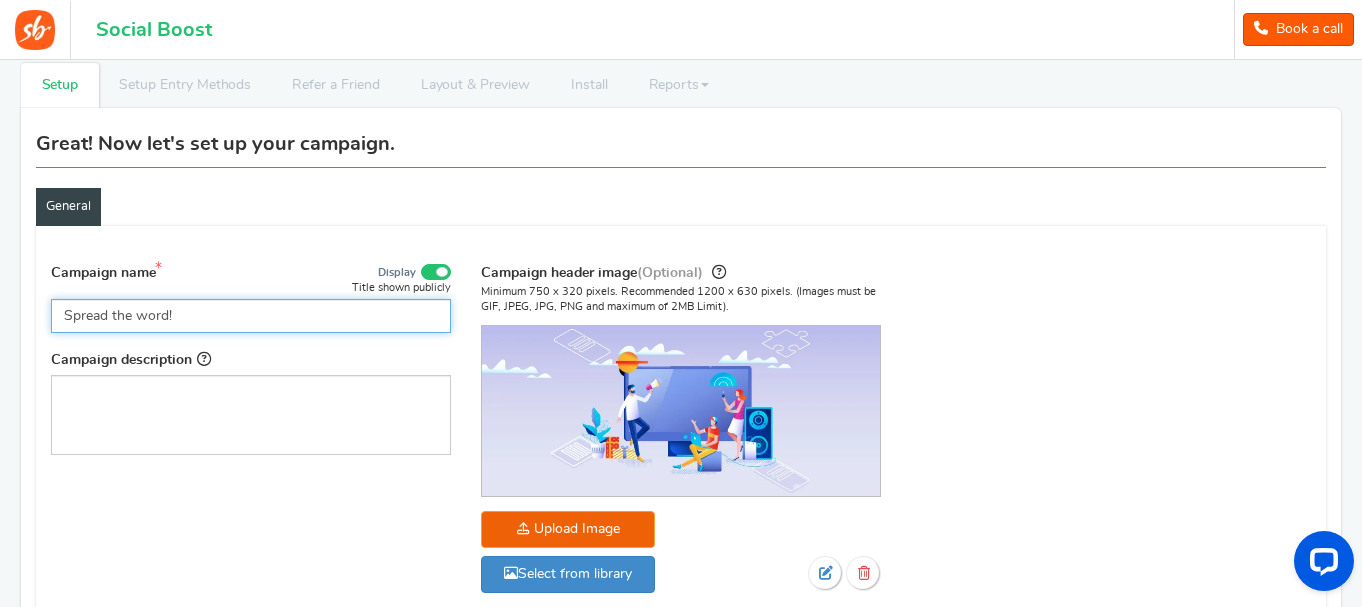 click on "Spread the word!" at bounding box center [251, 316] 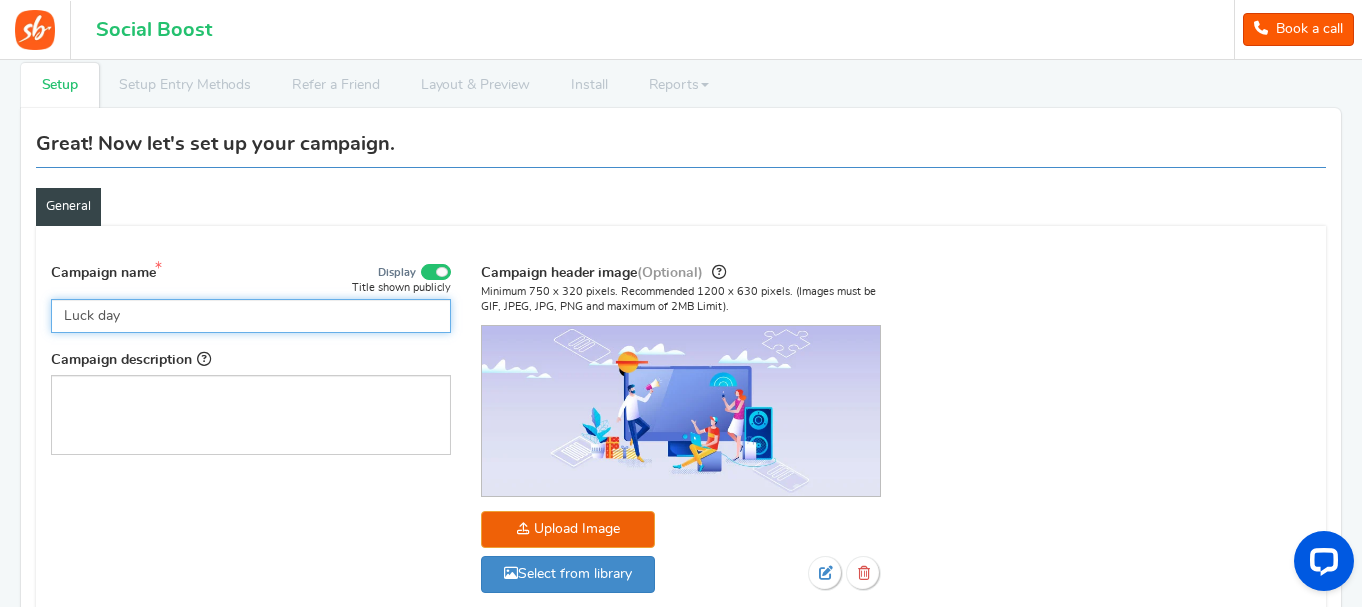 type on "Luck day" 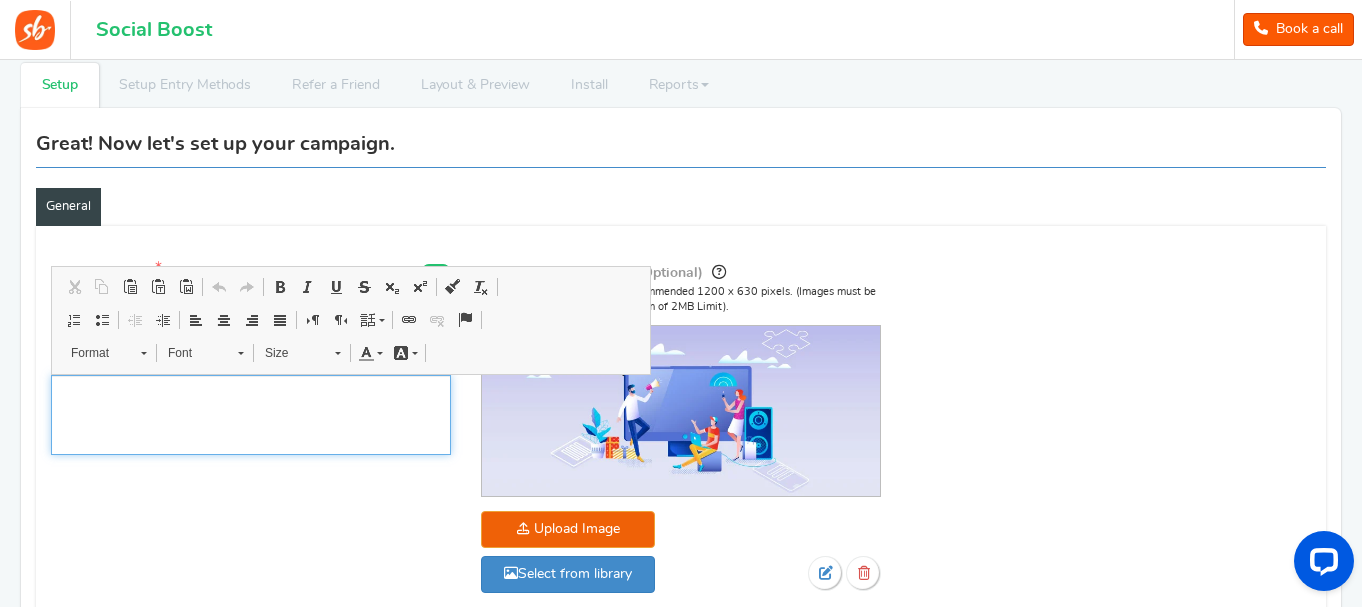 click at bounding box center (251, 415) 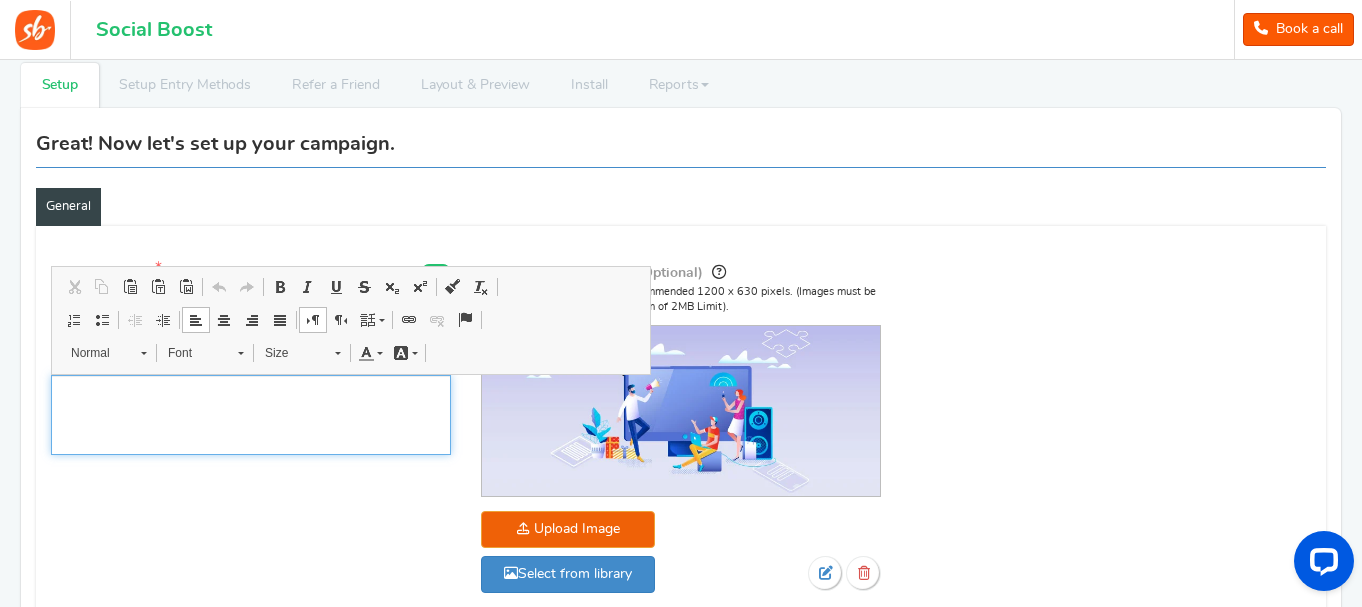 type 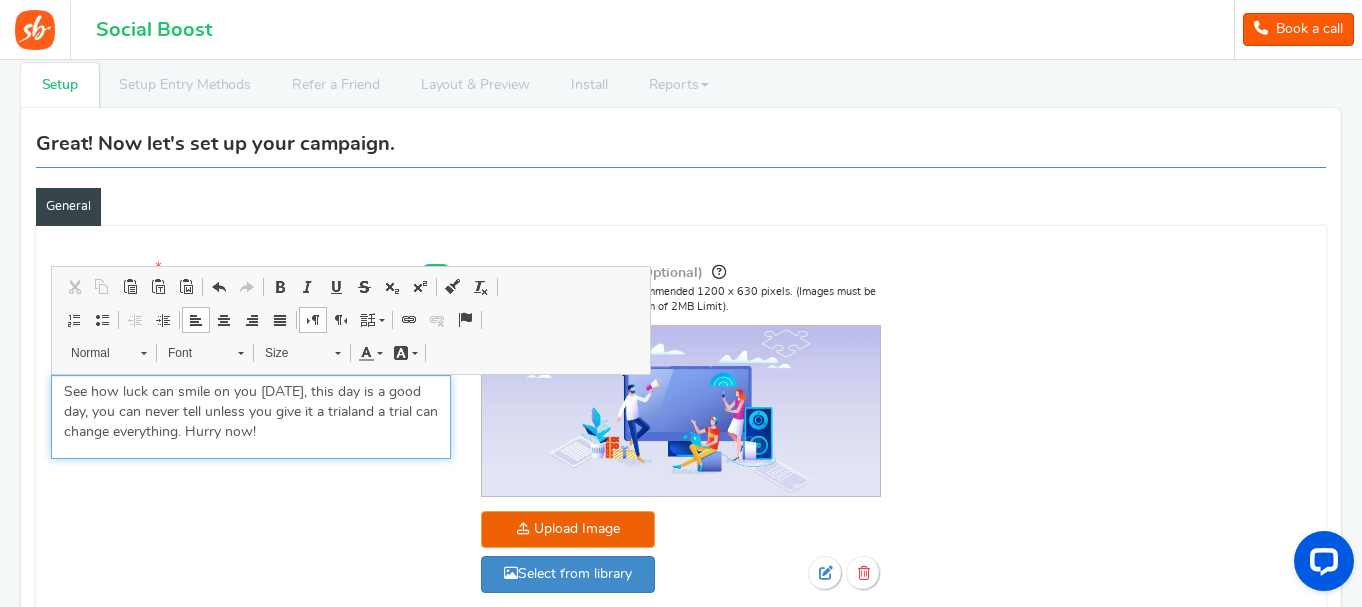 click at bounding box center (241, 353) 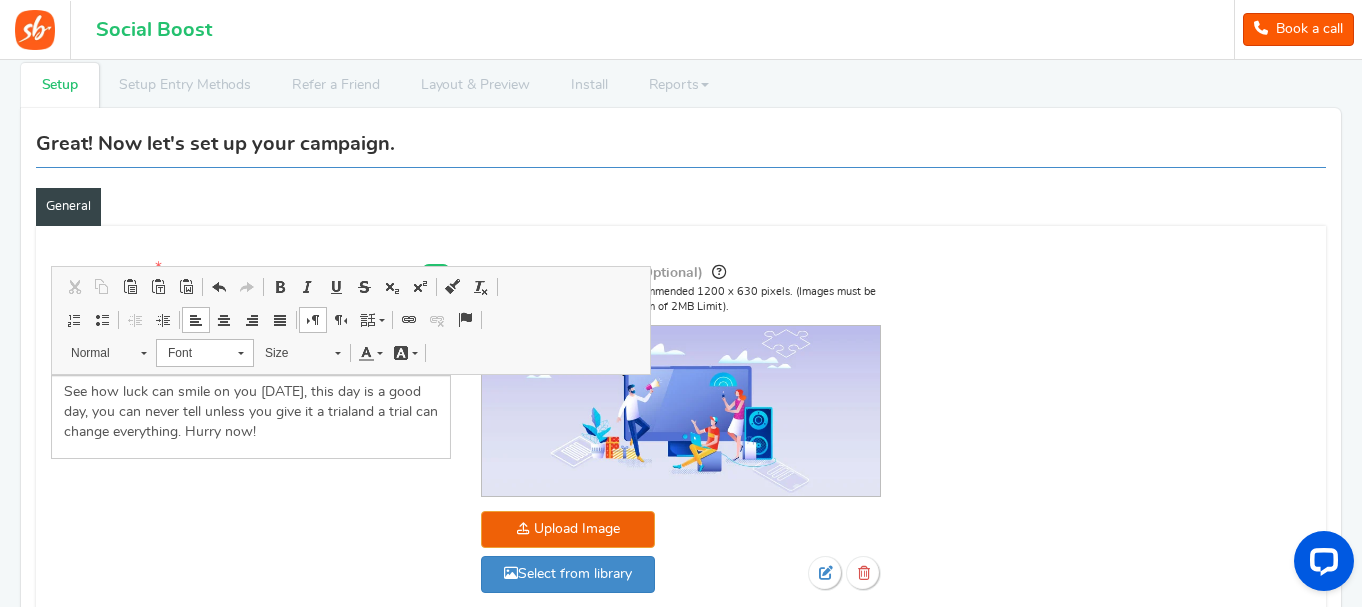 click at bounding box center (241, 353) 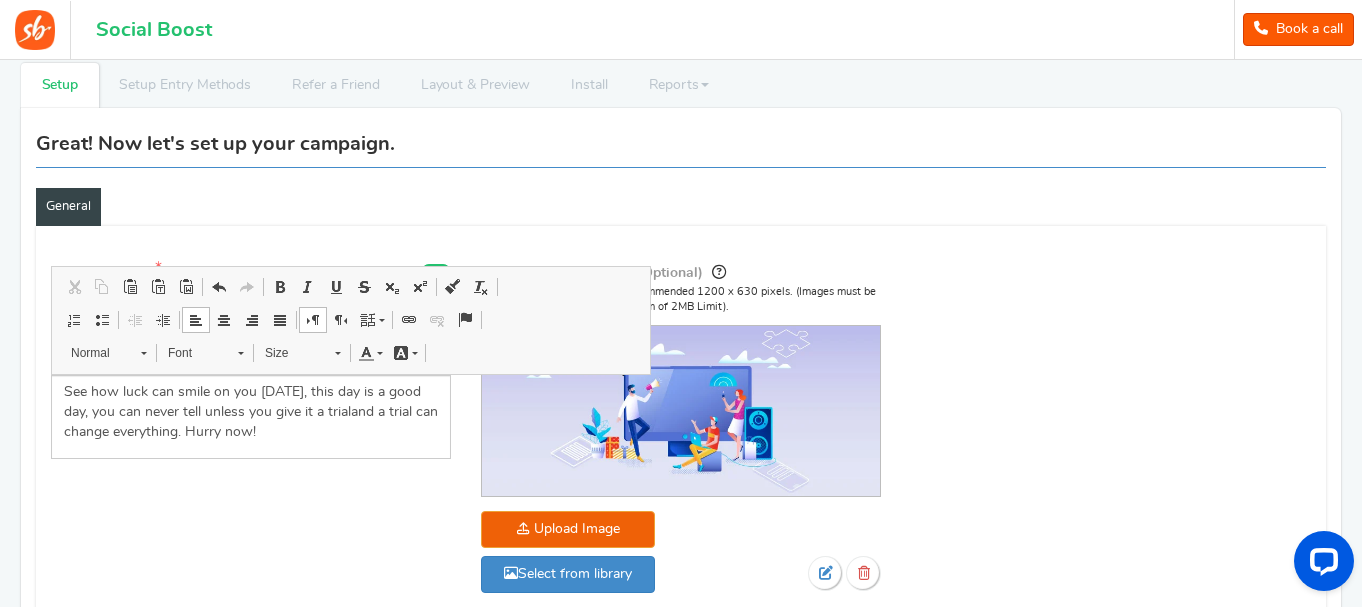 scroll, scrollTop: 0, scrollLeft: 0, axis: both 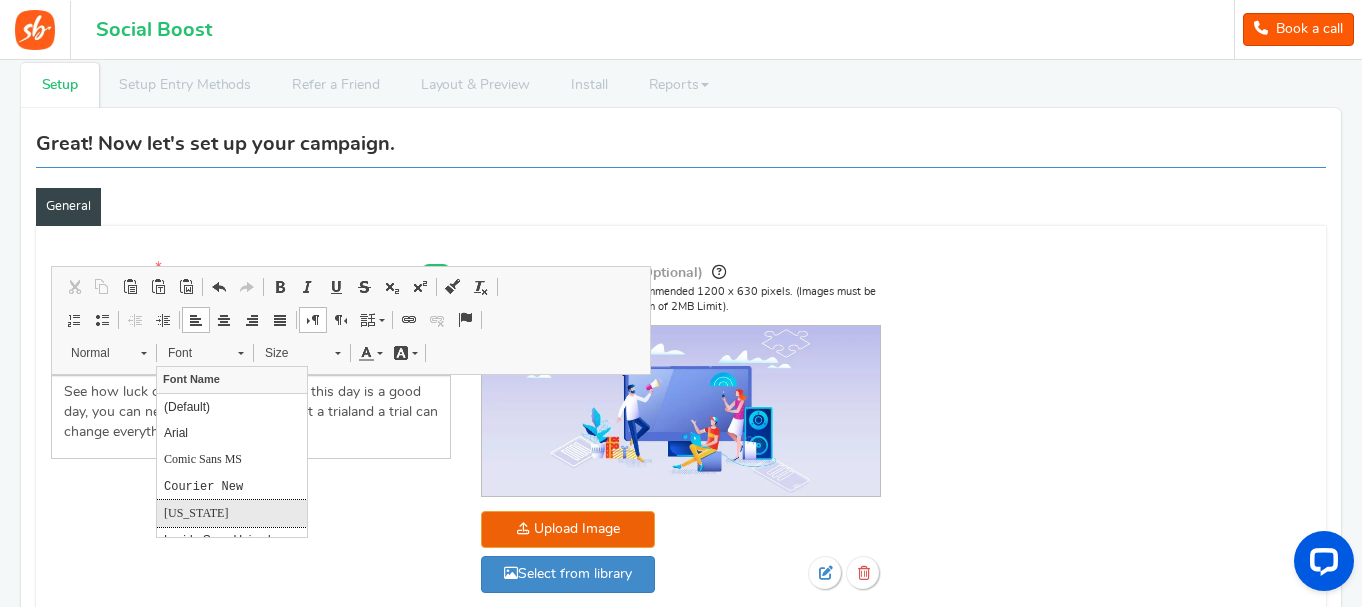 click on "[US_STATE]" at bounding box center (196, 513) 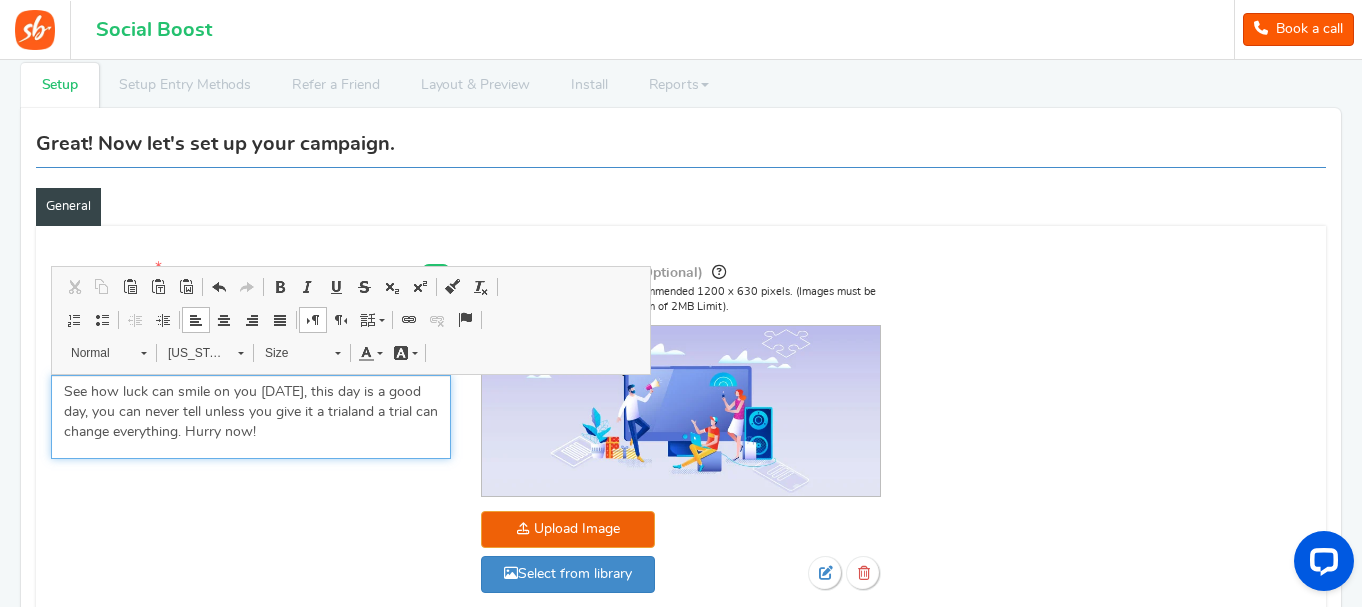 click on "[US_STATE]" at bounding box center [193, 353] 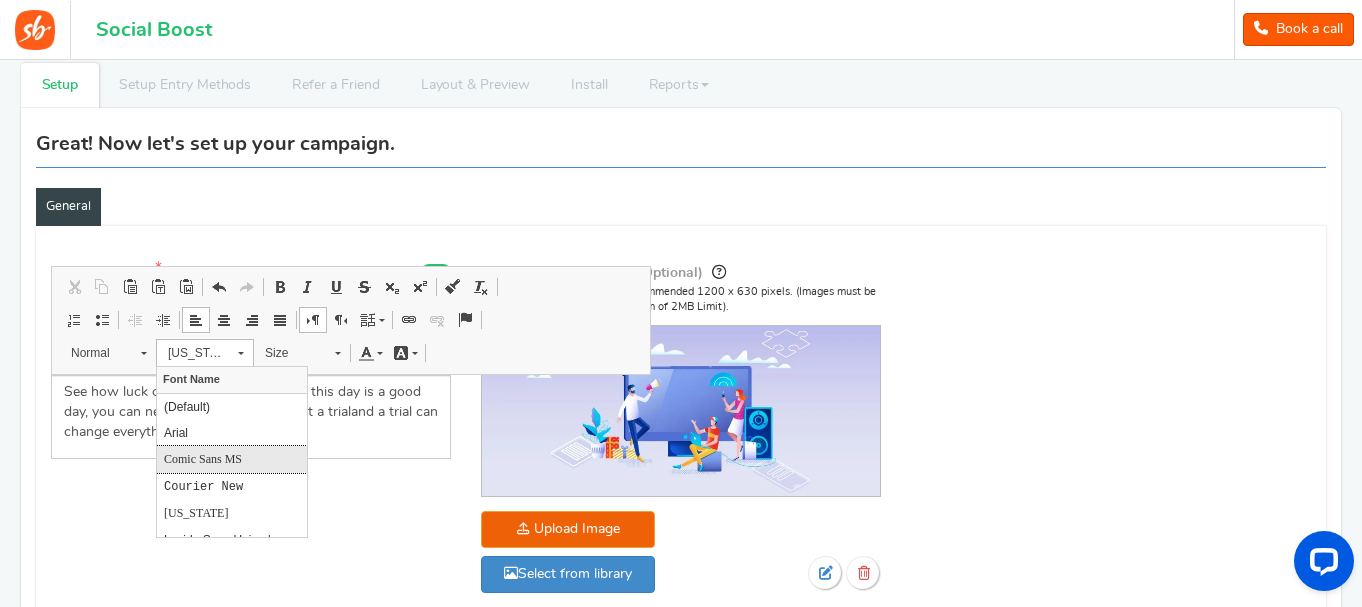 click on "Comic Sans MS" at bounding box center [203, 459] 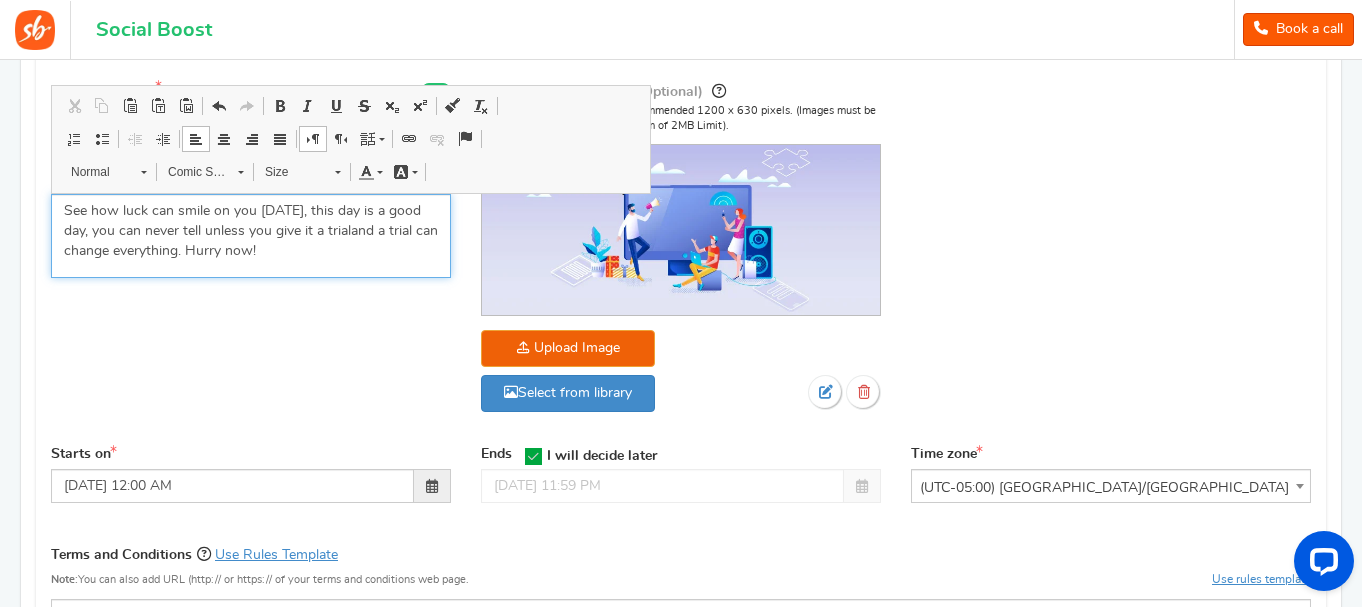 scroll, scrollTop: 300, scrollLeft: 0, axis: vertical 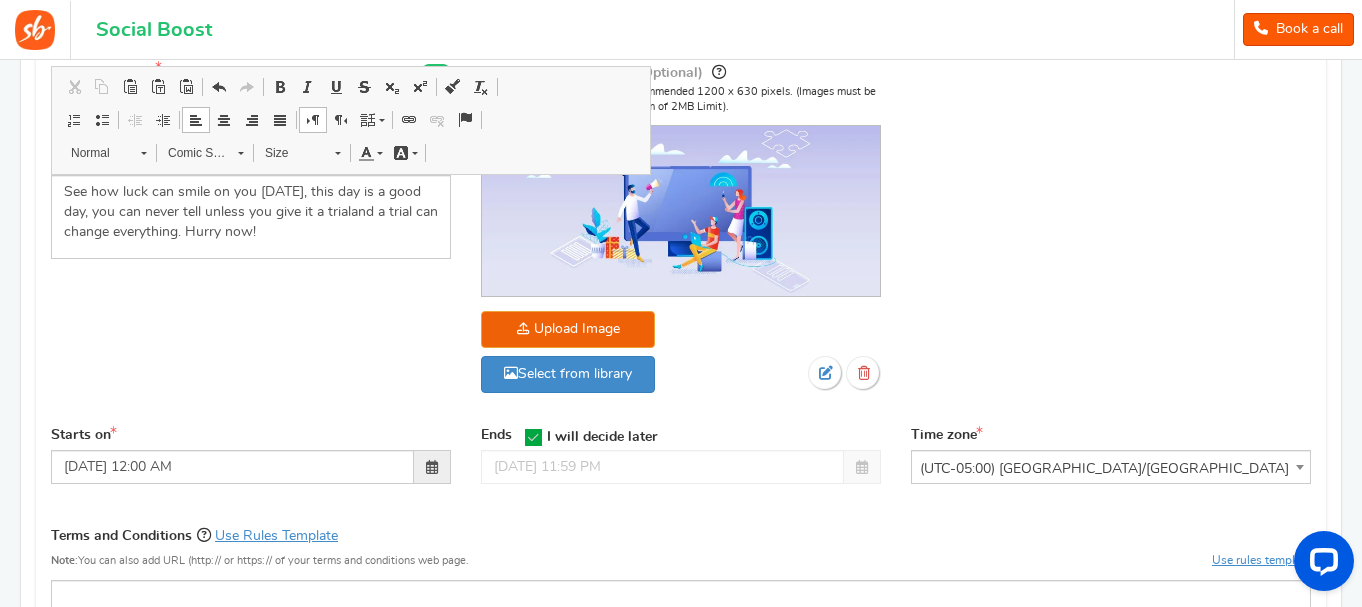 click on "Campaign name
Display
Title shown publicly
Luck day
This will be shown to the public and to eligible customers in the 'cart -thanks' page
Campaign description
​​​​​​​   (Optional)" at bounding box center (681, 238) 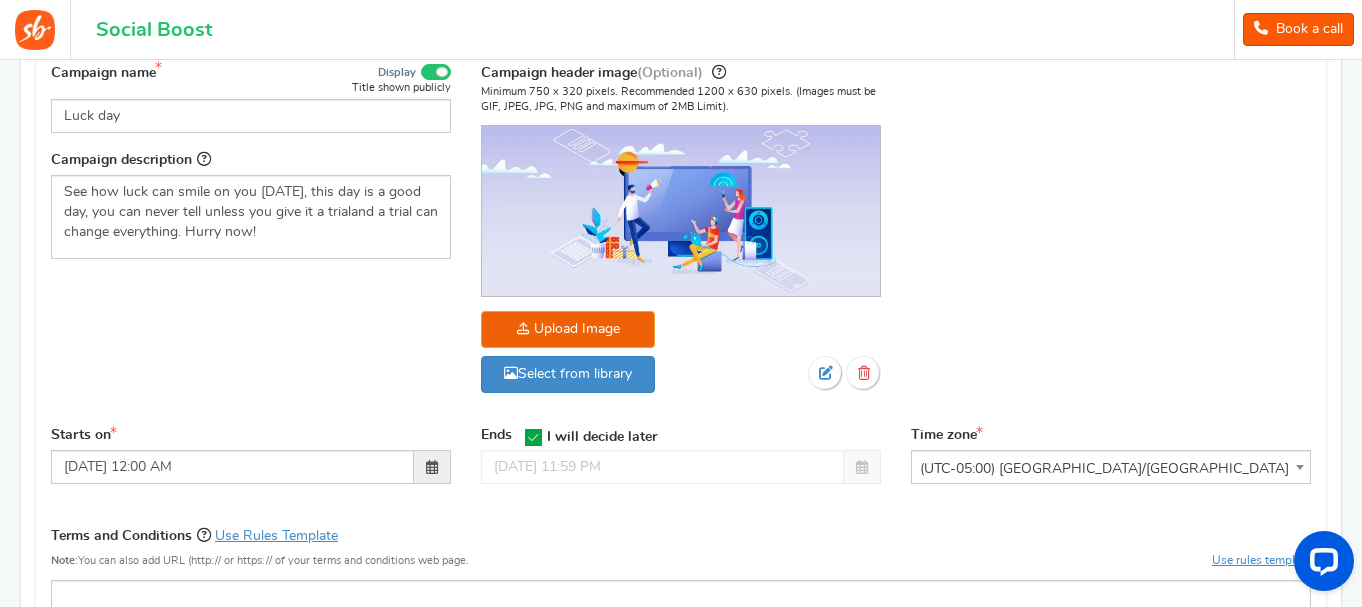 click at bounding box center [533, 437] 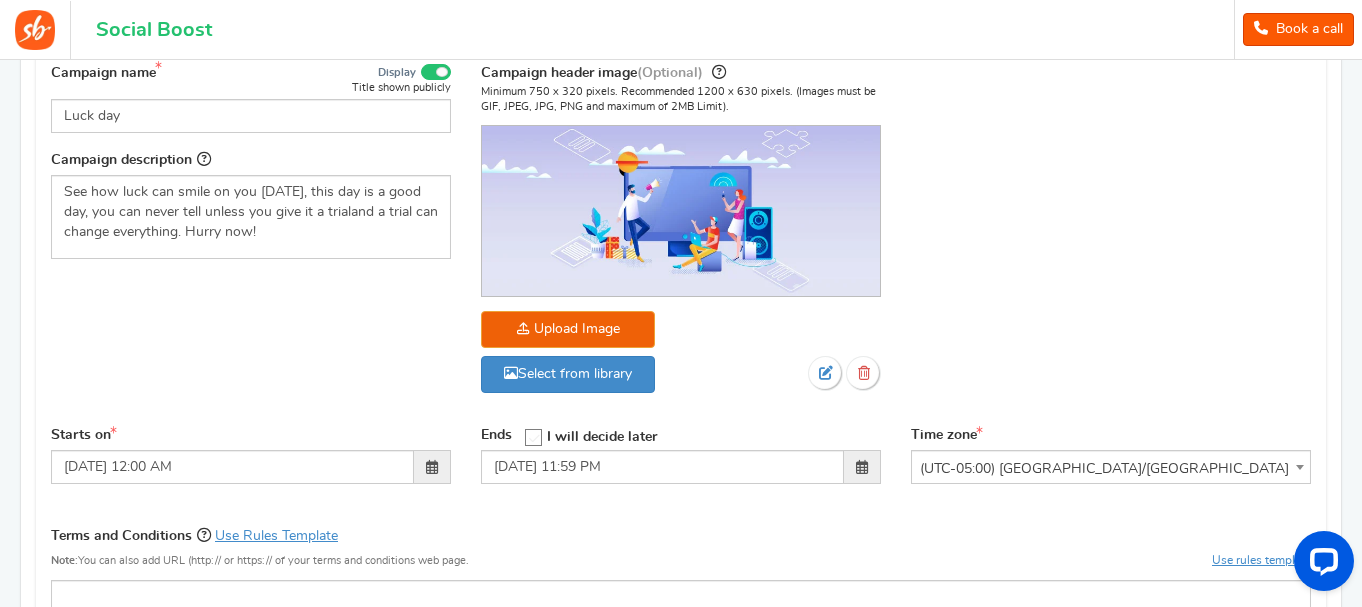 click at bounding box center [432, 467] 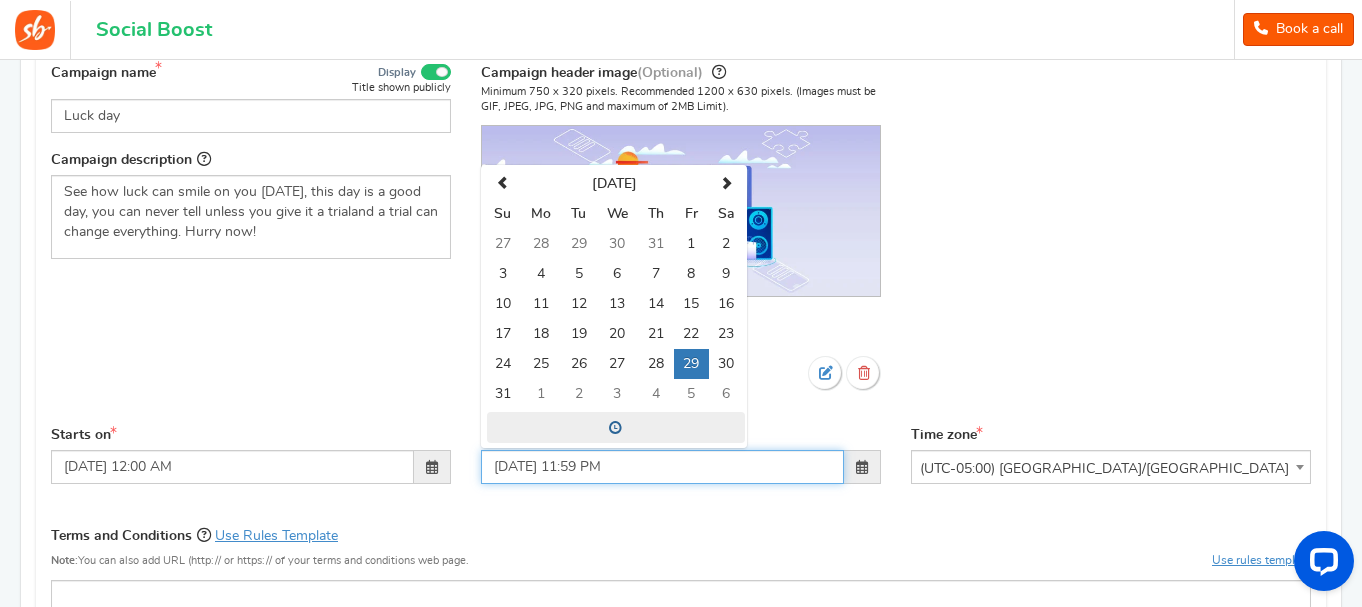 click at bounding box center (616, 428) 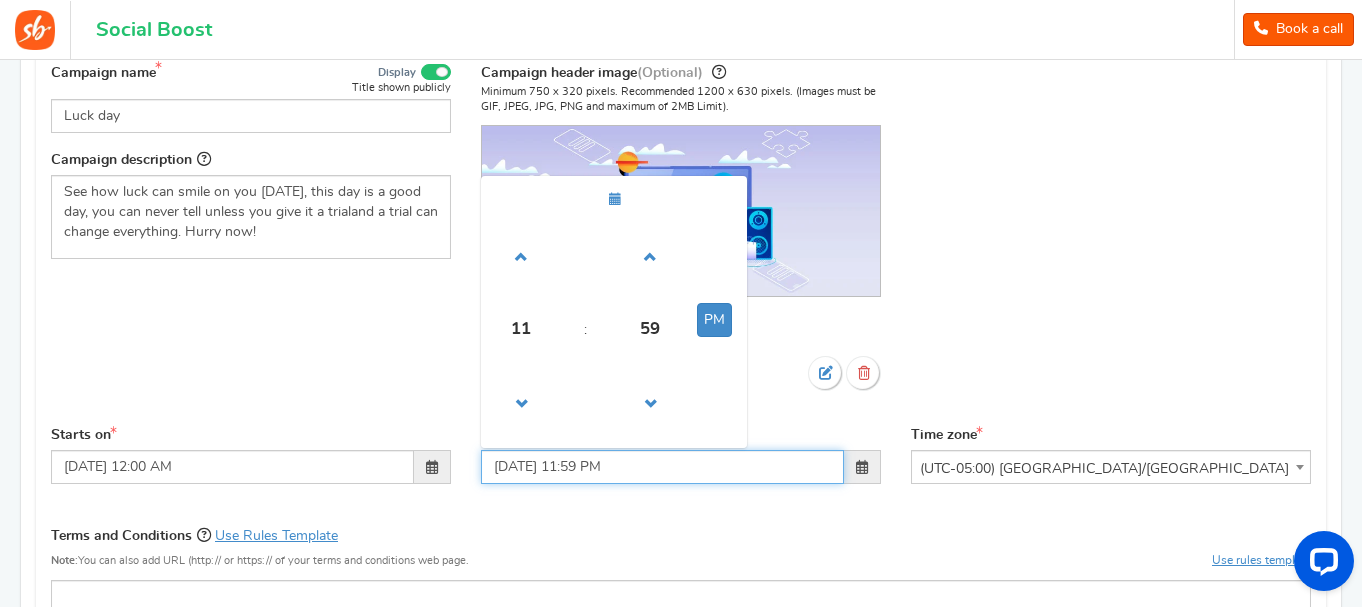 drag, startPoint x: 645, startPoint y: 466, endPoint x: 485, endPoint y: 470, distance: 160.04999 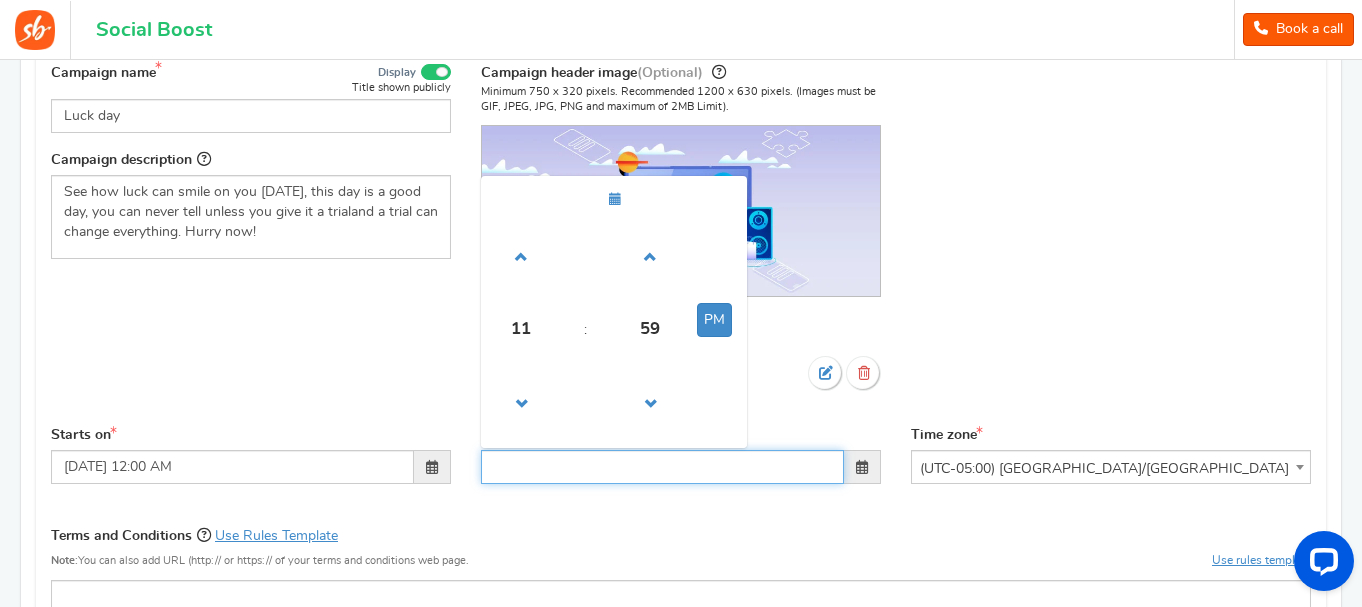 type 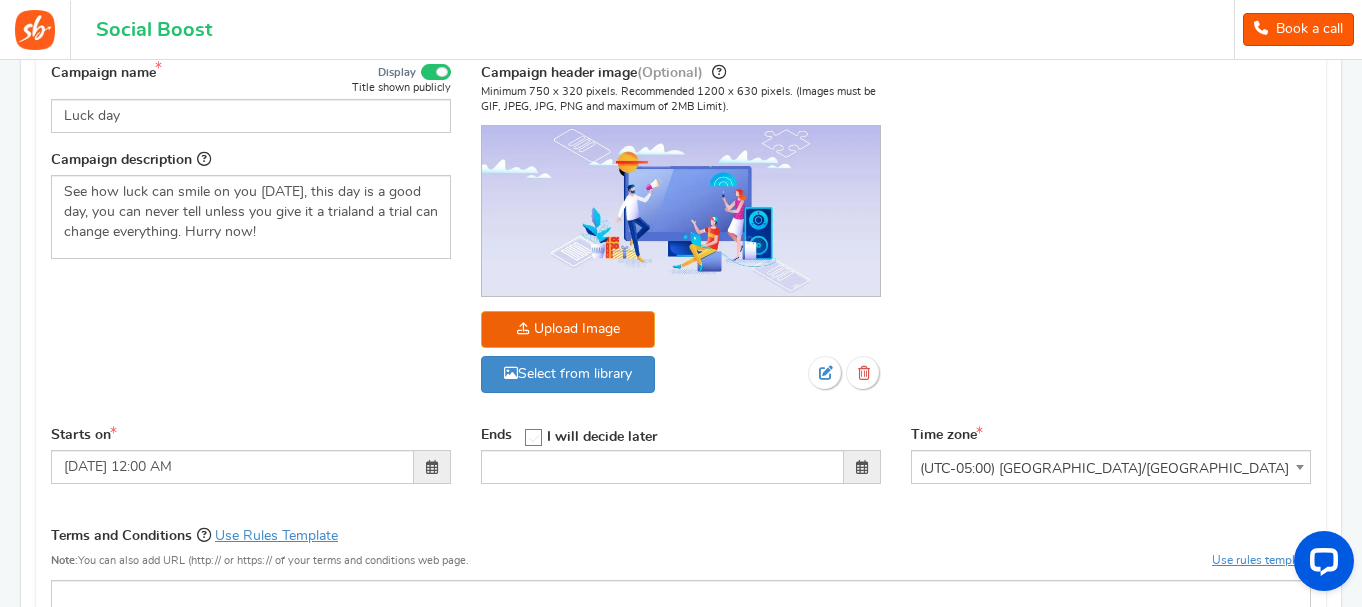 click on "Minimum 750 x 320 pixels. Recommended 1200 x 630 pixels. (Images must be GIF, JPEG, JPG, PNG and maximum of 2MB Limit).
Upload Image
Select from library" at bounding box center [681, 247] 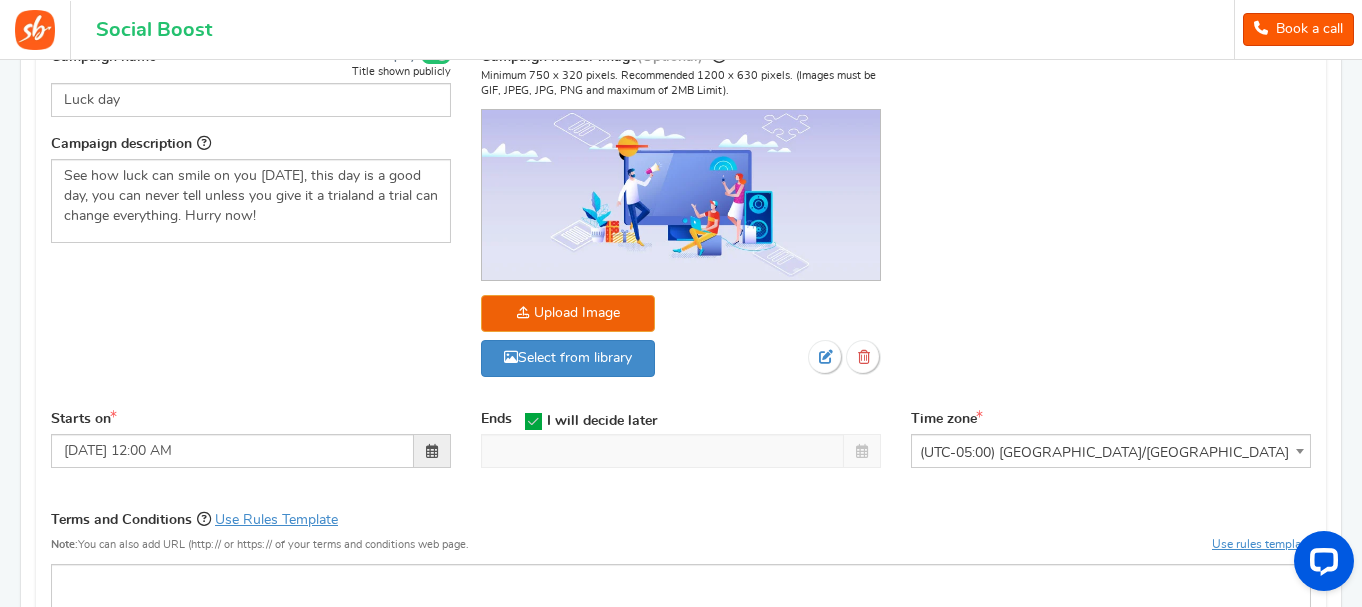 scroll, scrollTop: 200, scrollLeft: 0, axis: vertical 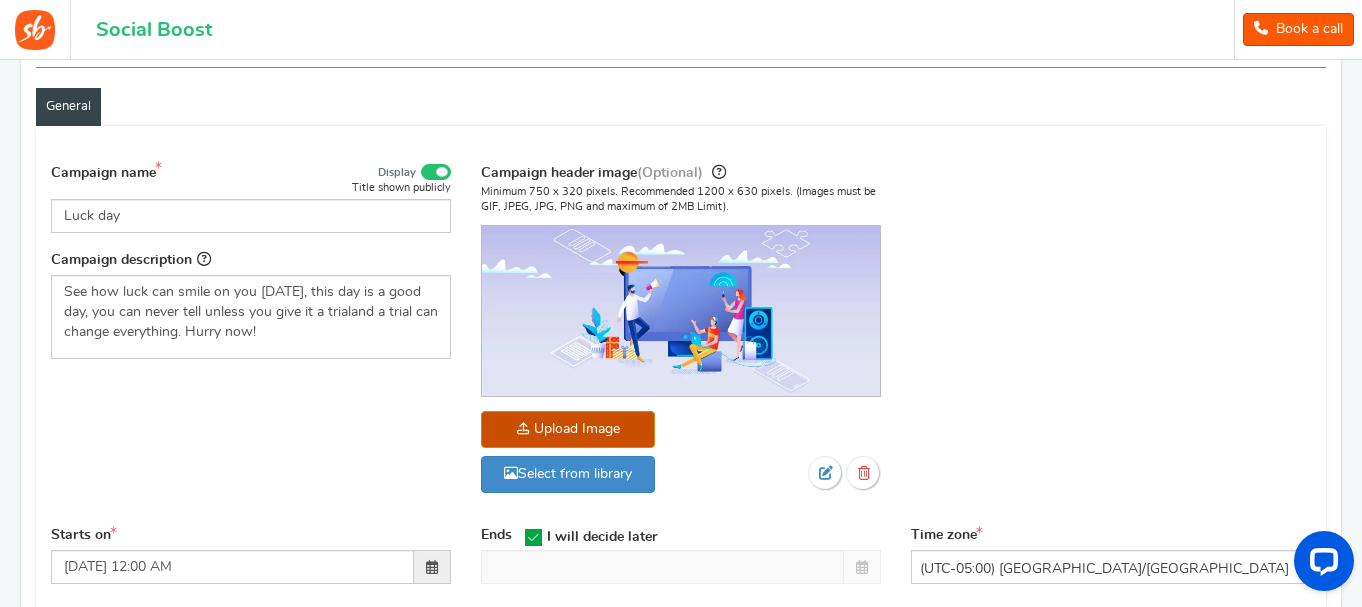 click at bounding box center (-1386, 555) 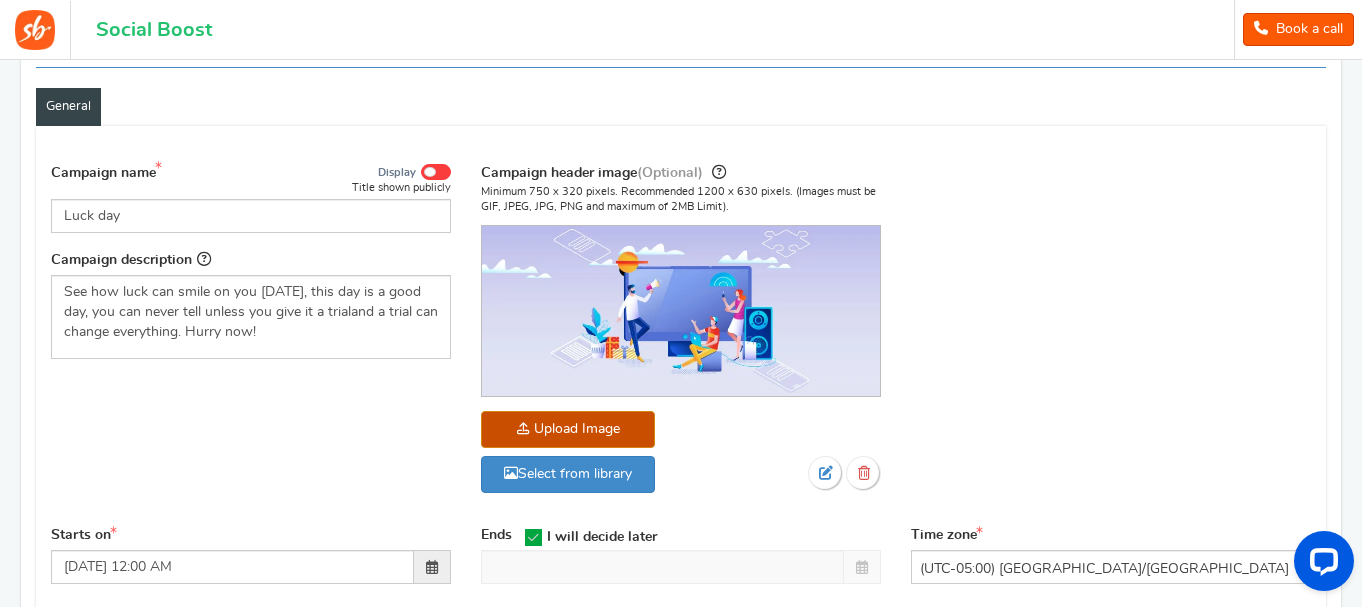 click at bounding box center (-1386, 555) 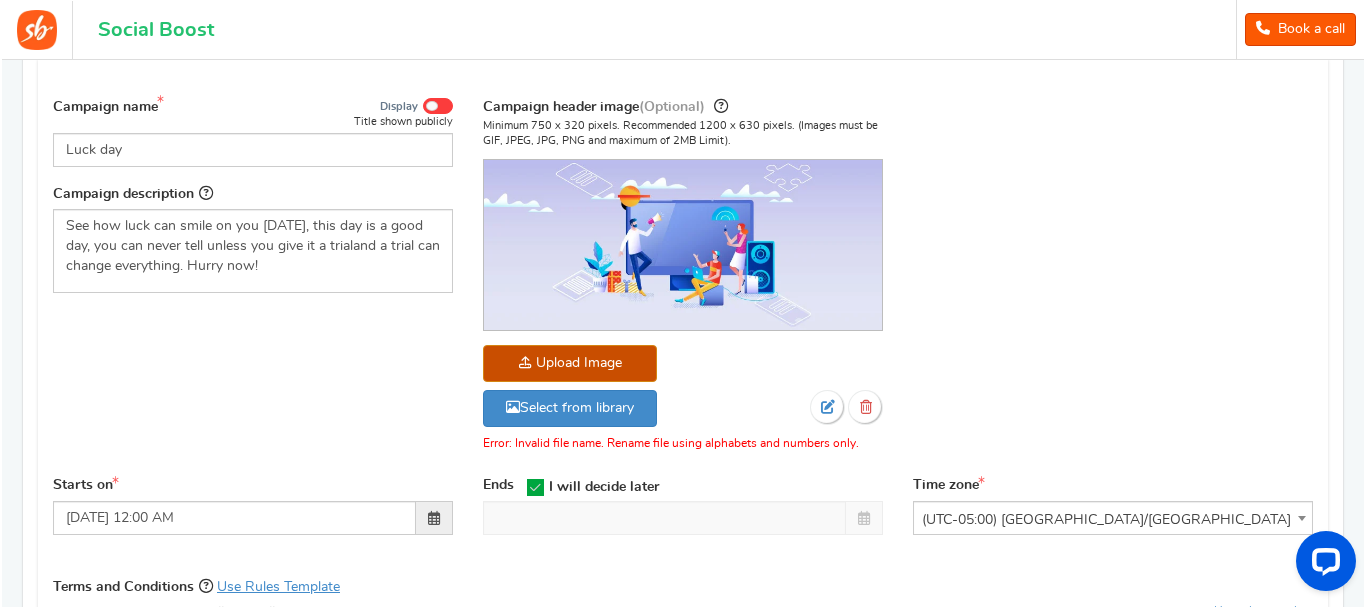 scroll, scrollTop: 300, scrollLeft: 0, axis: vertical 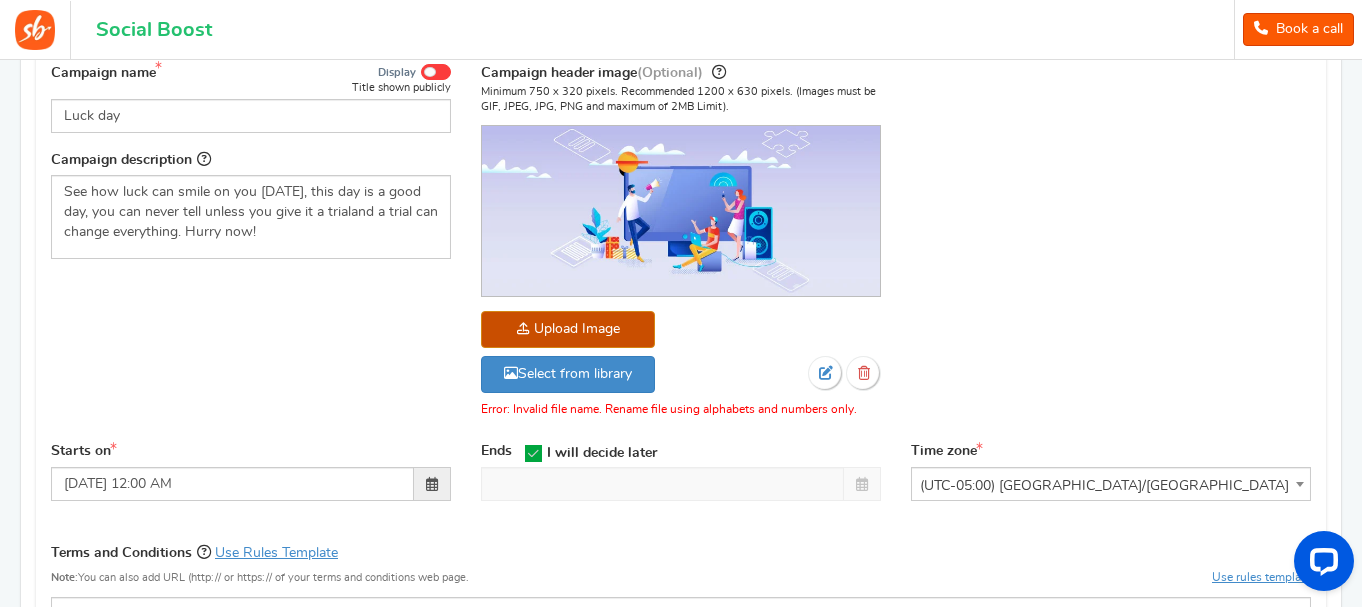 click at bounding box center [-1386, 455] 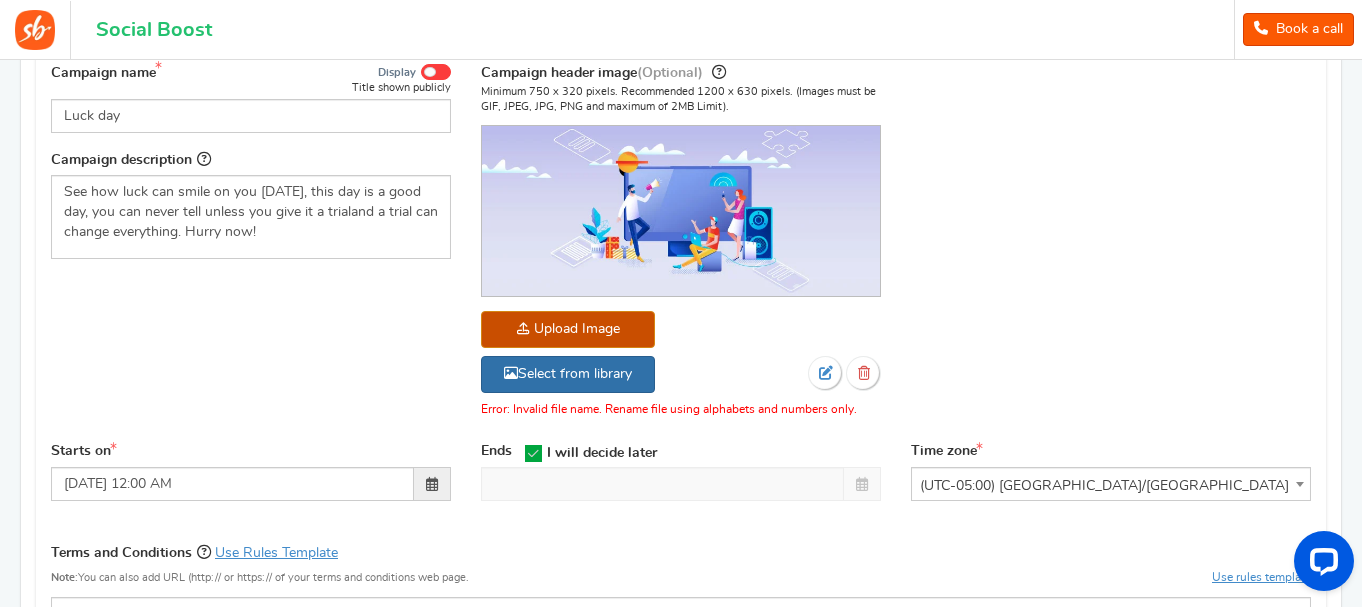 click on "Select from library" at bounding box center (568, 374) 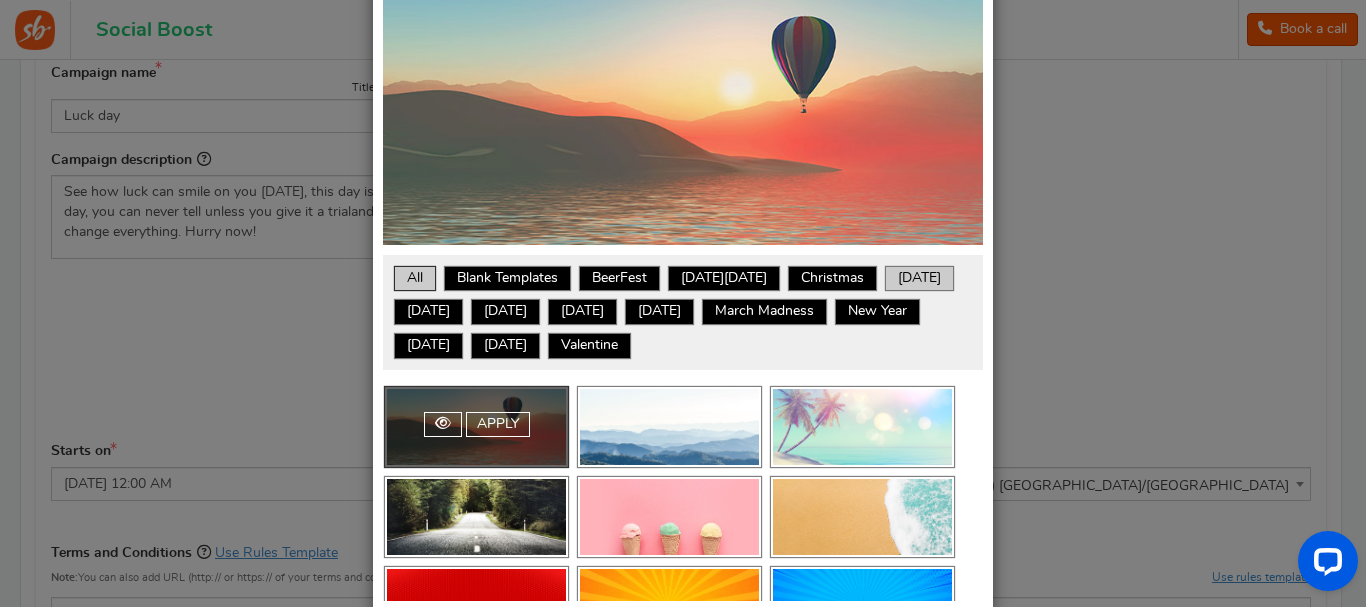 scroll, scrollTop: 238, scrollLeft: 0, axis: vertical 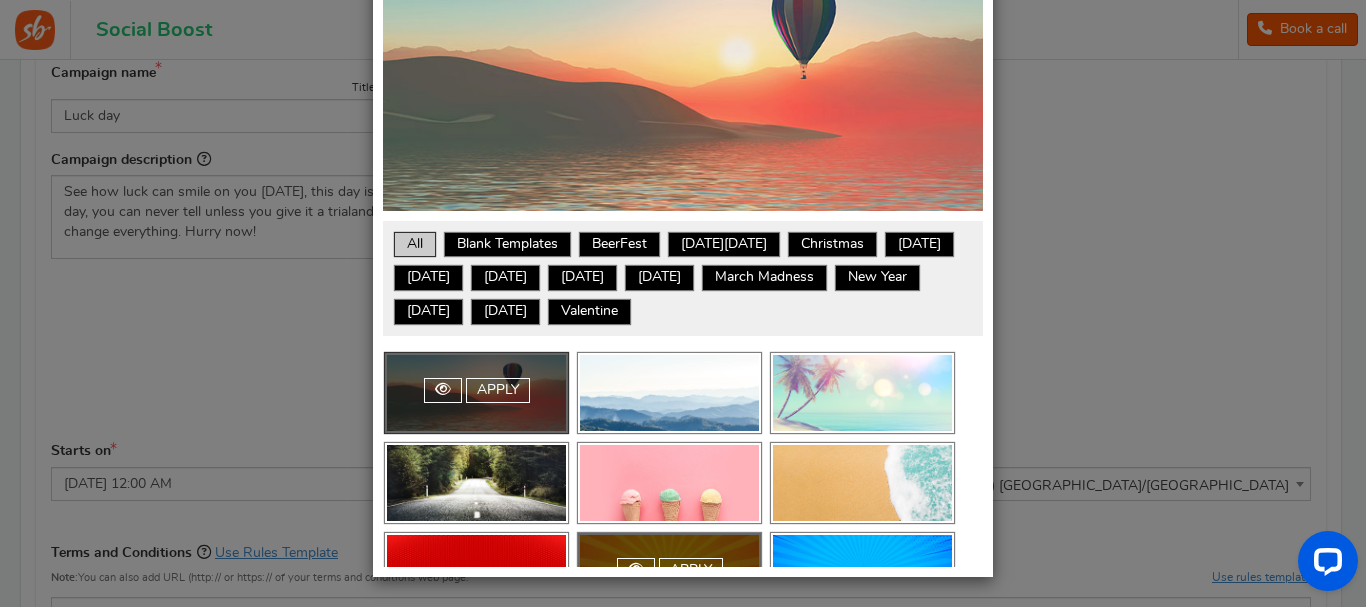 click on "Apply" at bounding box center (669, 573) 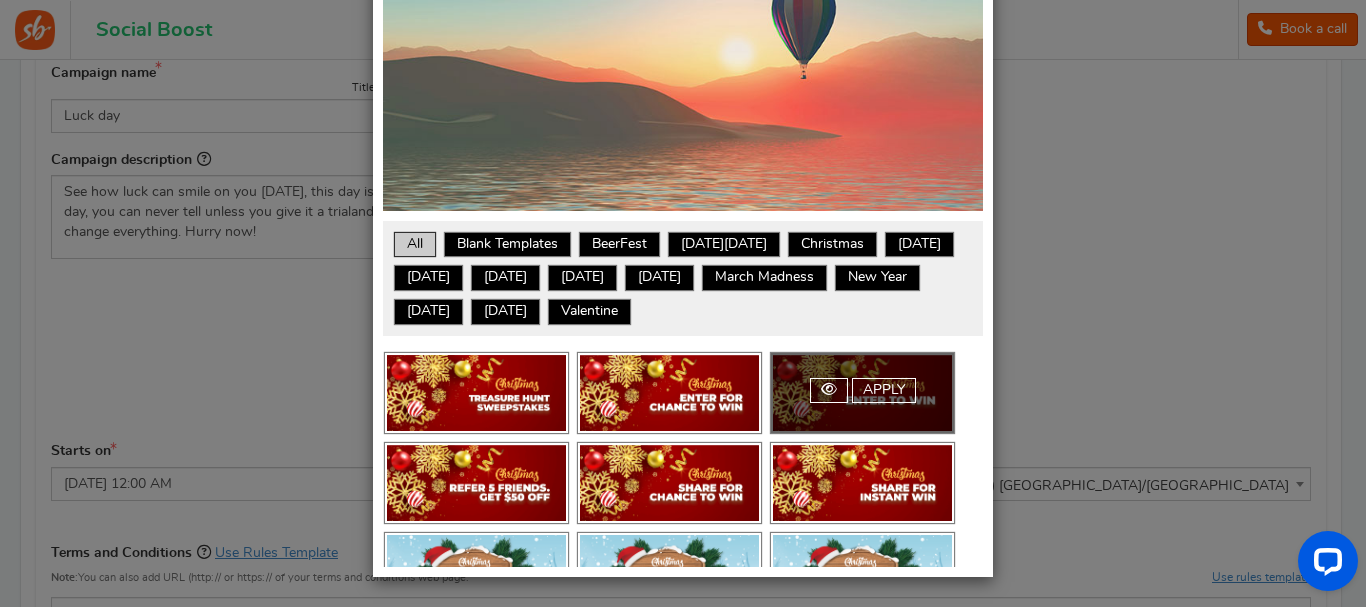 scroll, scrollTop: 2800, scrollLeft: 0, axis: vertical 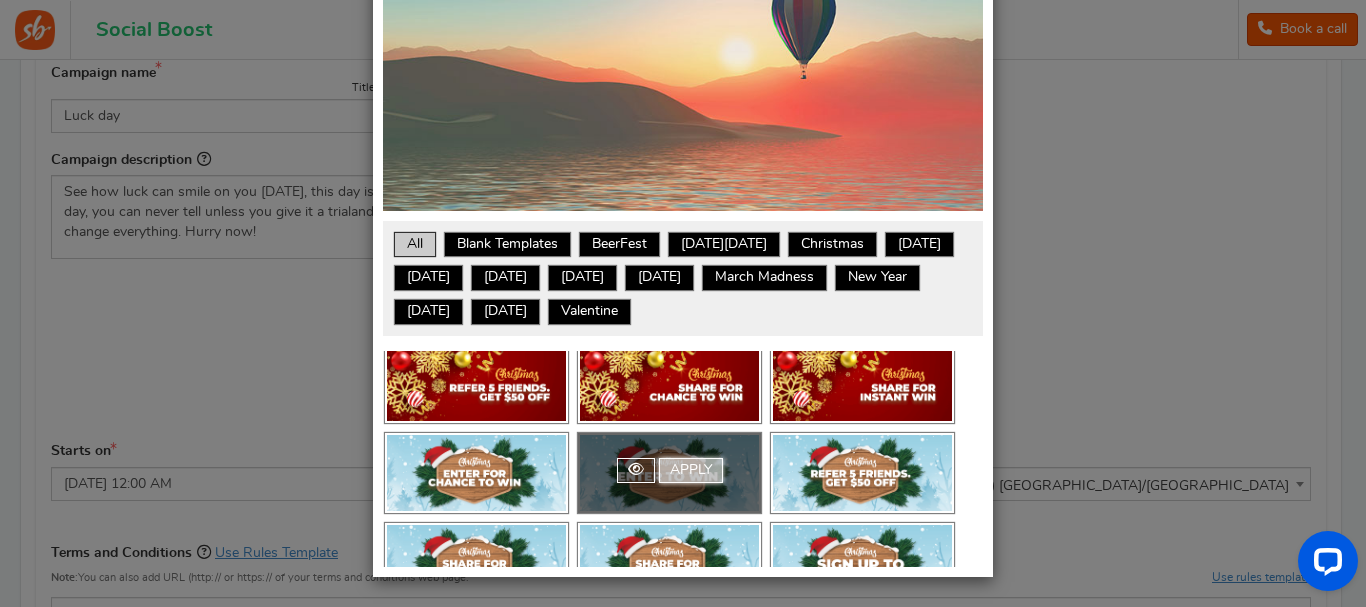 click on "Apply" at bounding box center (691, 471) 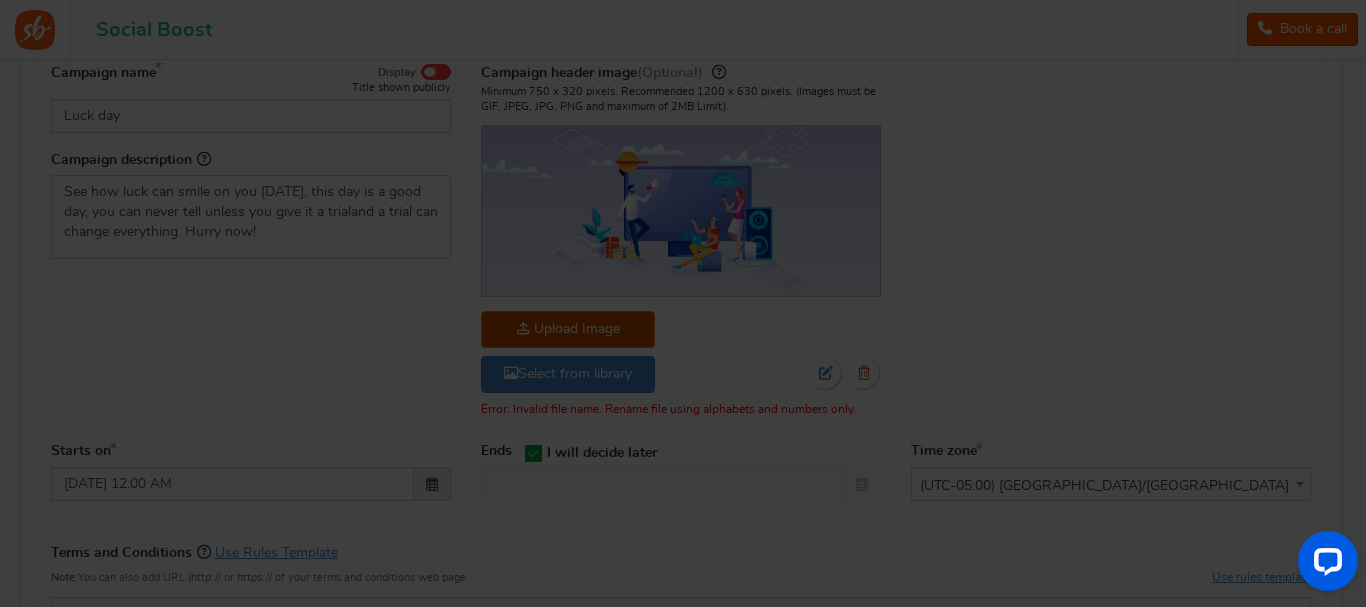 scroll, scrollTop: 204, scrollLeft: 0, axis: vertical 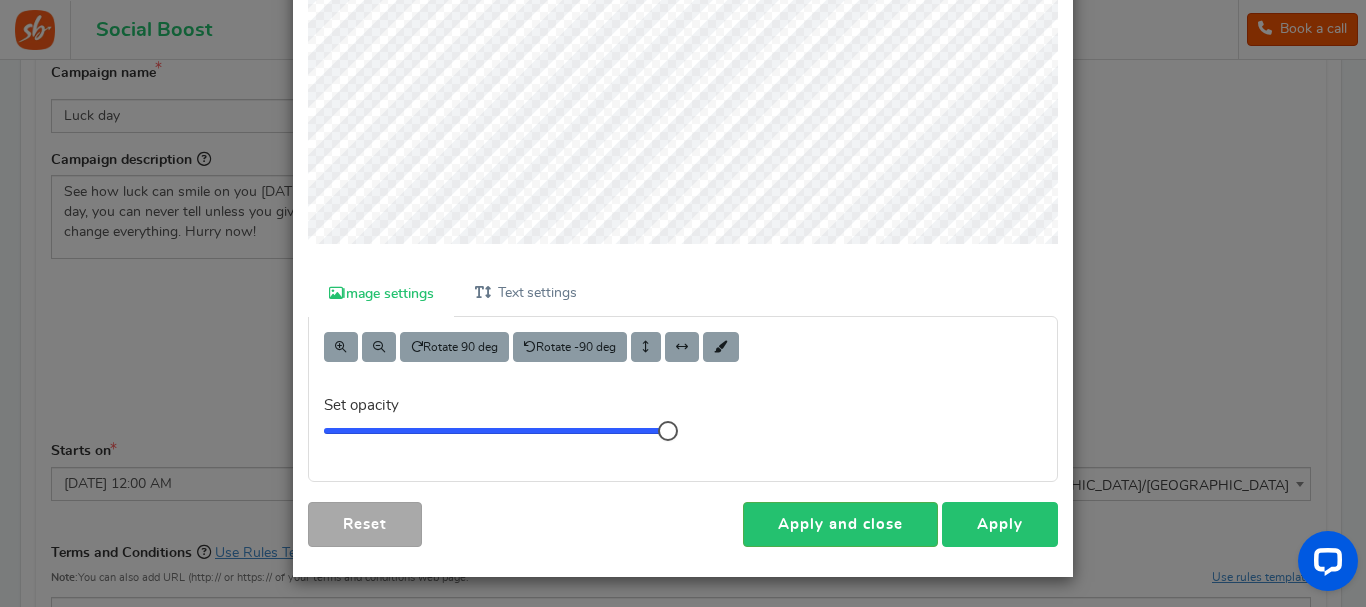 click on "Apply" at bounding box center (1000, 524) 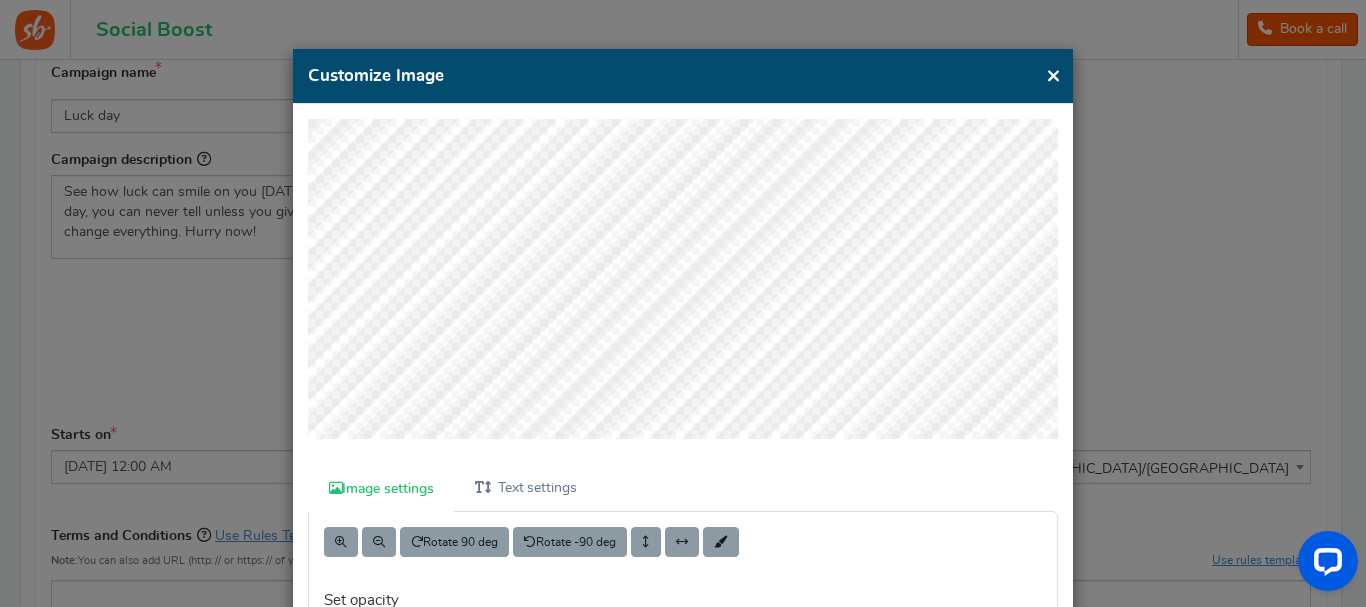 scroll, scrollTop: 0, scrollLeft: 0, axis: both 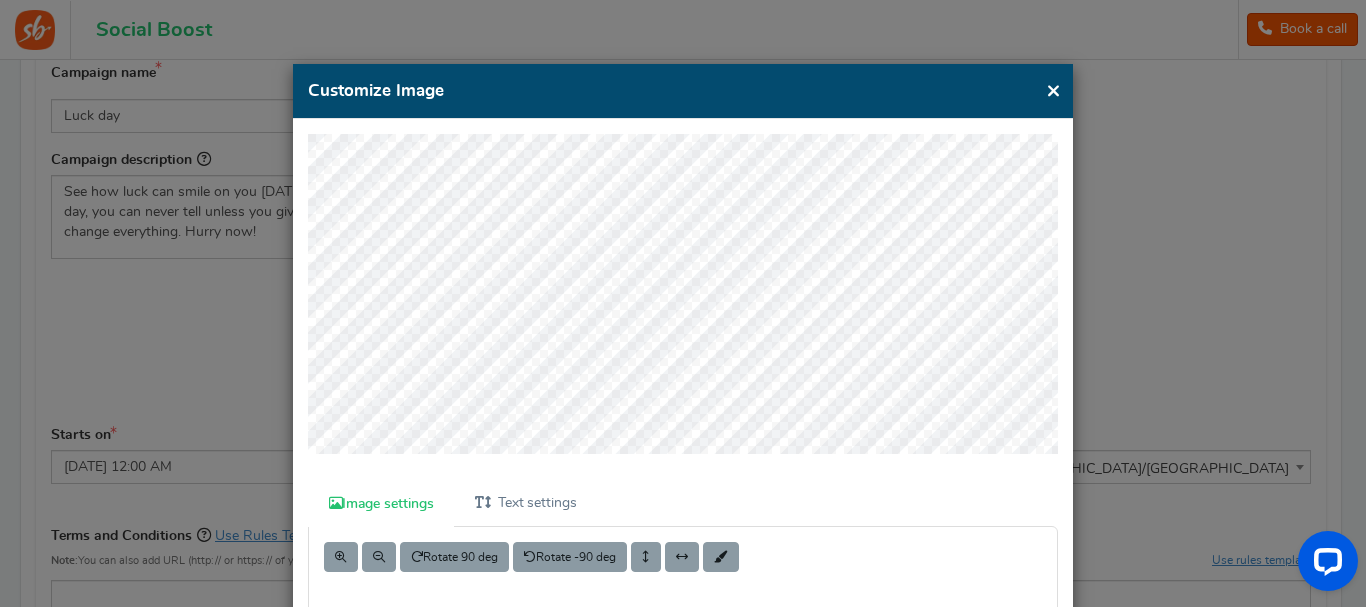click on "×" at bounding box center (1053, 90) 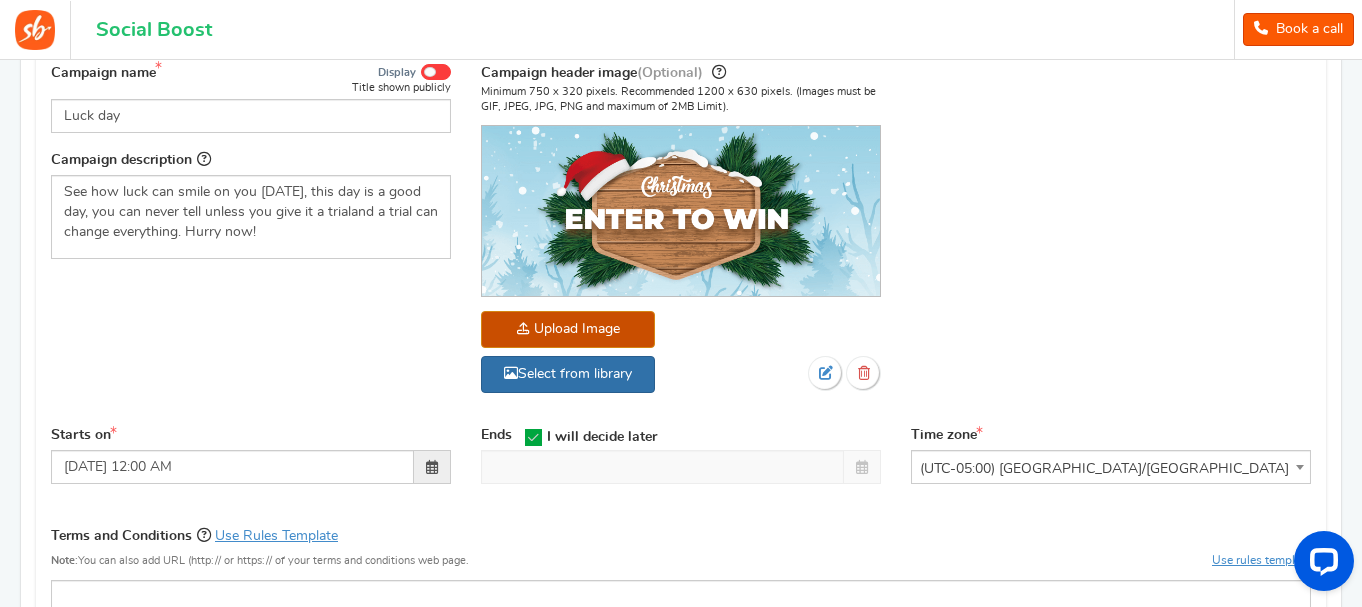 click on "Select from library" at bounding box center [568, 374] 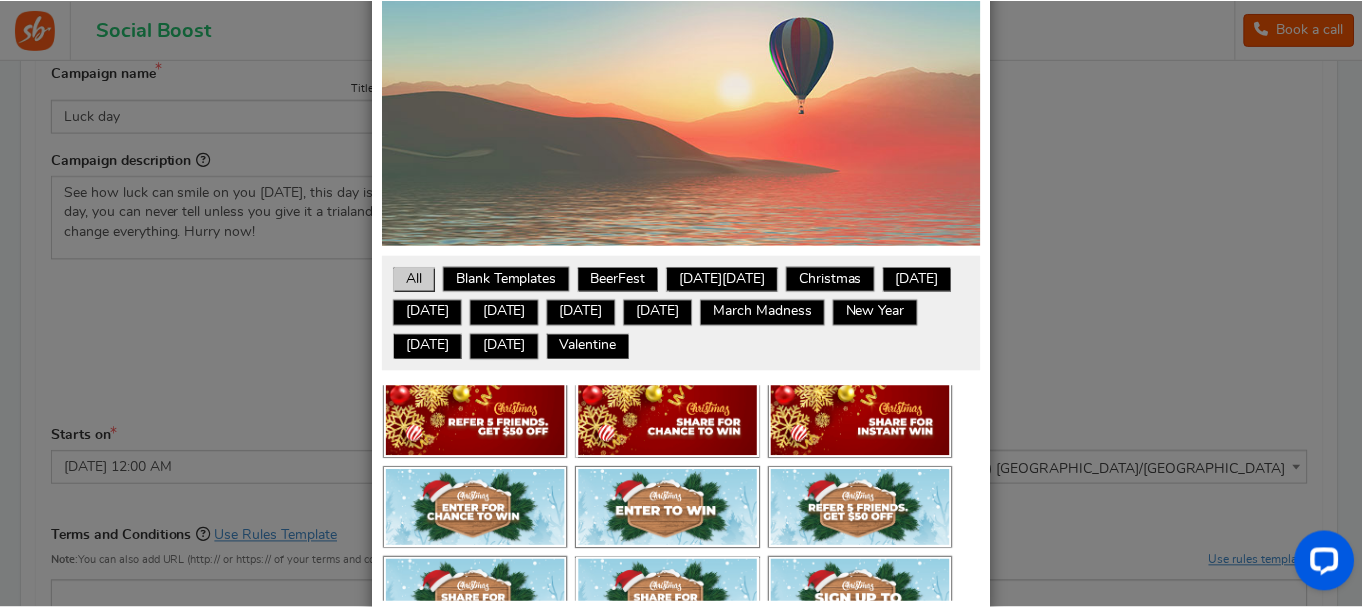 scroll, scrollTop: 0, scrollLeft: 0, axis: both 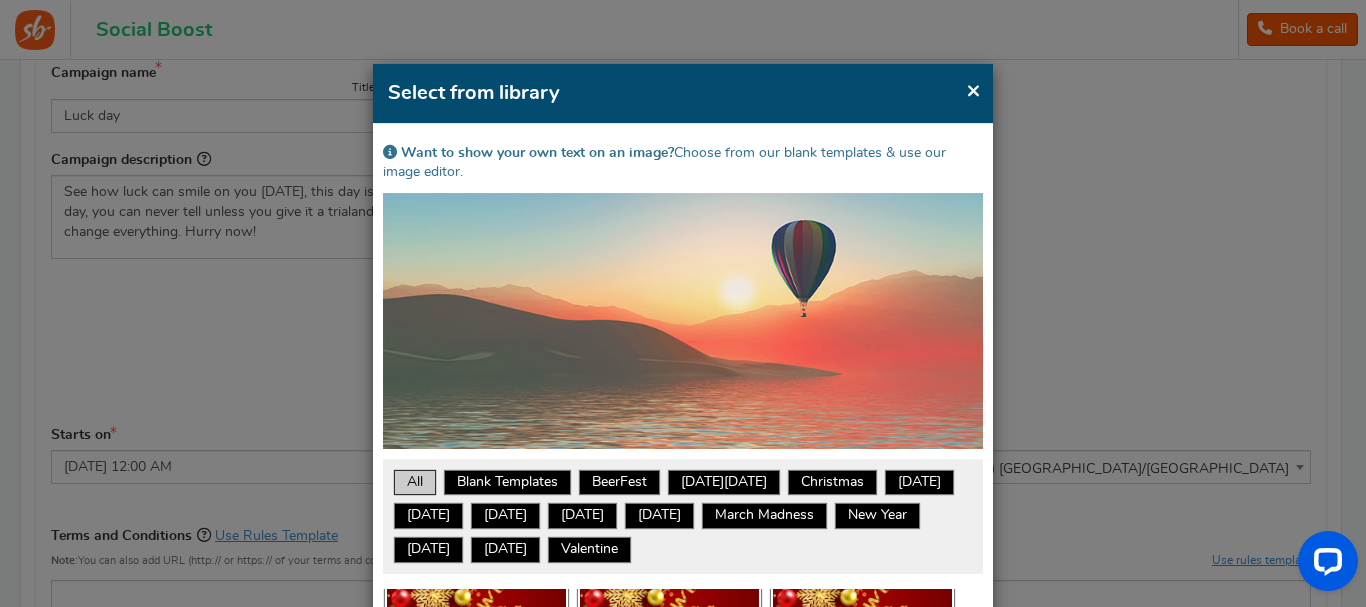 click on "×" at bounding box center (973, 90) 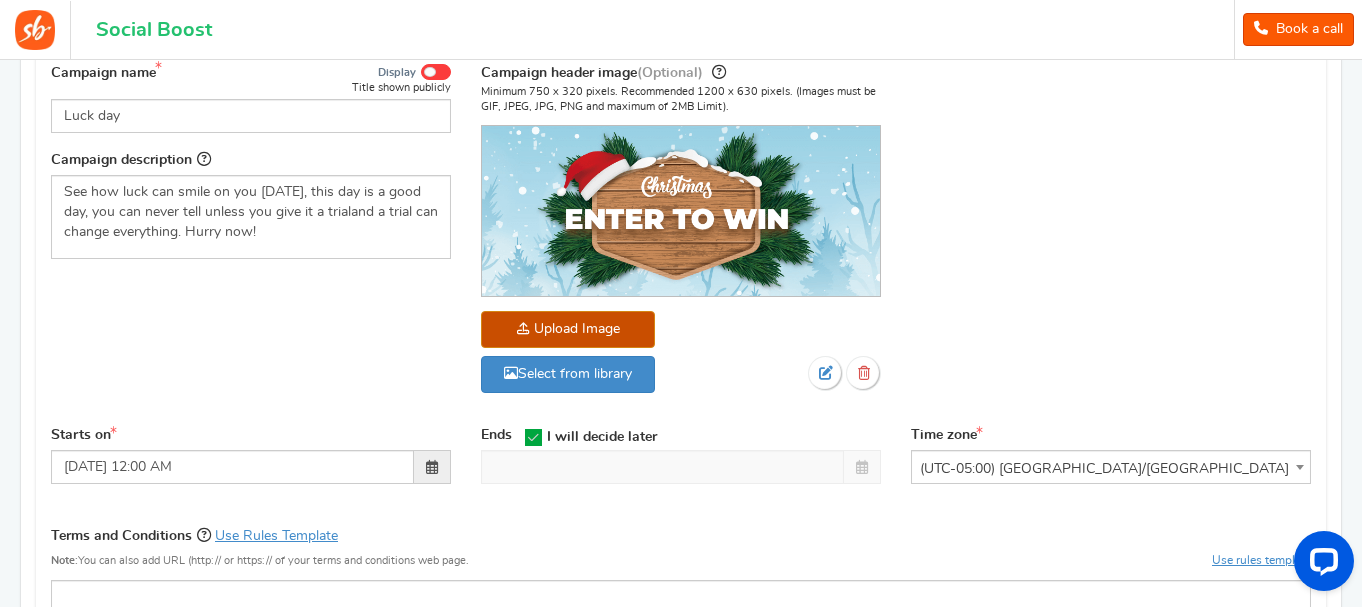 click at bounding box center (-1386, 455) 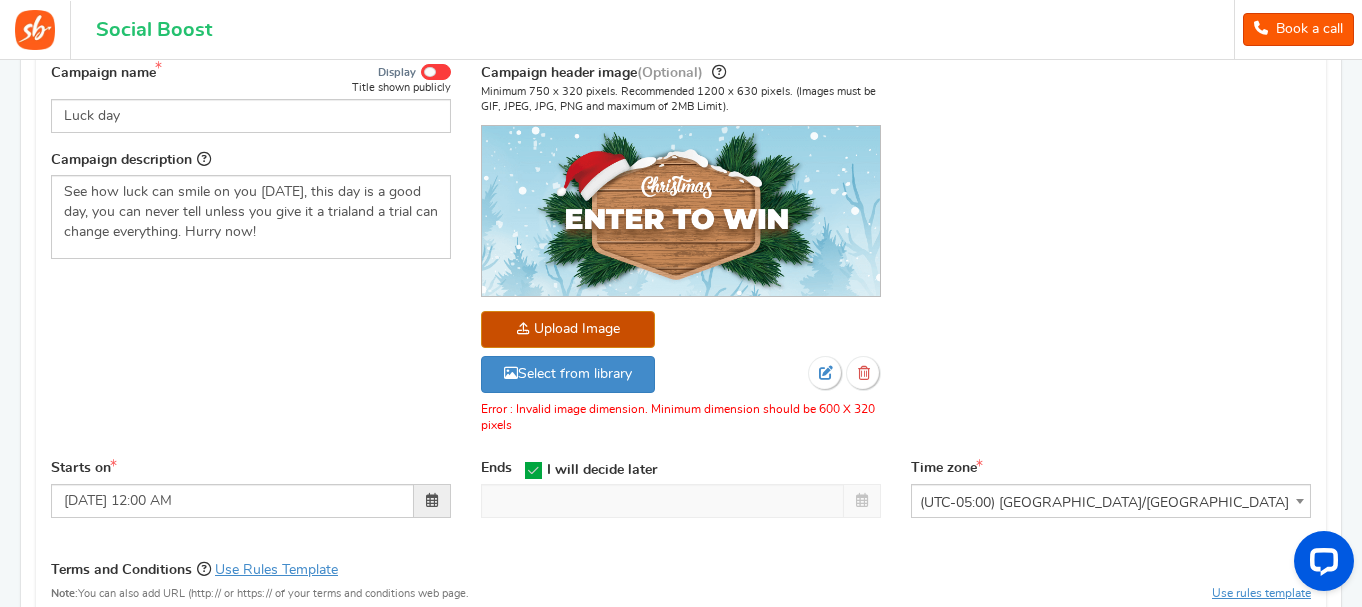 click at bounding box center [-1386, 455] 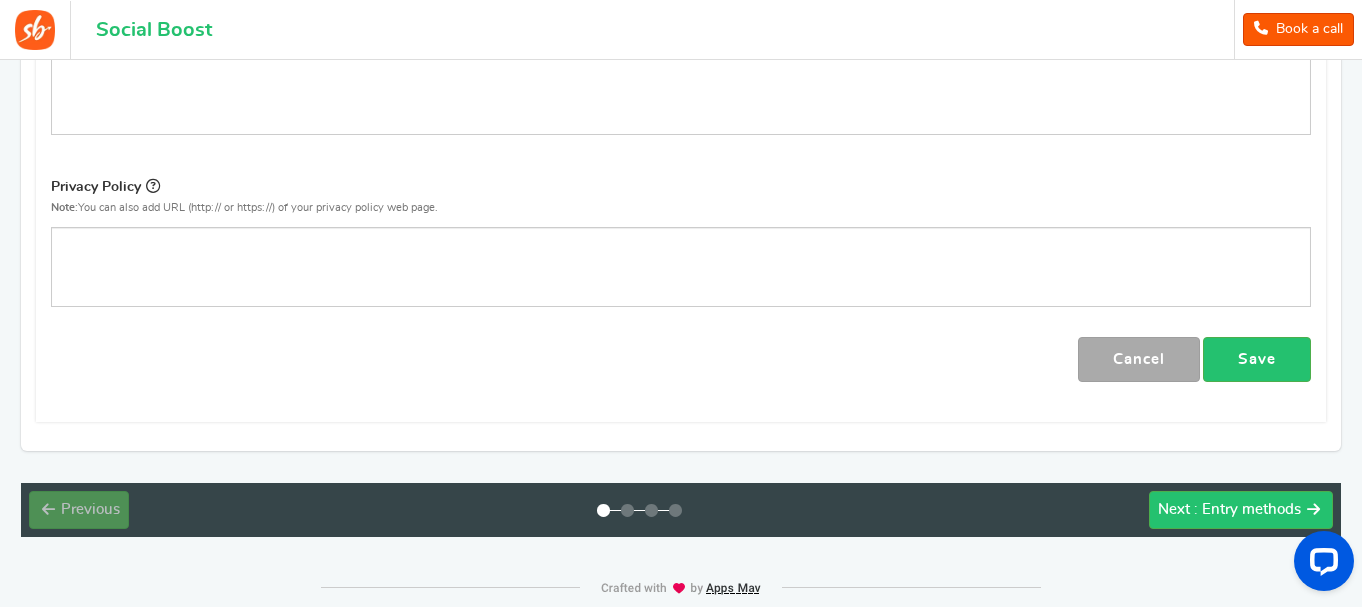 scroll, scrollTop: 990, scrollLeft: 0, axis: vertical 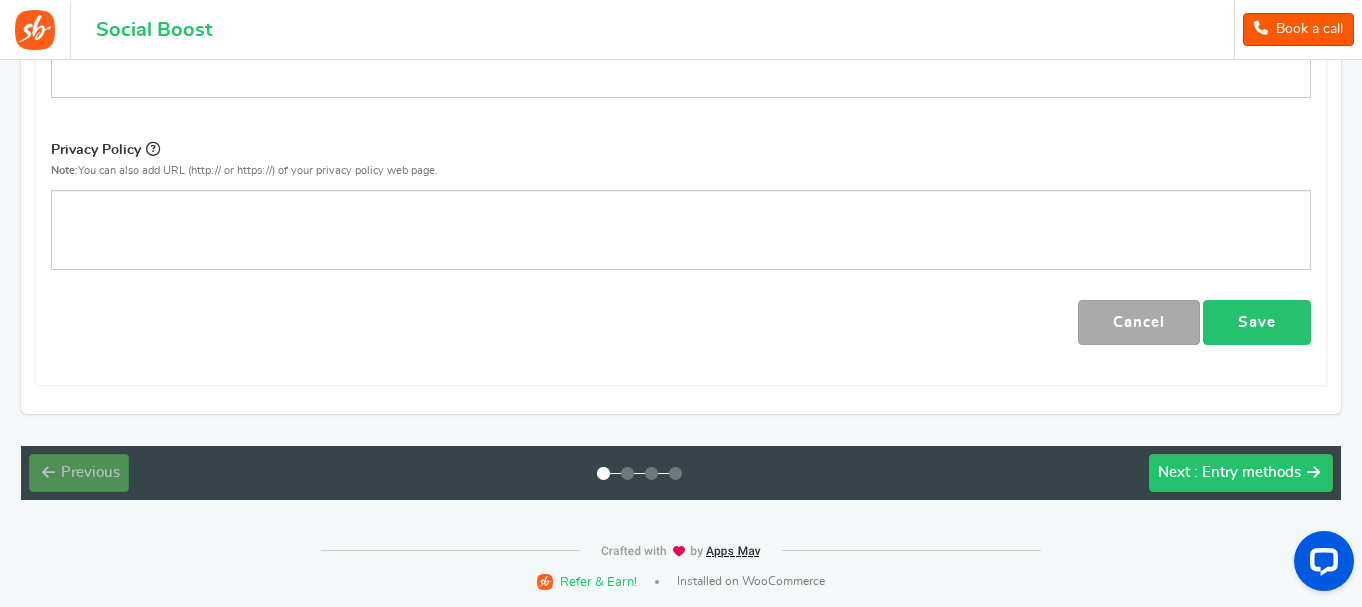 click on "Save" at bounding box center (1257, 322) 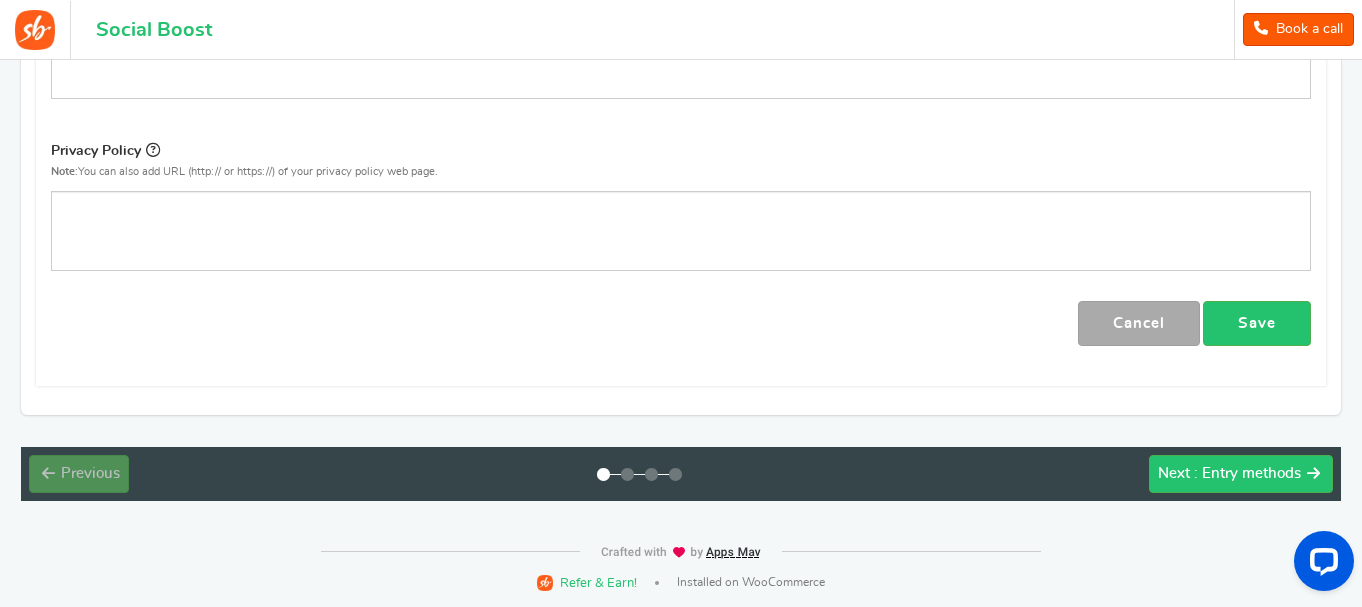 scroll, scrollTop: 990, scrollLeft: 0, axis: vertical 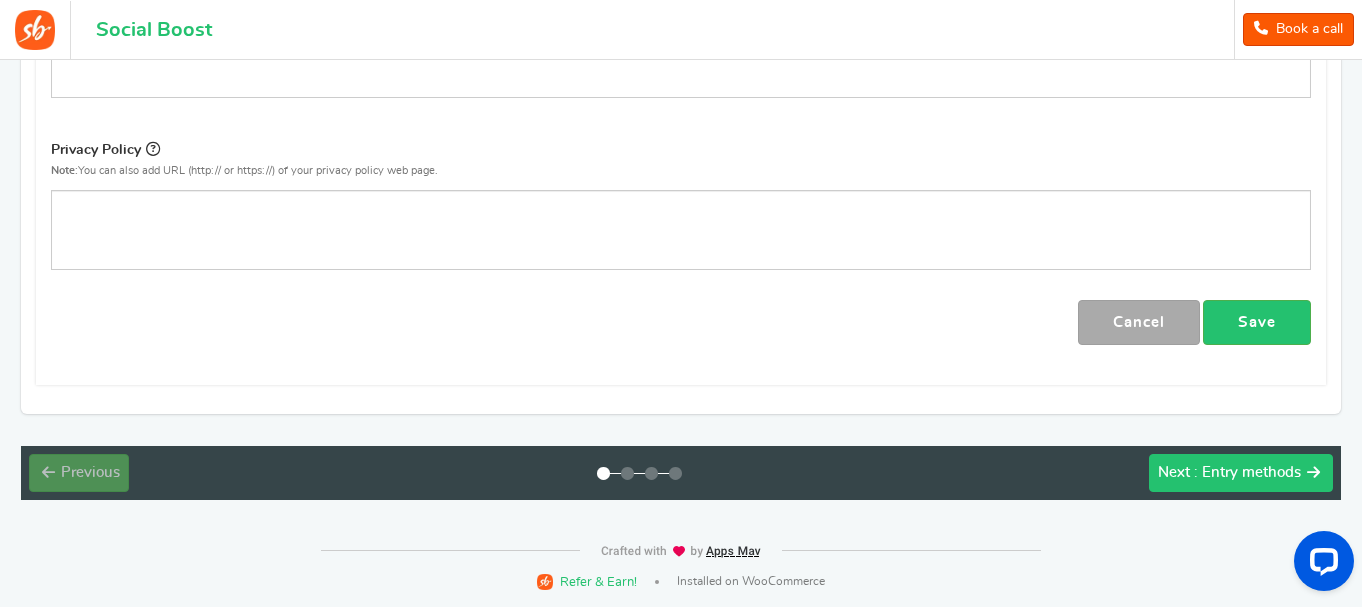 click on ": Entry methods" at bounding box center [1247, 472] 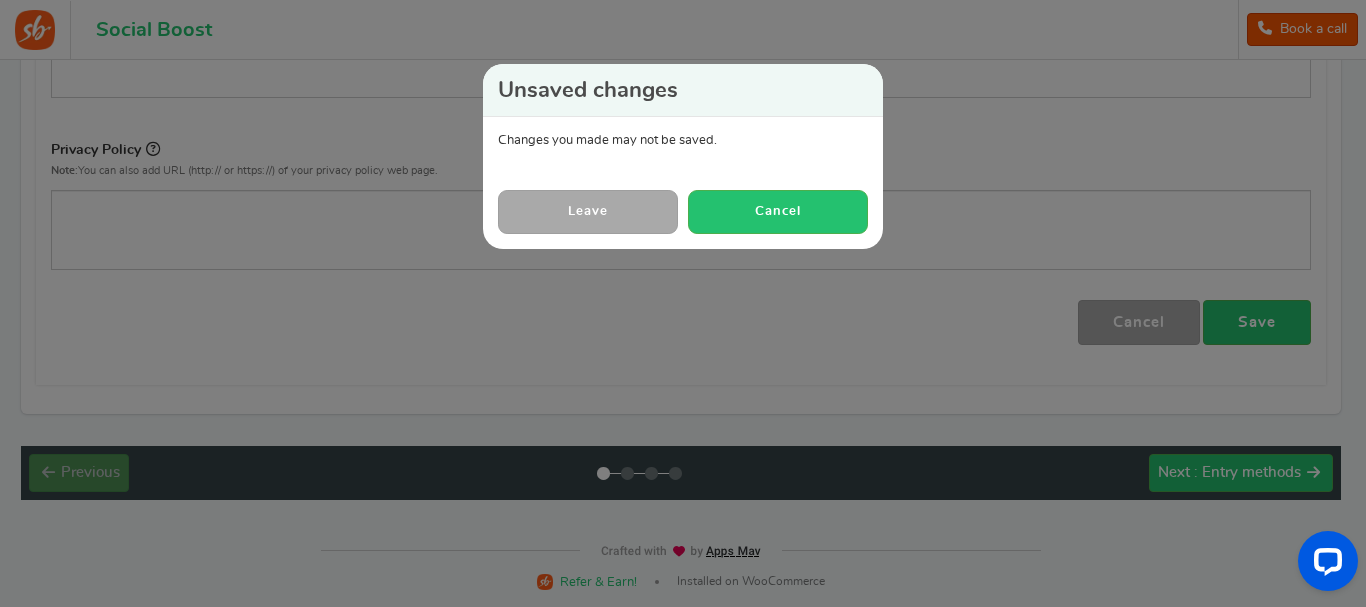 click on "Unsaved changes
Changes you made may not be saved.
Leave
Cancel" at bounding box center [683, 303] 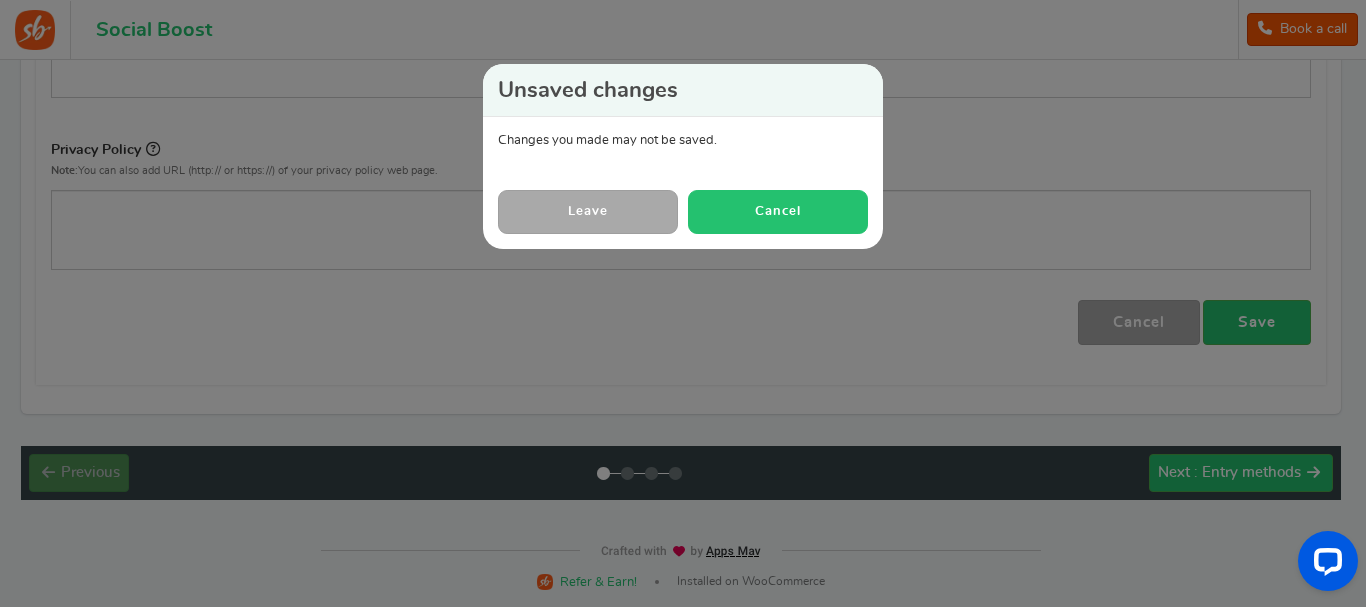 click on "Cancel" at bounding box center (778, 211) 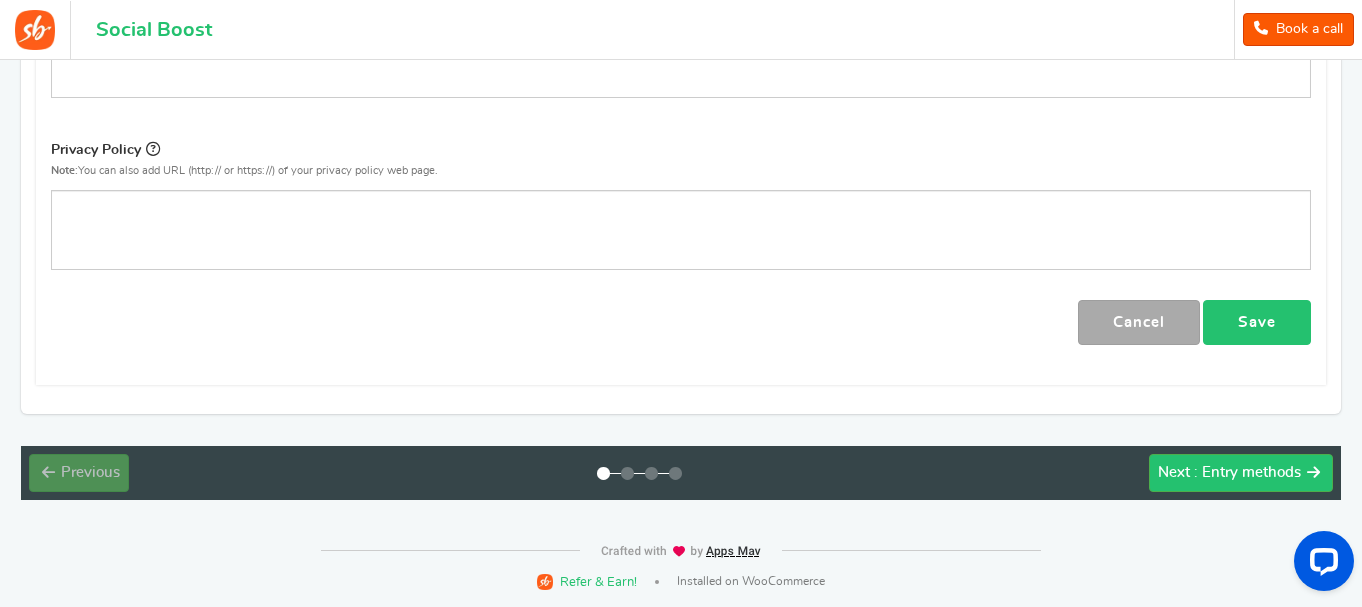 click on "Save" at bounding box center [1257, 322] 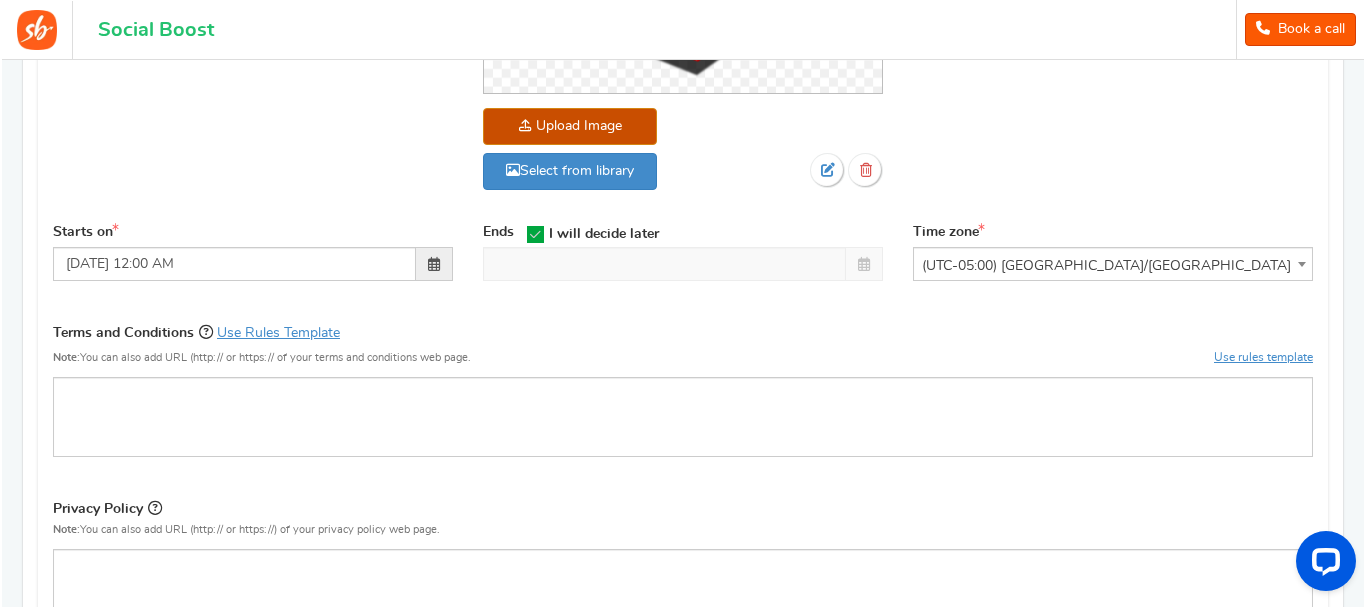 scroll, scrollTop: 800, scrollLeft: 0, axis: vertical 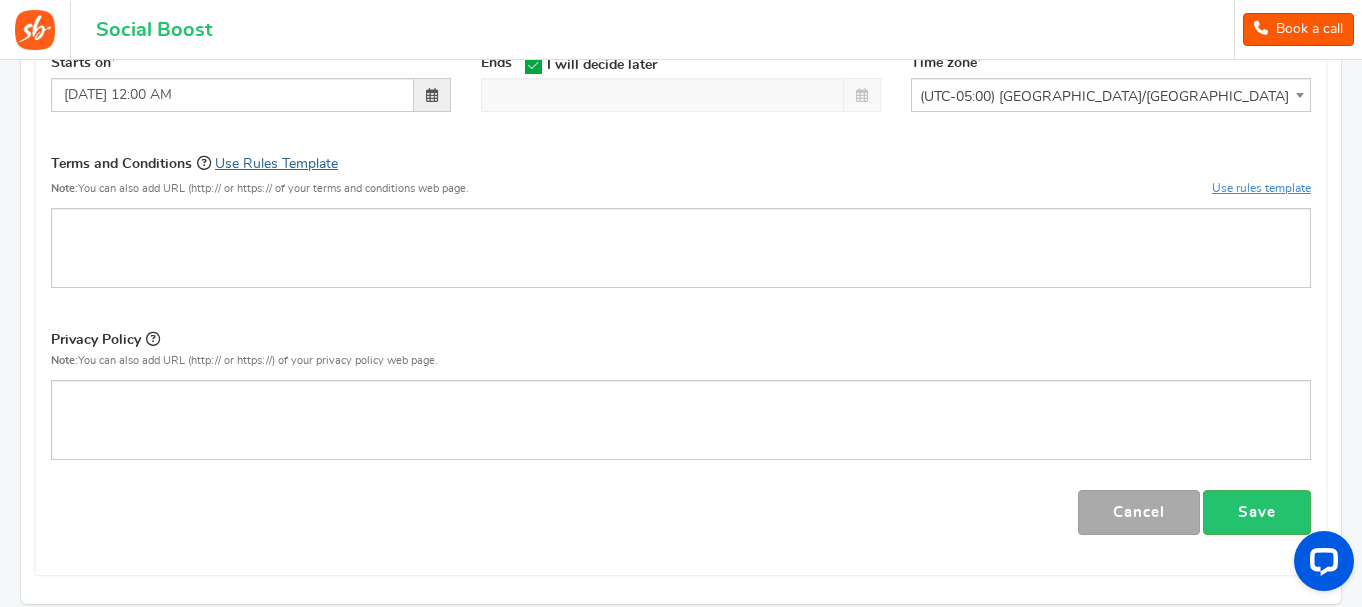 click on "Use Rules Template" at bounding box center (276, 164) 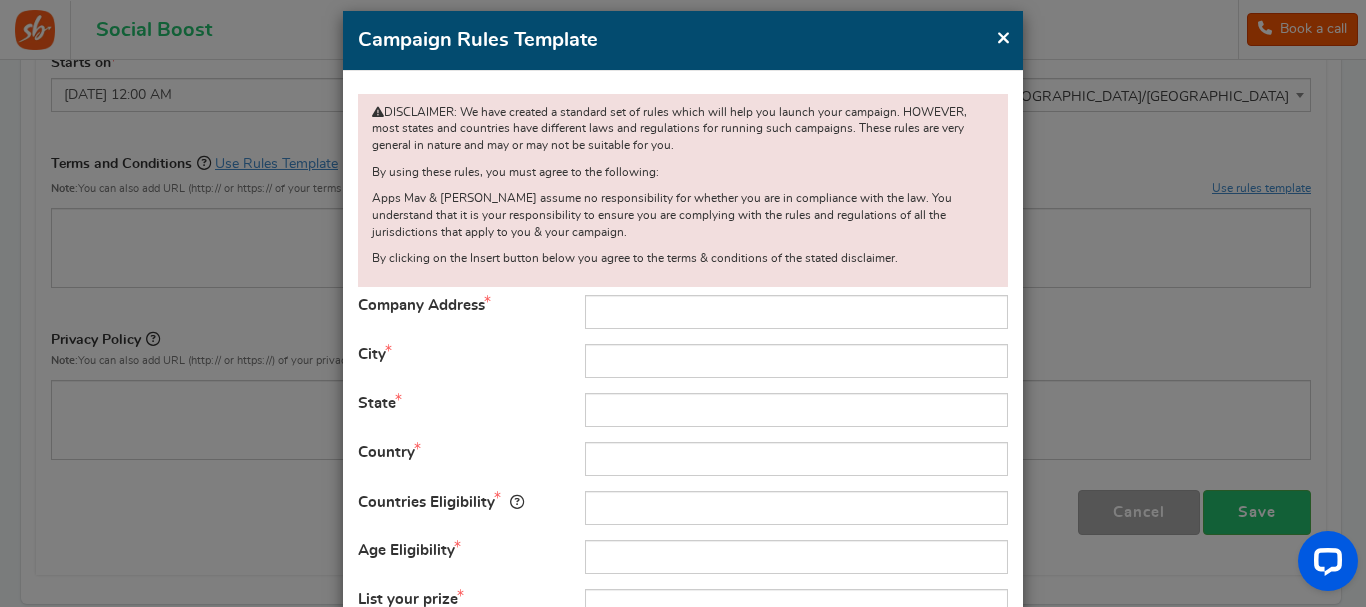 scroll, scrollTop: 223, scrollLeft: 0, axis: vertical 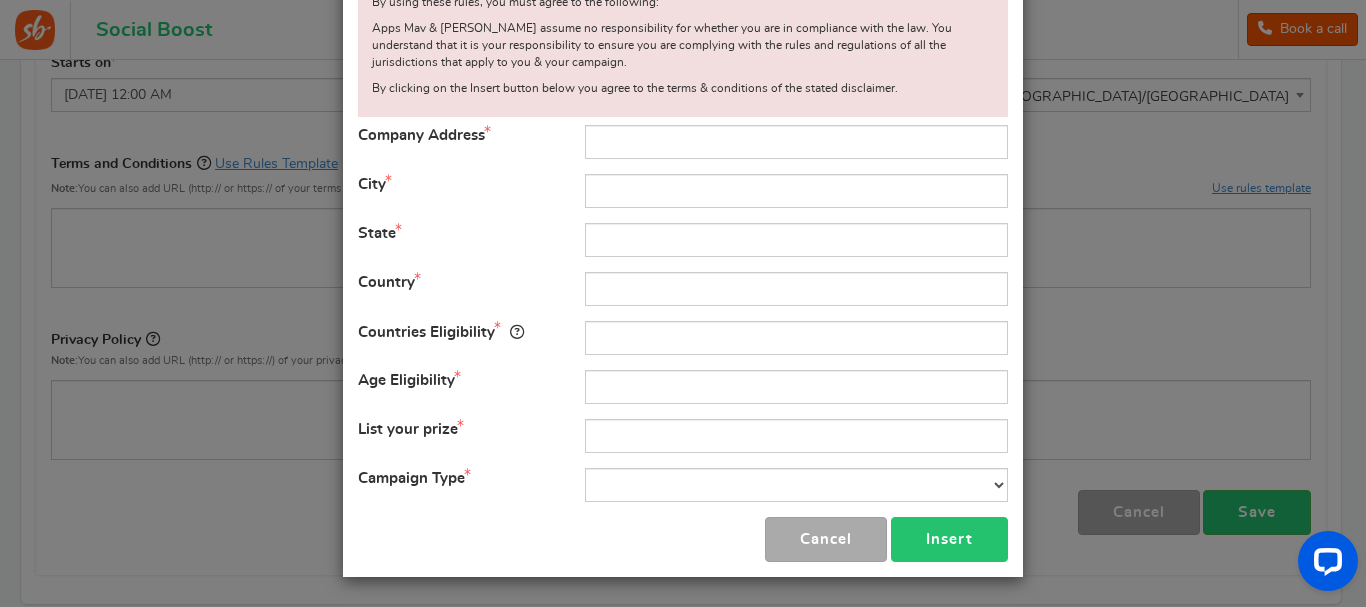 click on "Insert" at bounding box center (949, 539) 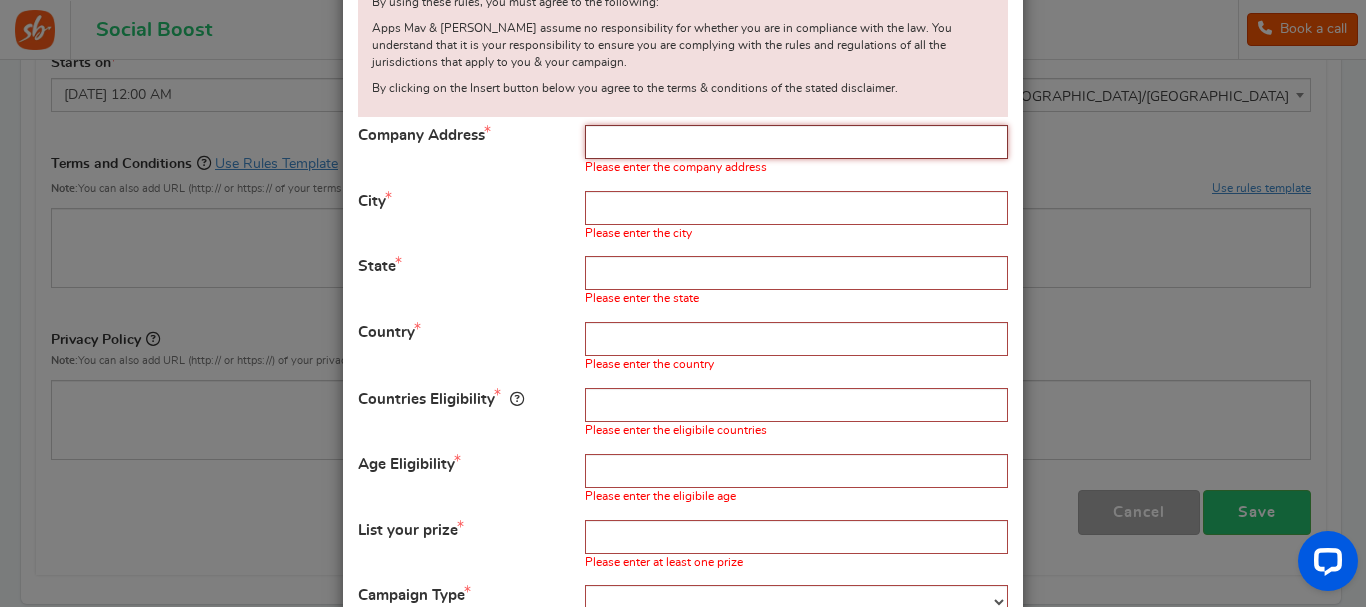 scroll, scrollTop: 323, scrollLeft: 0, axis: vertical 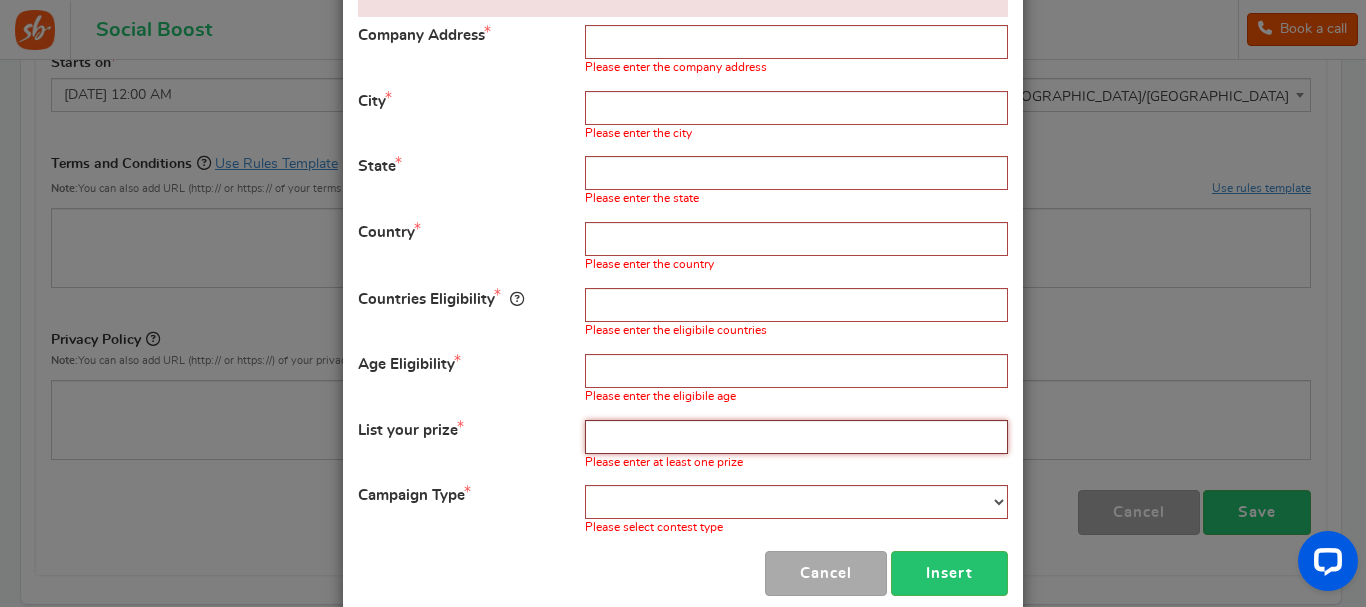 click at bounding box center [796, 437] 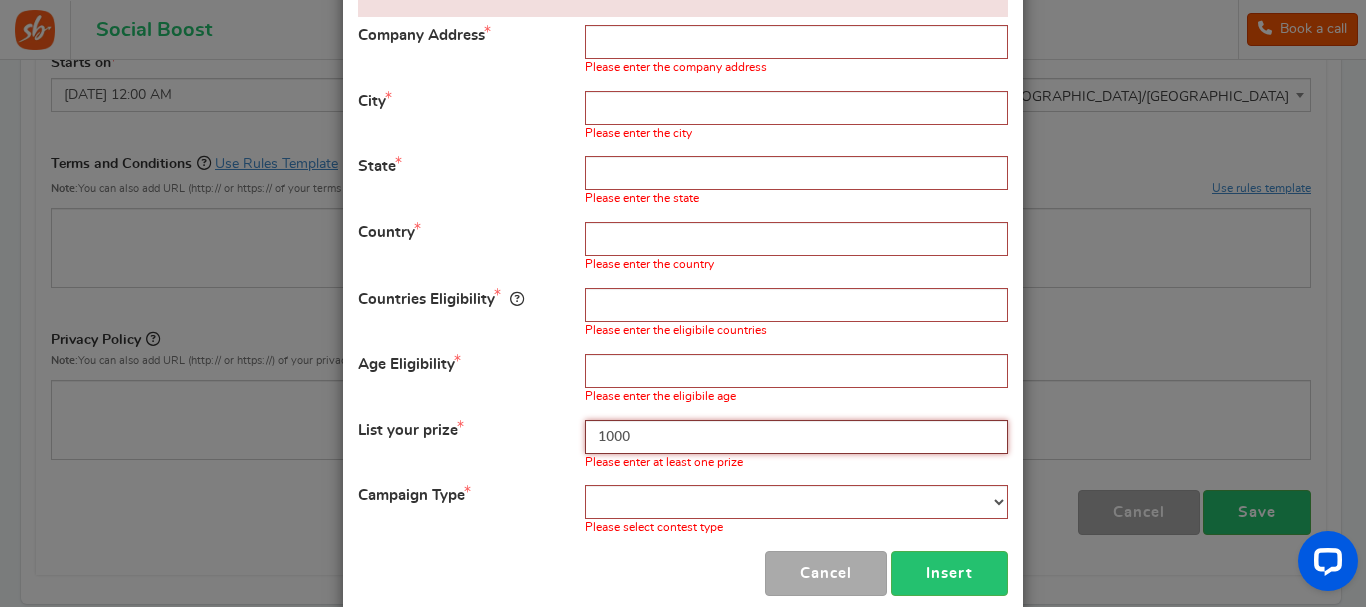 type on "1000" 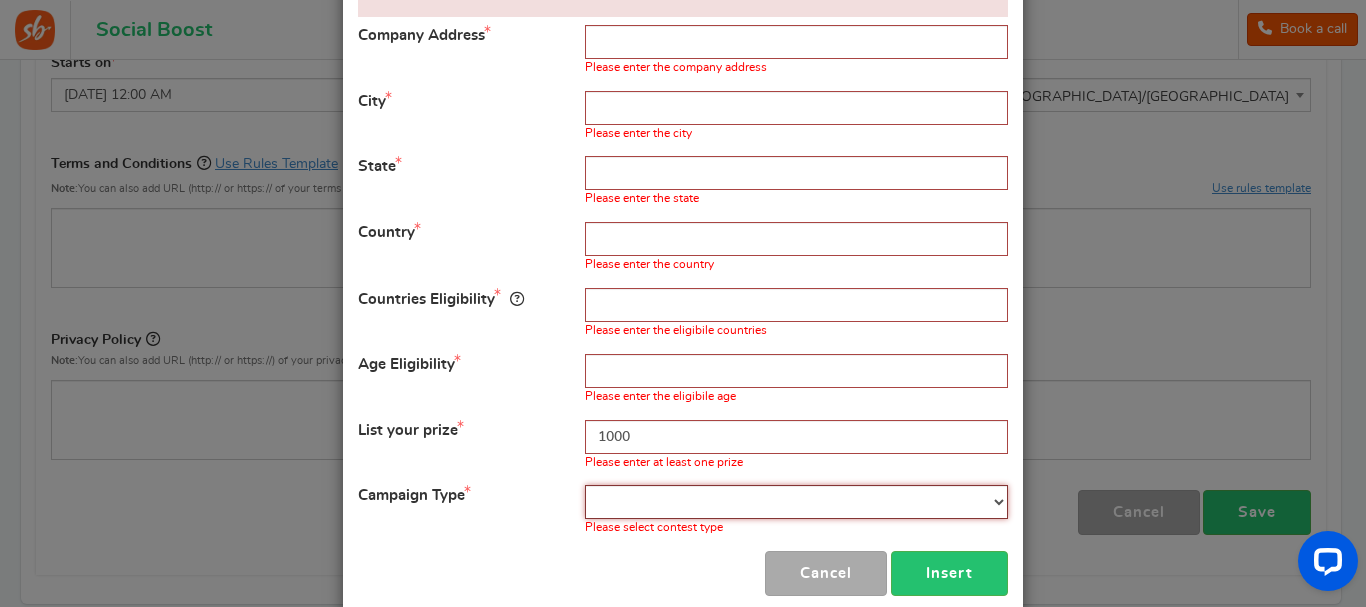 click on "Contest
Giveaway
Lottery
Offer
Raffle
Sweepstakes
Other" at bounding box center [796, 502] 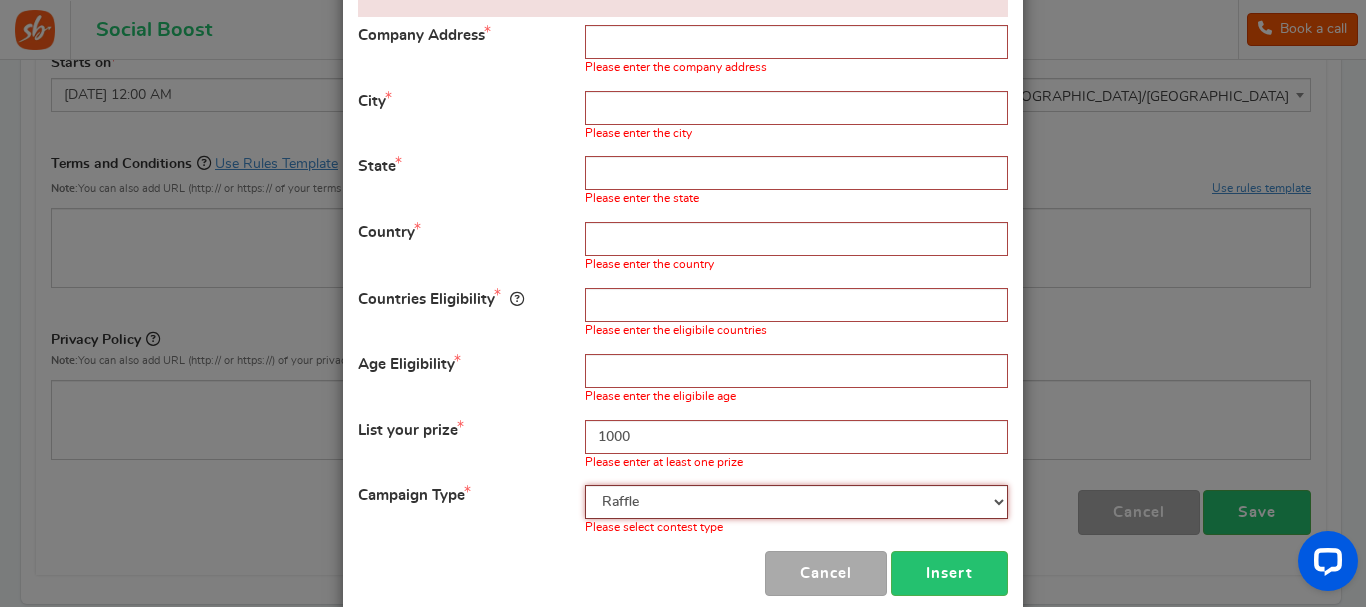 click on "Contest
Giveaway
Lottery
Offer
Raffle
Sweepstakes
Other" at bounding box center [796, 502] 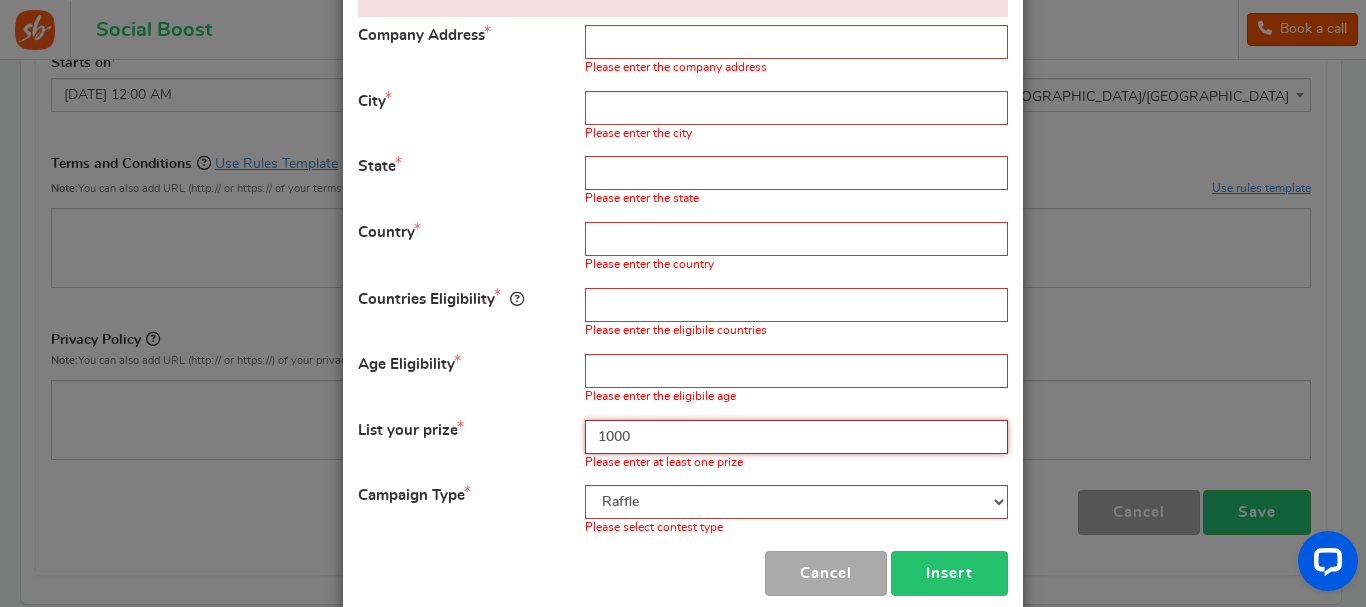 click on "1000" at bounding box center [796, 437] 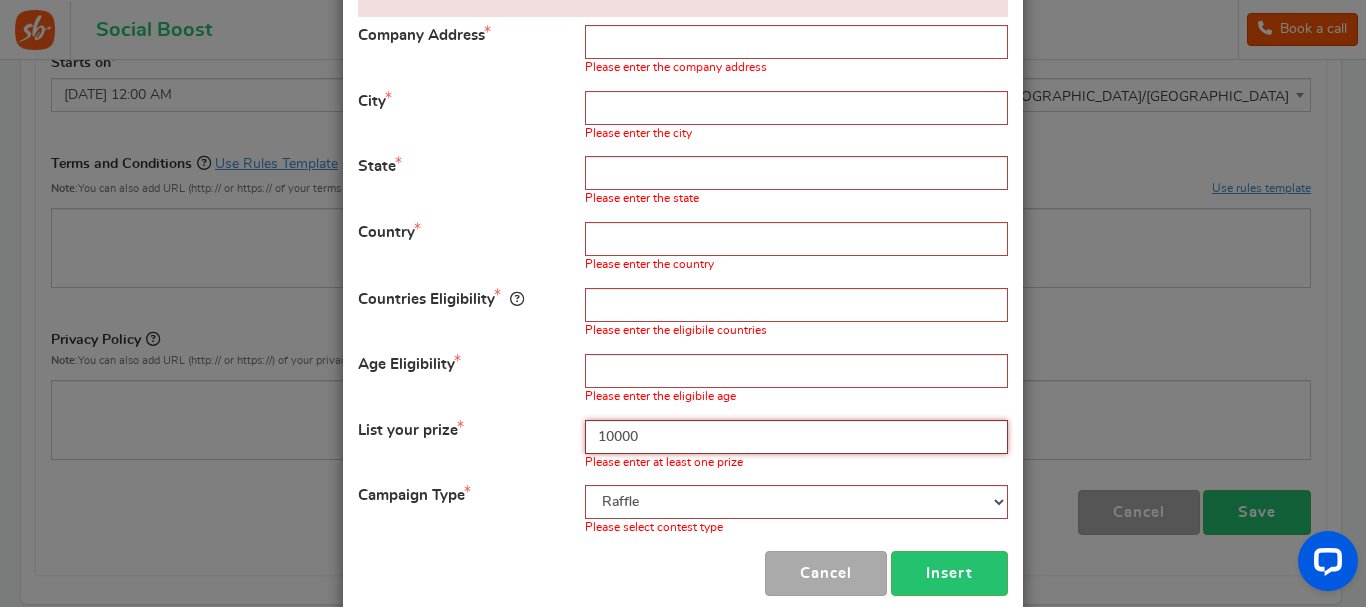 type on "10000" 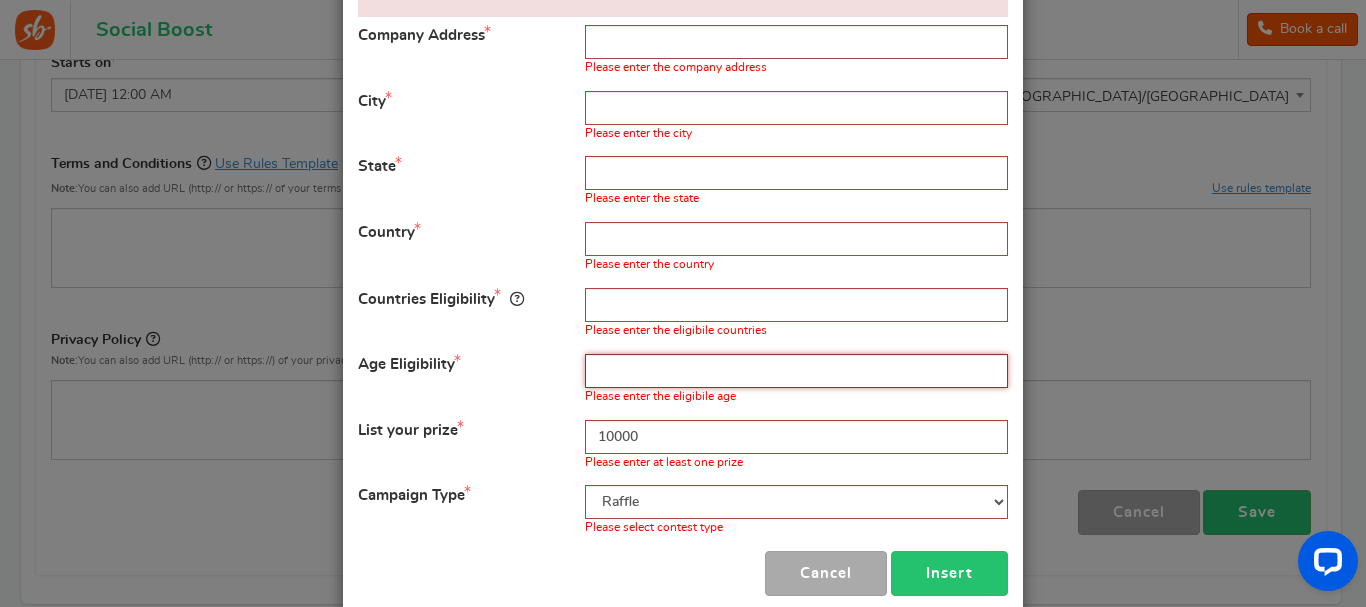 click at bounding box center (796, 371) 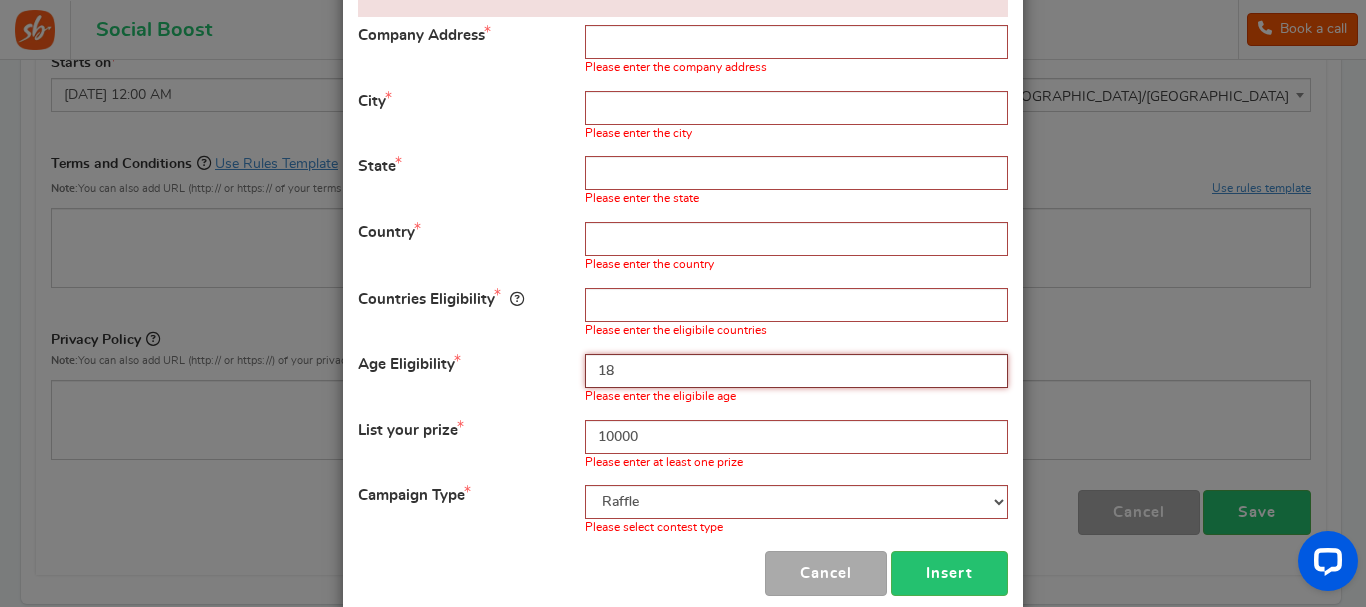 type on "18" 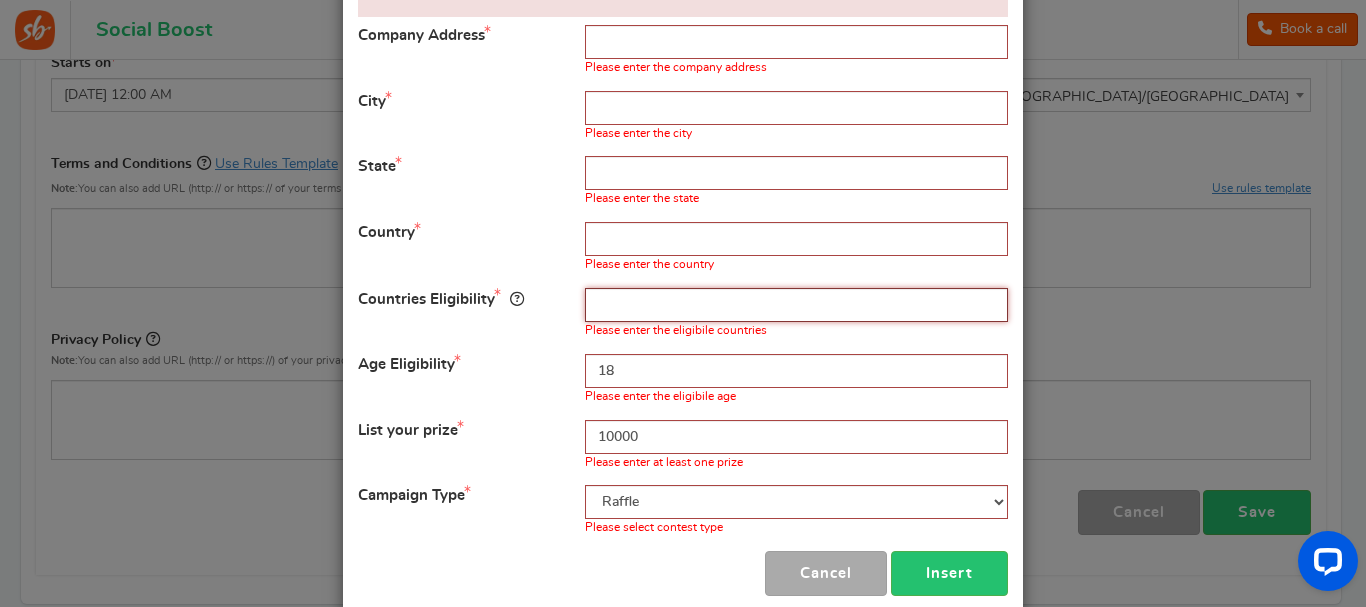 click at bounding box center [796, 305] 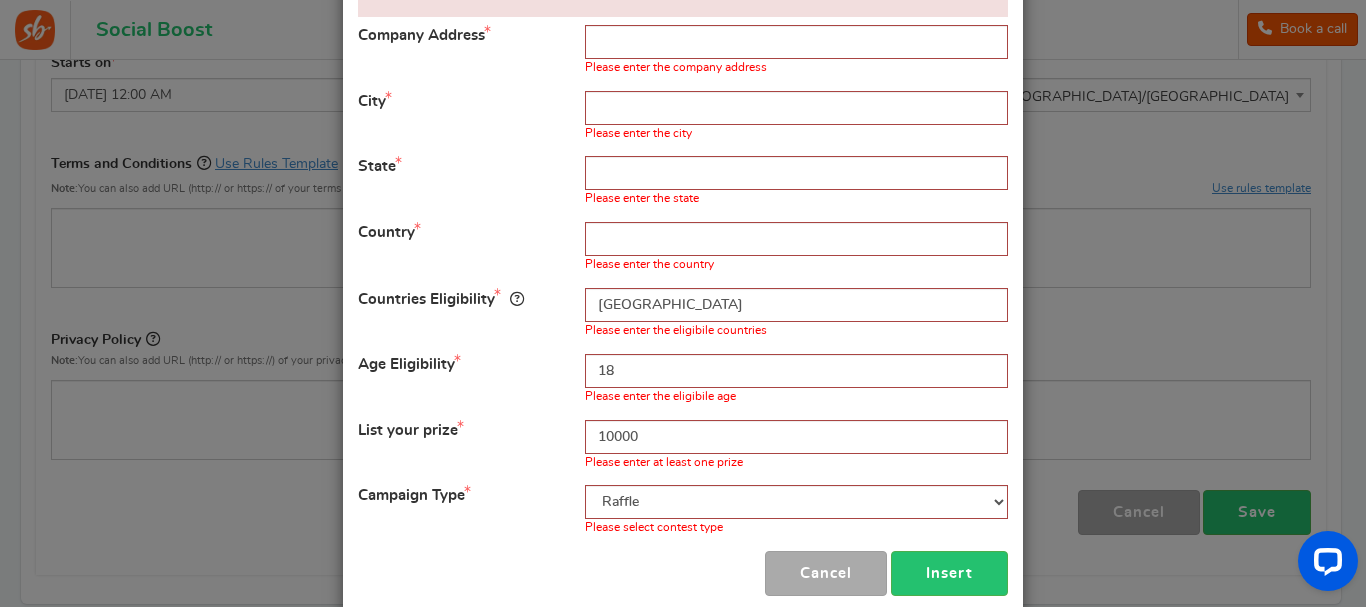 type on "[STREET_ADDRESS]" 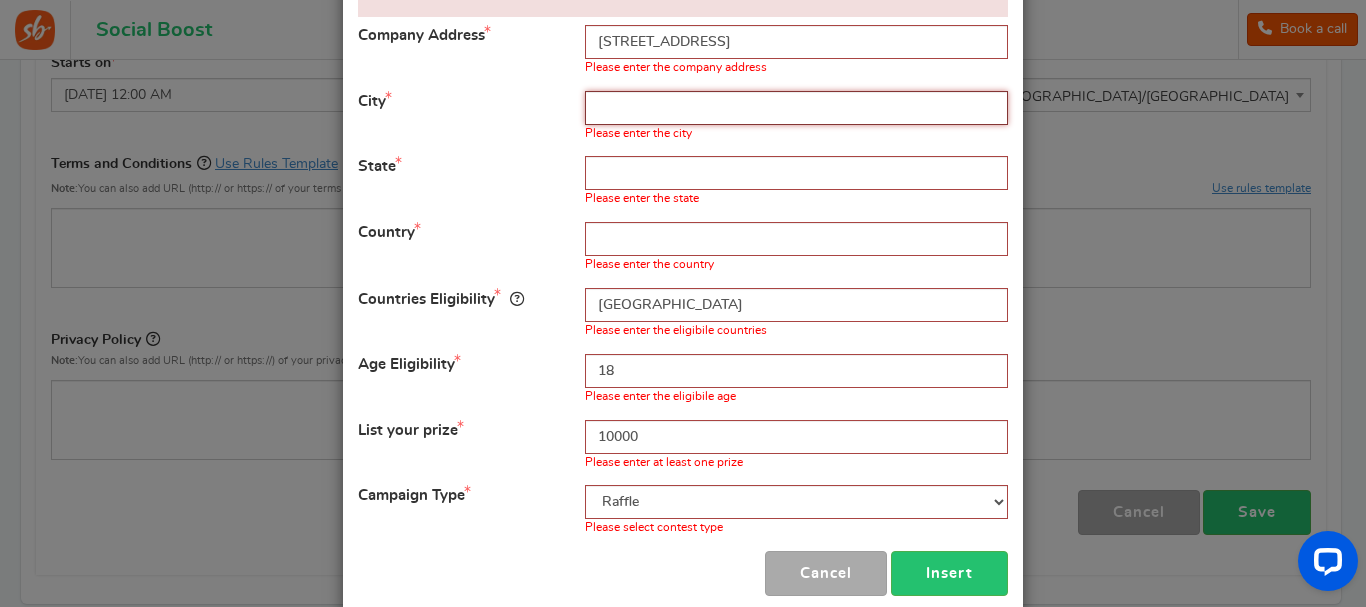 type on "[GEOGRAPHIC_DATA]" 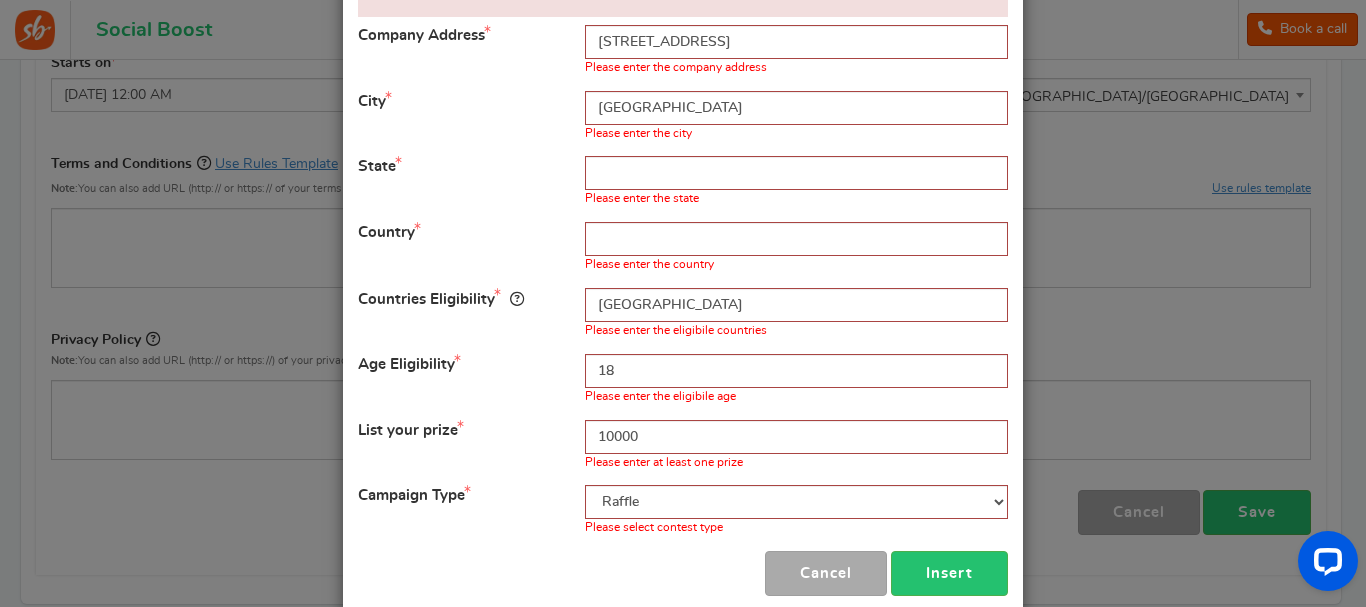 type on "[GEOGRAPHIC_DATA]" 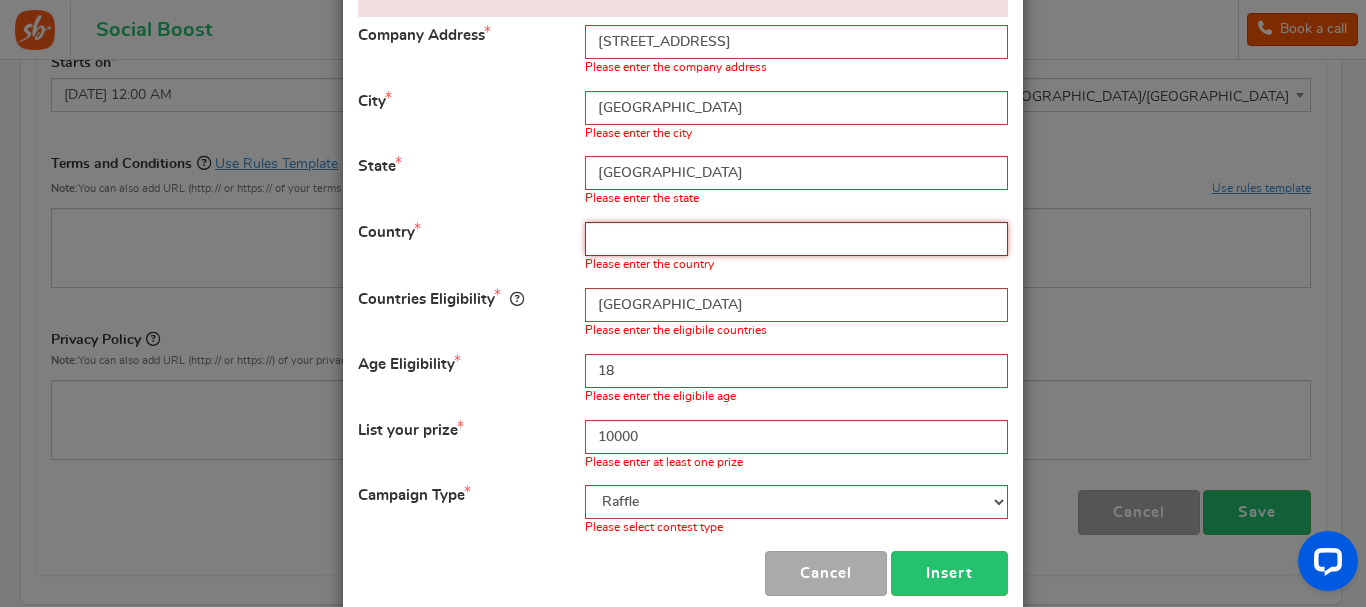 type on "[GEOGRAPHIC_DATA]" 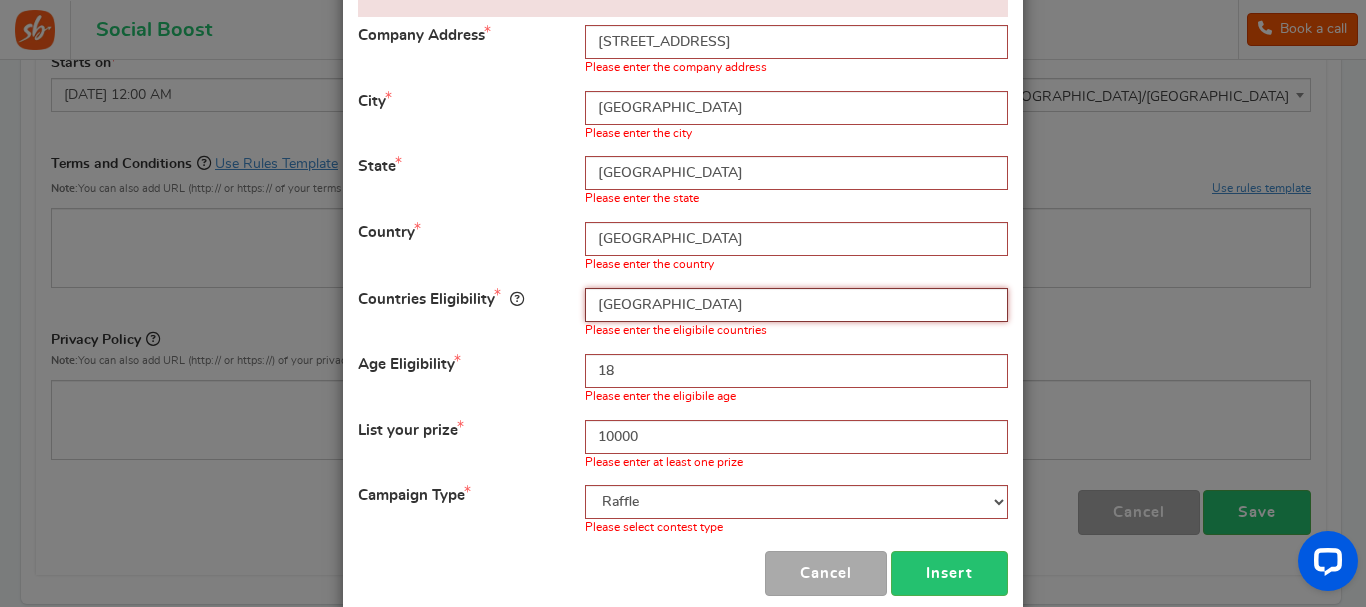 click on "[GEOGRAPHIC_DATA]" at bounding box center (796, 305) 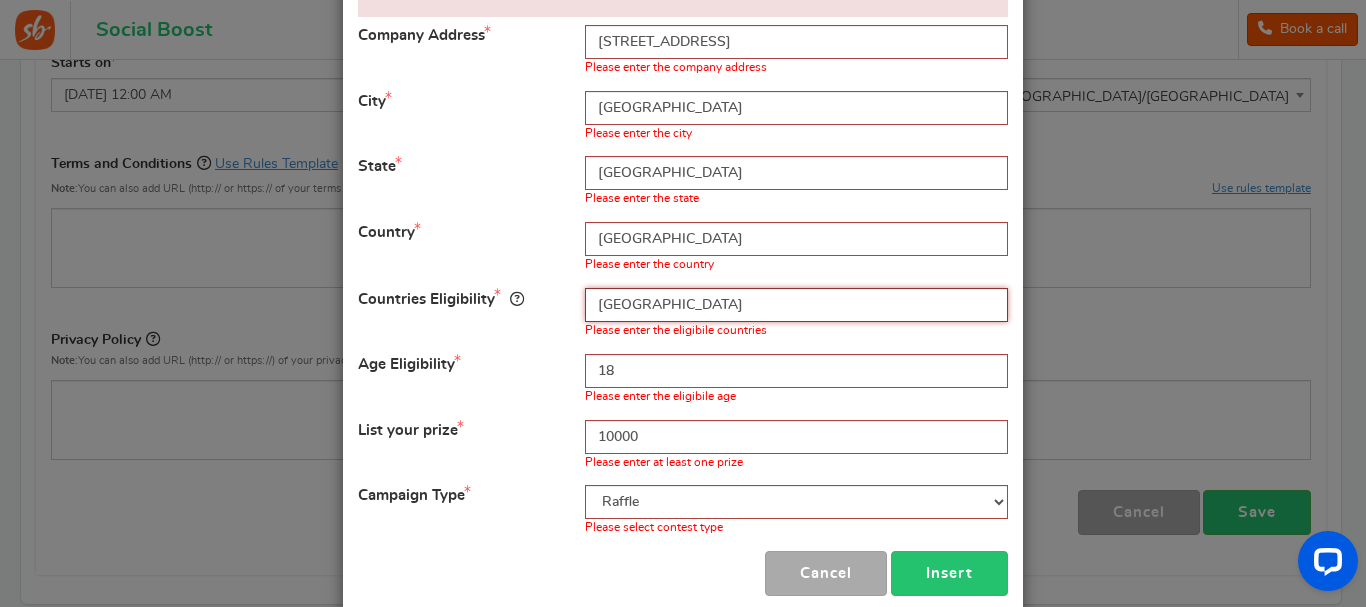 click on "[GEOGRAPHIC_DATA]" at bounding box center (796, 305) 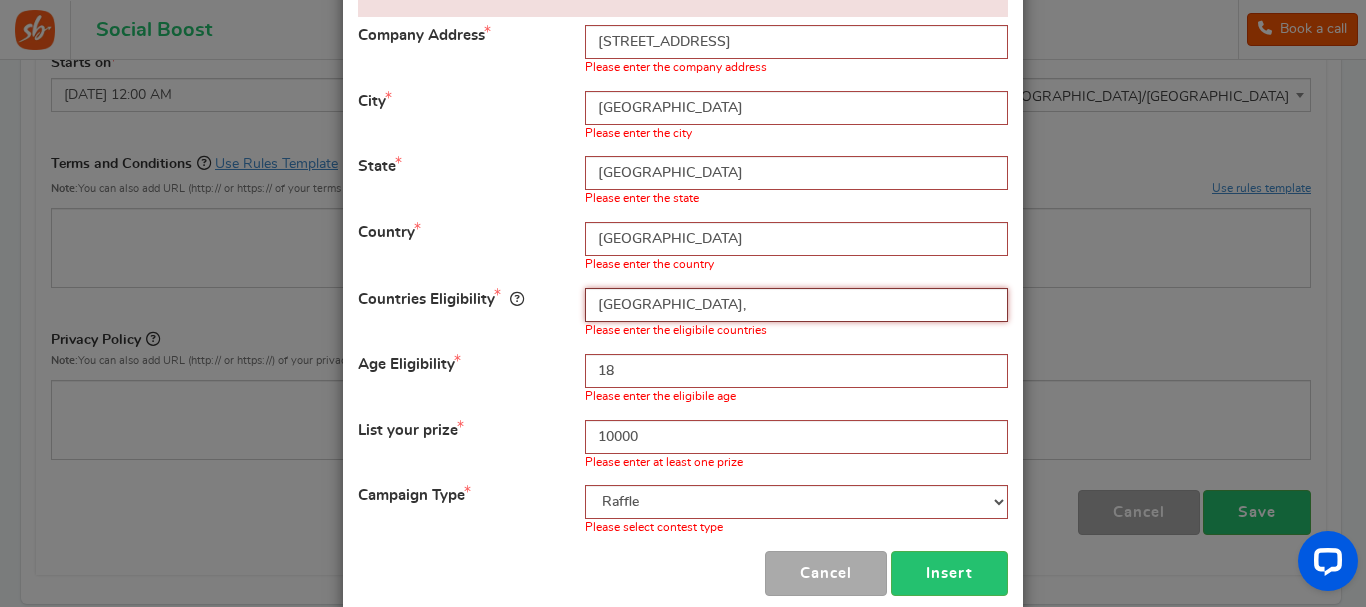 type on "[GEOGRAPHIC_DATA]," 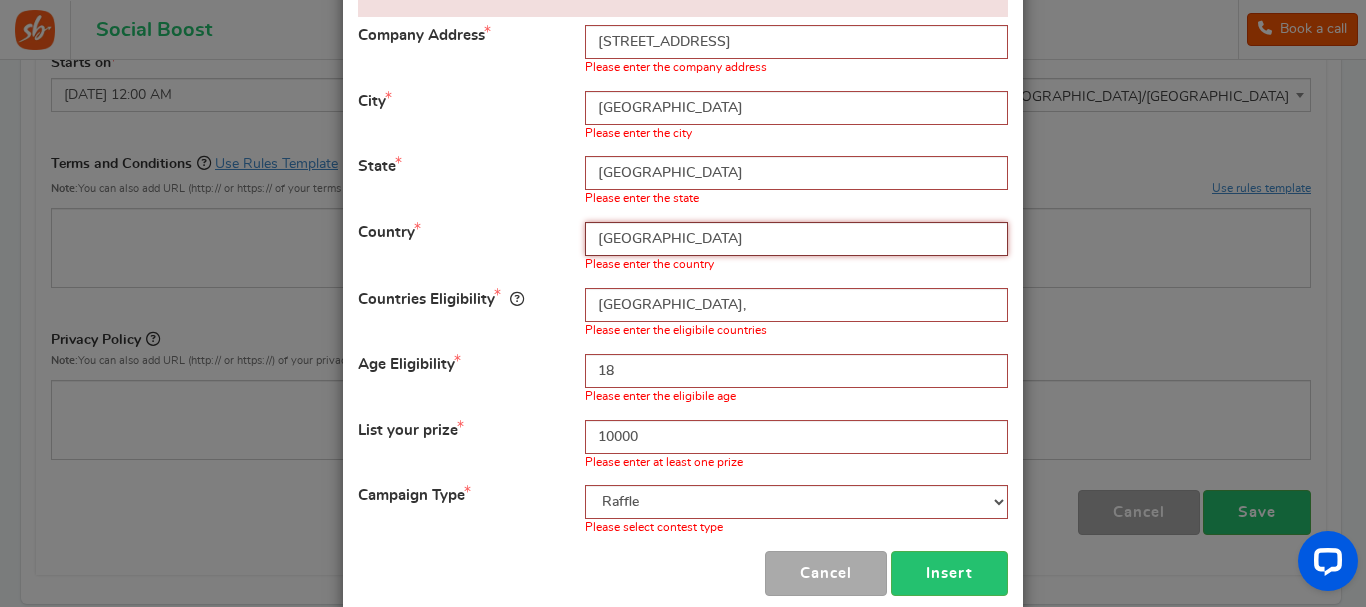 click on "[GEOGRAPHIC_DATA]" at bounding box center (796, 239) 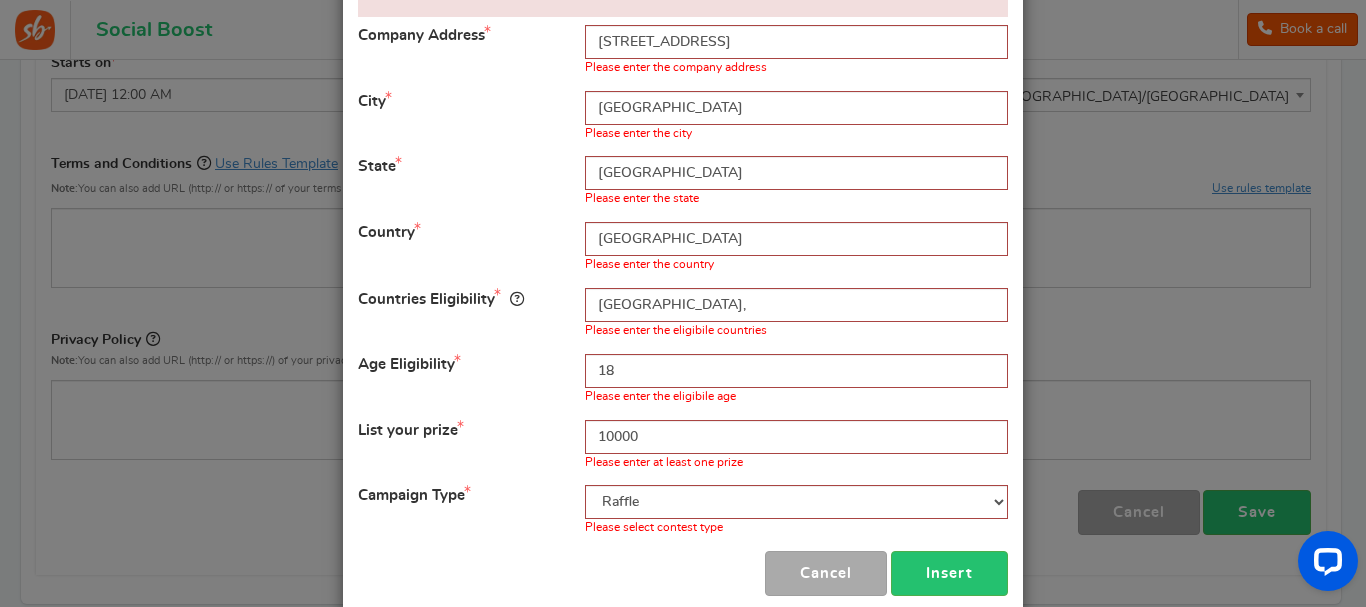 click on "Company Address
[STREET_ADDRESS] Please enter the company address
City
[GEOGRAPHIC_DATA] Please enter the city
State
[GEOGRAPHIC_DATA] Please enter the state
Country
[GEOGRAPHIC_DATA] Please enter the country
Countries Eligibility
[GEOGRAPHIC_DATA], Please enter the eligibile countries
Age Eligibility
18 Please enter the eligibile age 10000" at bounding box center [683, 280] 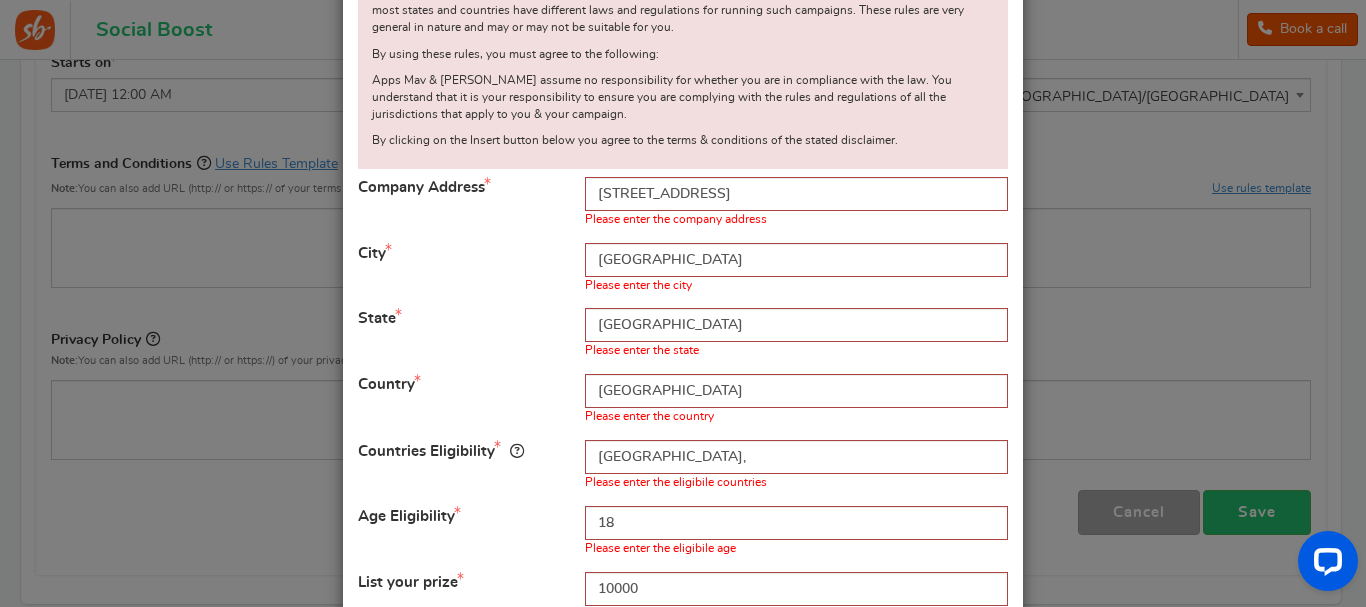 scroll, scrollTop: 157, scrollLeft: 0, axis: vertical 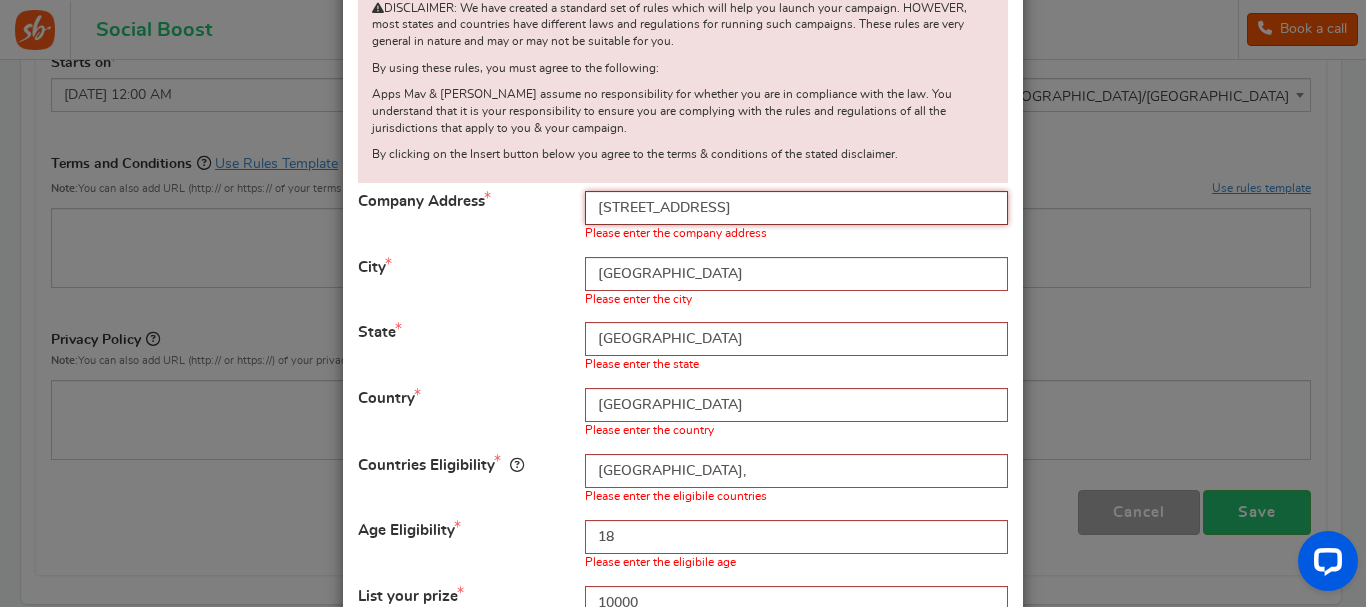 click on "[STREET_ADDRESS]" at bounding box center [796, 208] 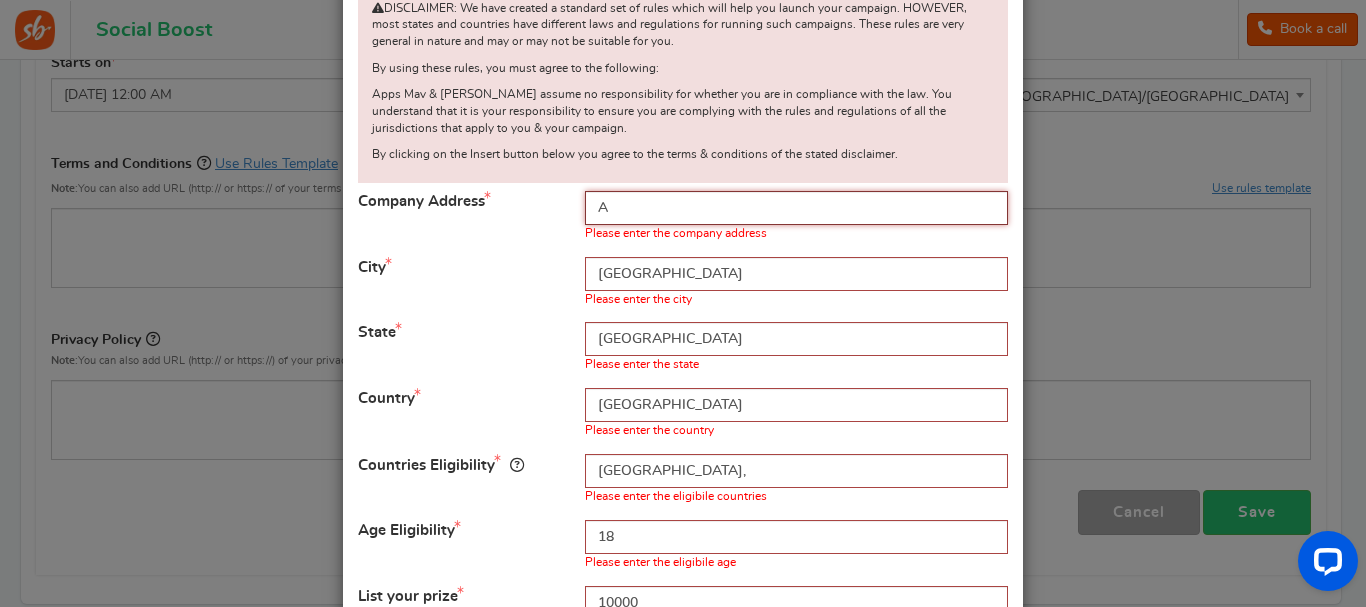 type on "Alimosho lagos" 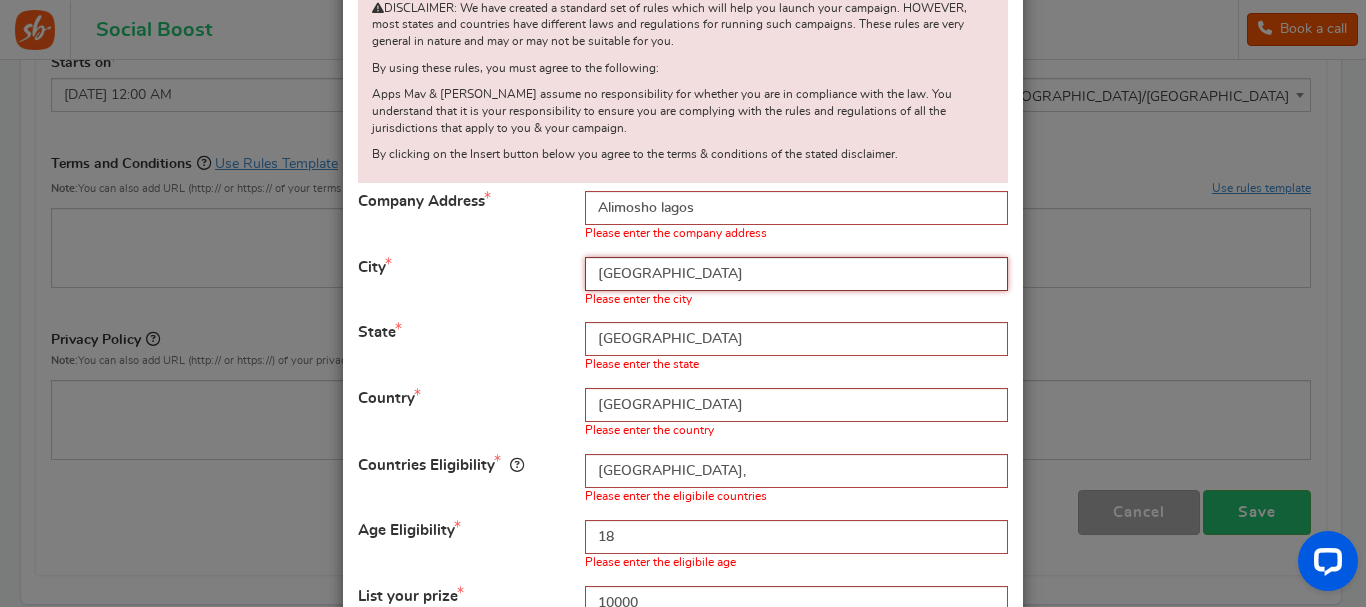 click on "[GEOGRAPHIC_DATA]" at bounding box center (796, 274) 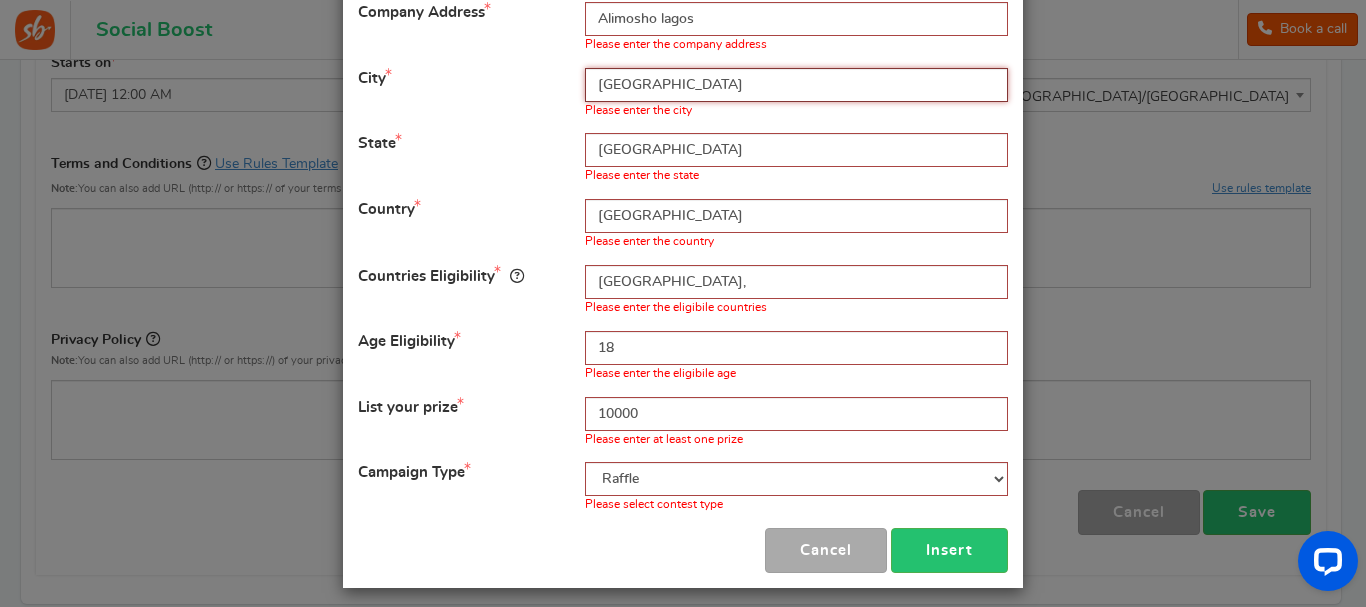 scroll, scrollTop: 357, scrollLeft: 0, axis: vertical 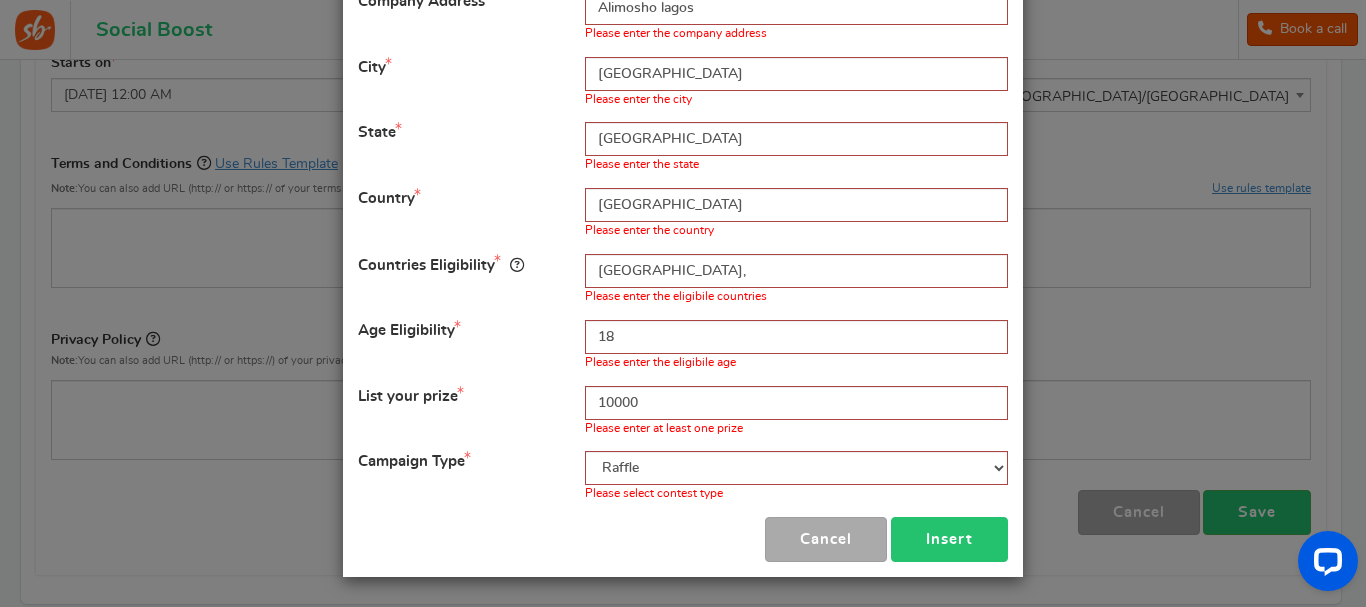 click on "Insert" at bounding box center (949, 539) 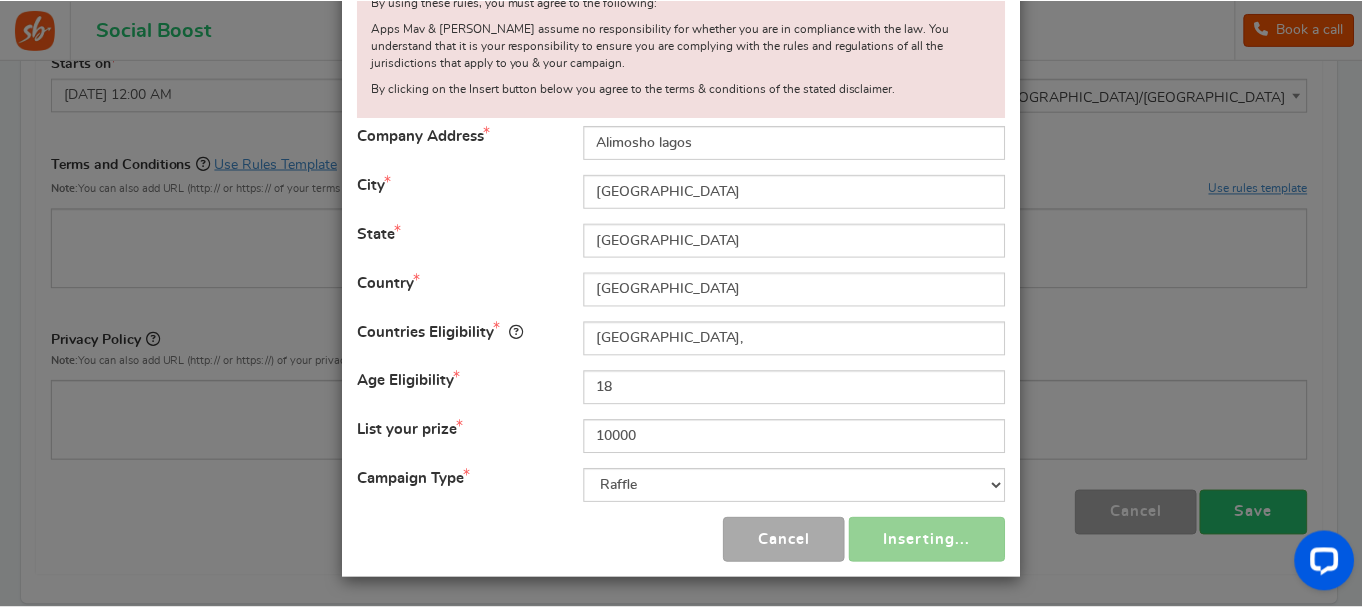 scroll, scrollTop: 189, scrollLeft: 0, axis: vertical 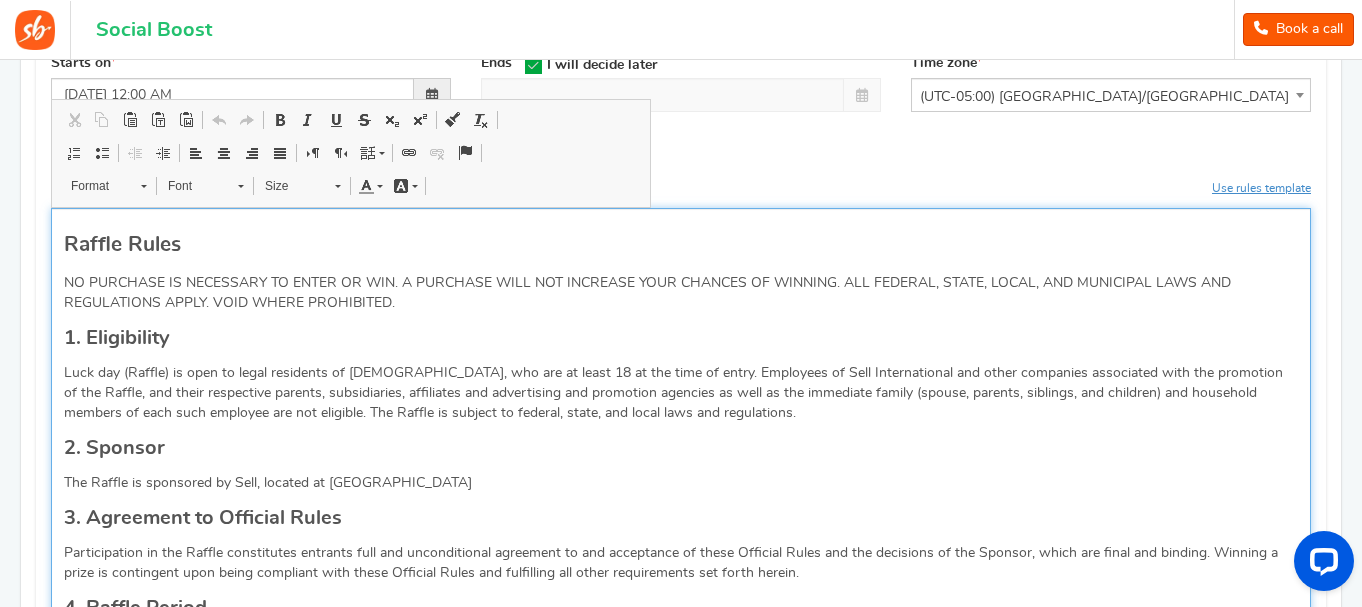 click on "Raffle Rules" at bounding box center [681, 244] 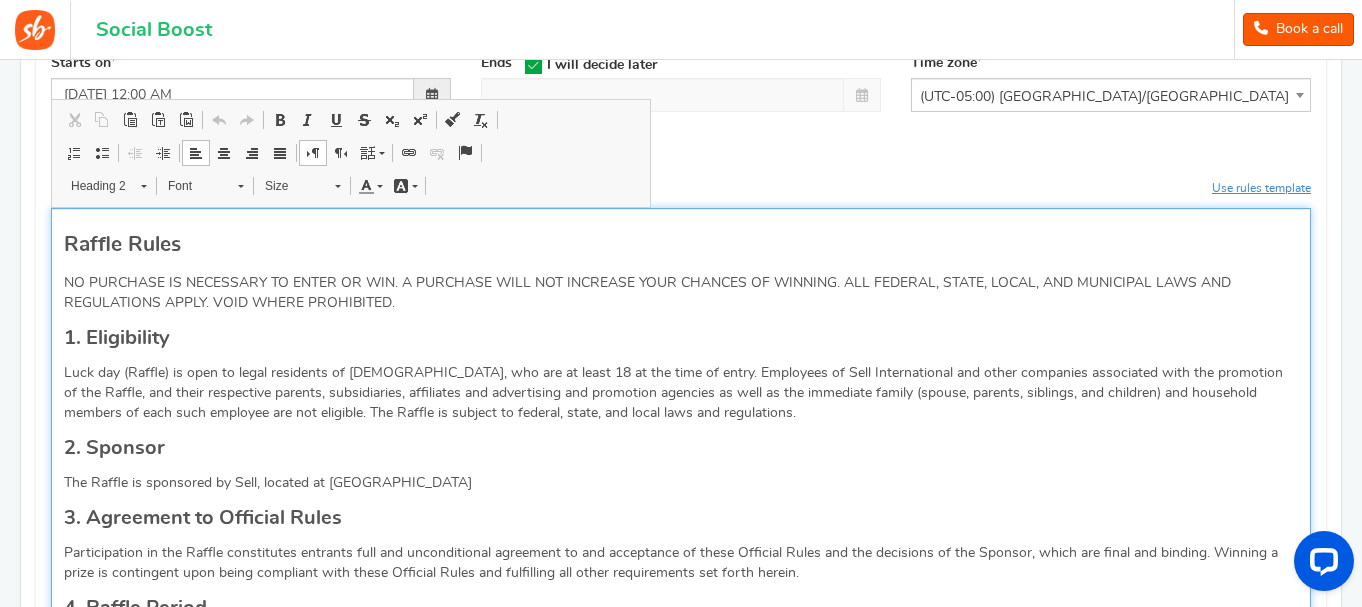 click on "NO PURCHASE IS NECESSARY TO ENTER OR WIN. A PURCHASE WILL NOT INCREASE YOUR CHANCES OF WINNING. ALL FEDERAL,
STATE, LOCAL, AND MUNICIPAL LAWS AND REGULATIONS APPLY. VOID WHERE PROHIBITED." at bounding box center (681, 293) 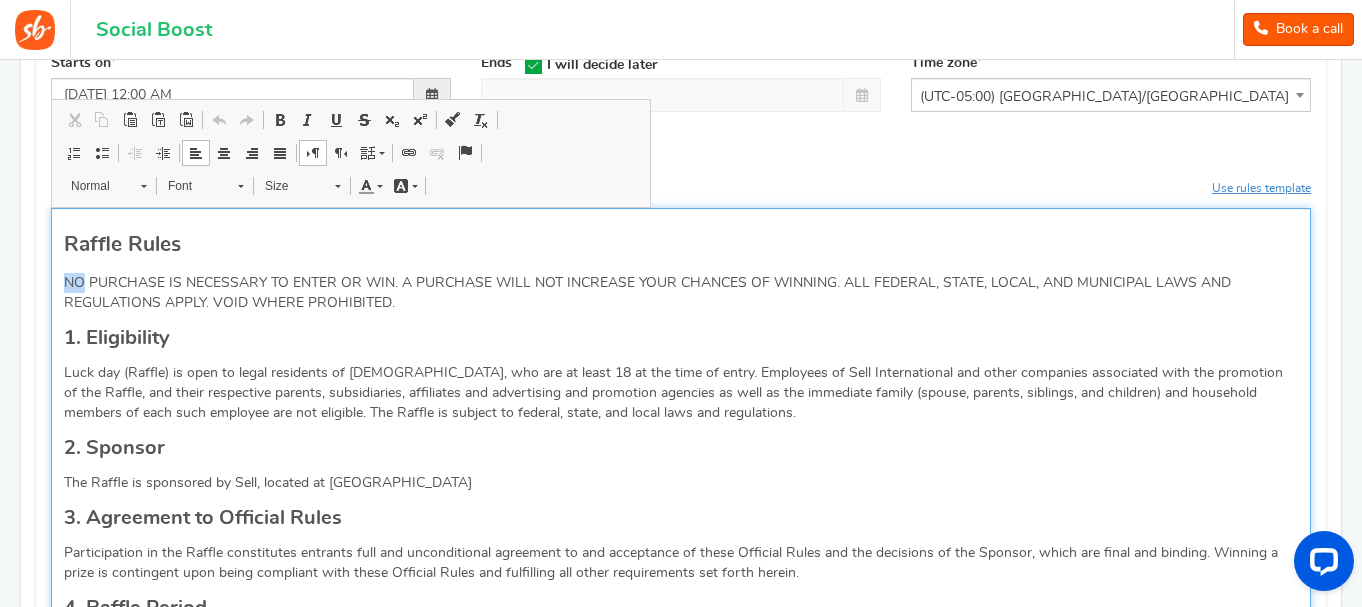 drag, startPoint x: 83, startPoint y: 279, endPoint x: 68, endPoint y: 276, distance: 15.297058 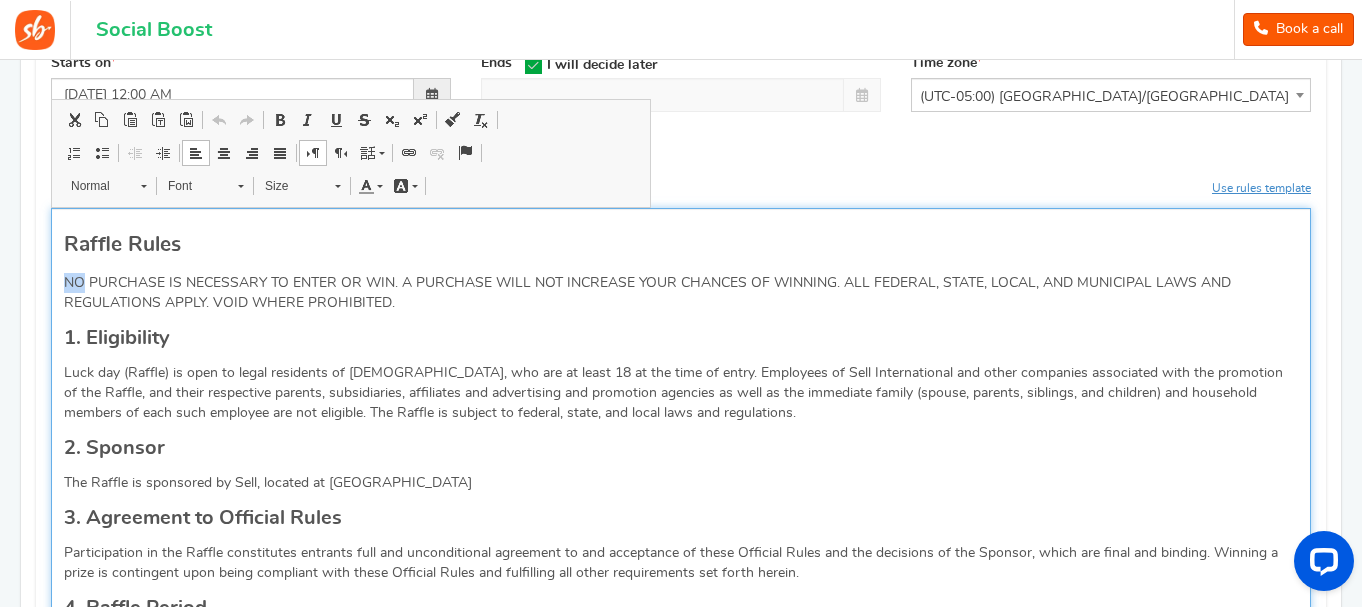 type 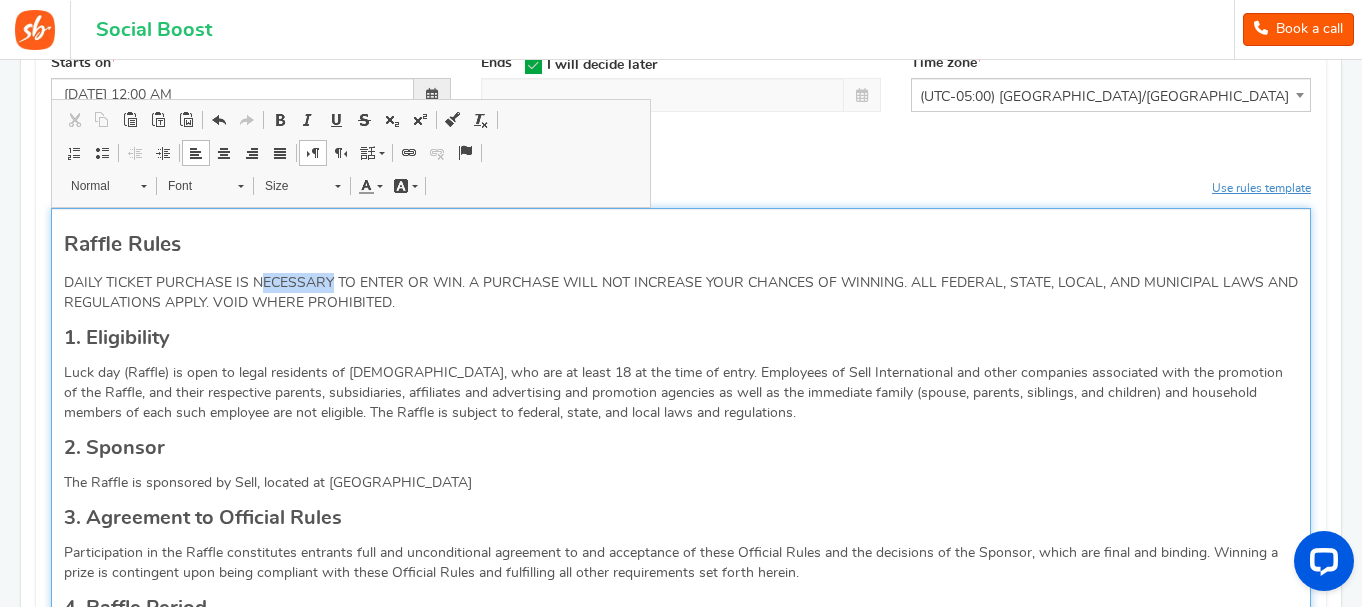 drag, startPoint x: 332, startPoint y: 284, endPoint x: 260, endPoint y: 278, distance: 72.249565 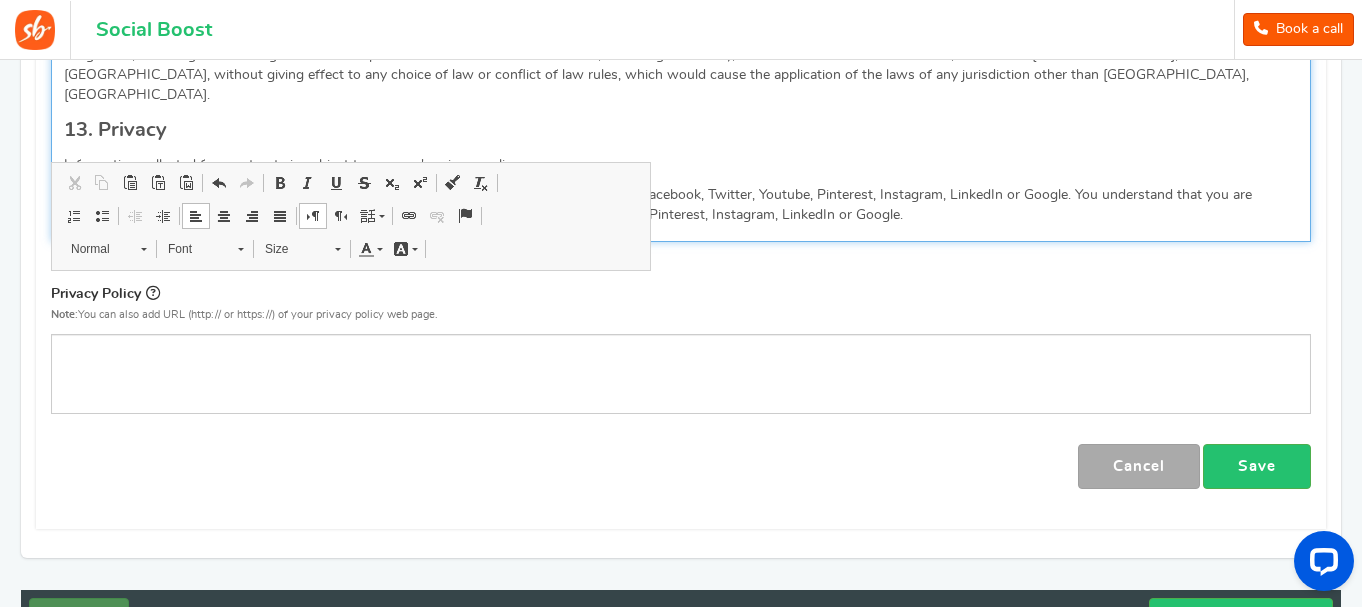 scroll, scrollTop: 2800, scrollLeft: 0, axis: vertical 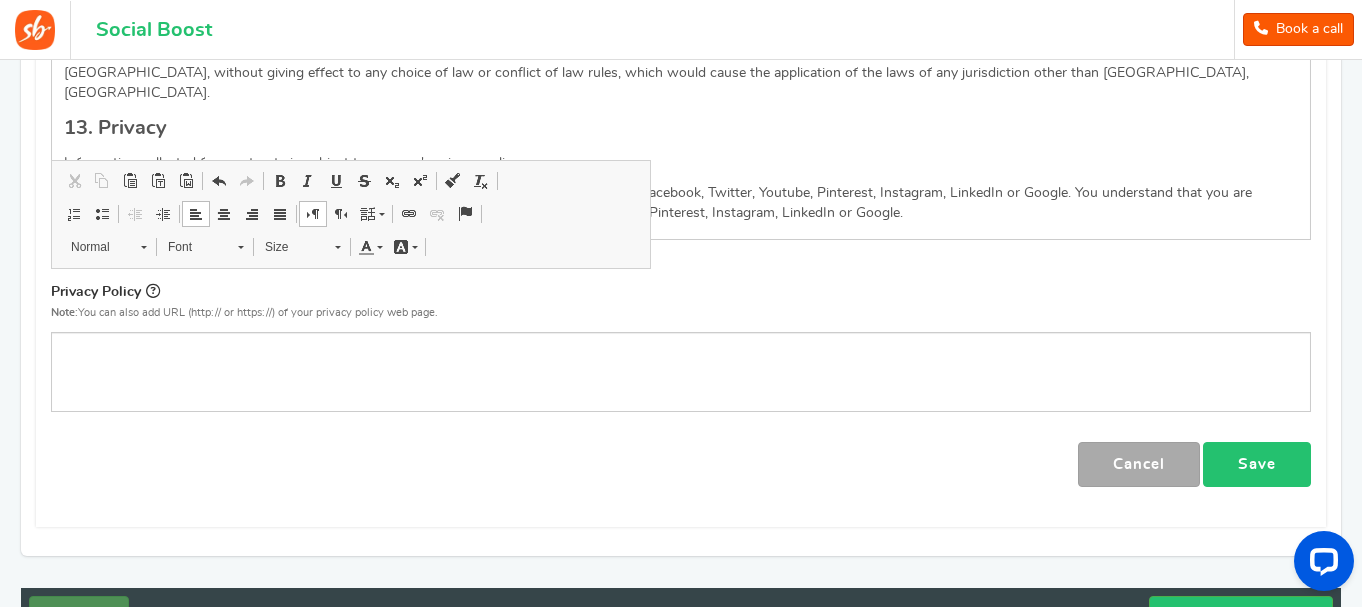 click on "Save" at bounding box center [1257, 464] 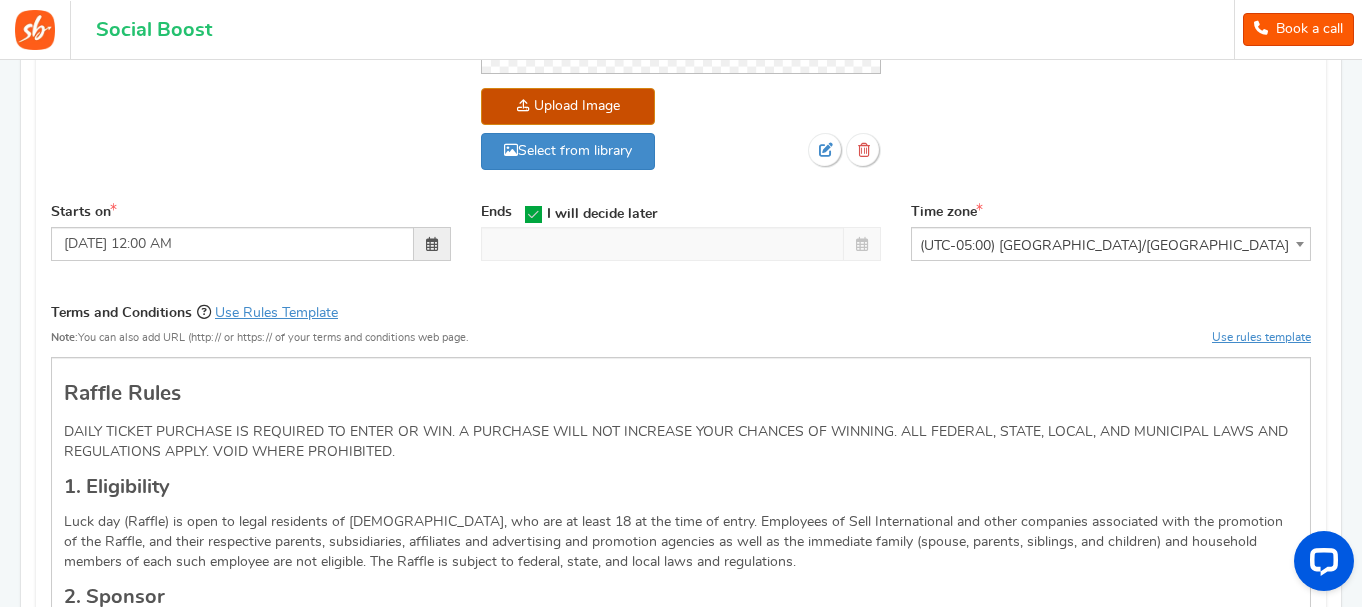 scroll, scrollTop: 700, scrollLeft: 0, axis: vertical 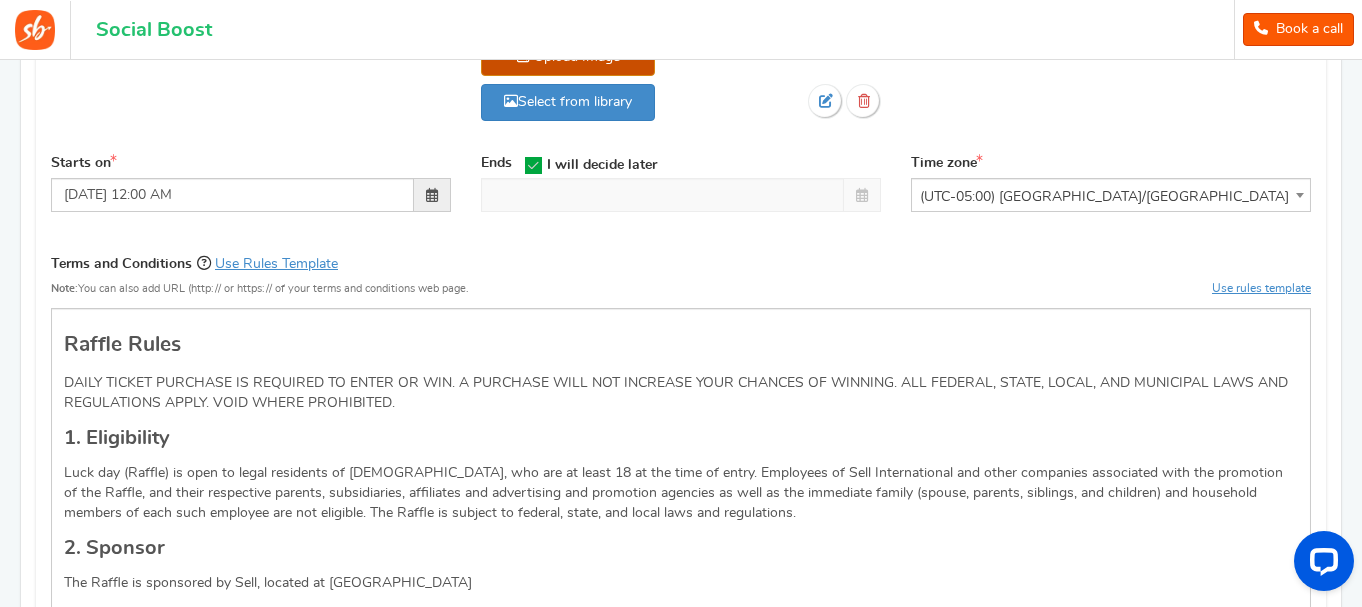 click on "(UTC-05:00) [GEOGRAPHIC_DATA]/[GEOGRAPHIC_DATA]" at bounding box center [1111, 197] 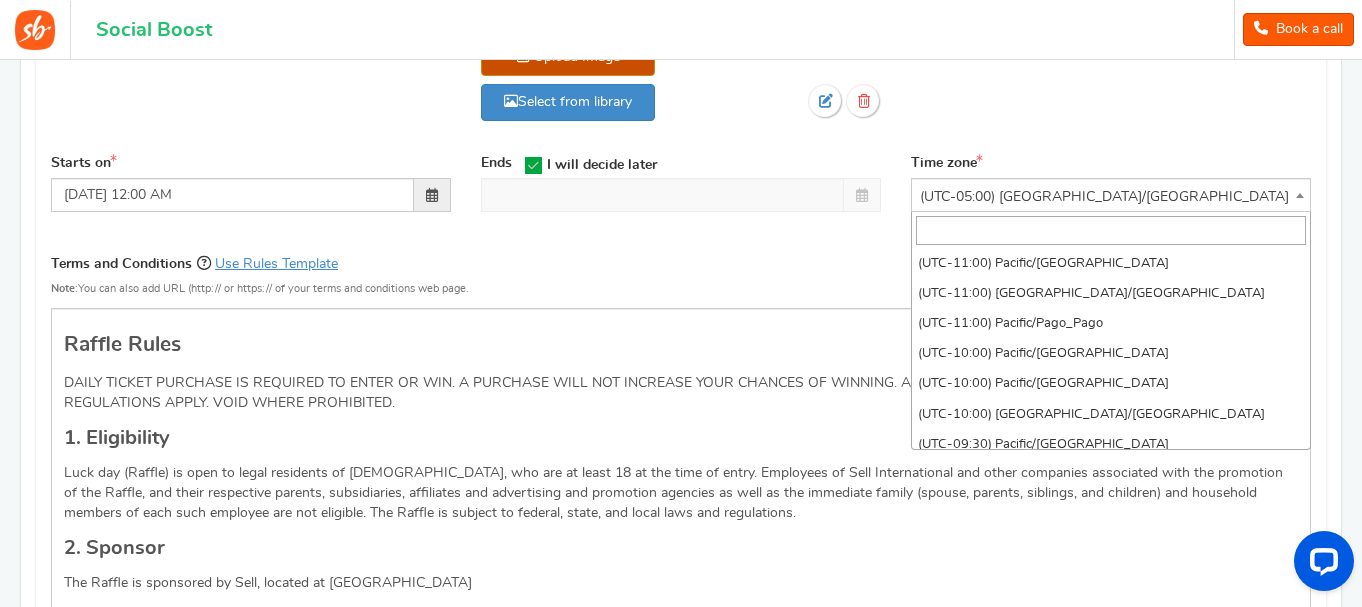 scroll, scrollTop: 1359, scrollLeft: 0, axis: vertical 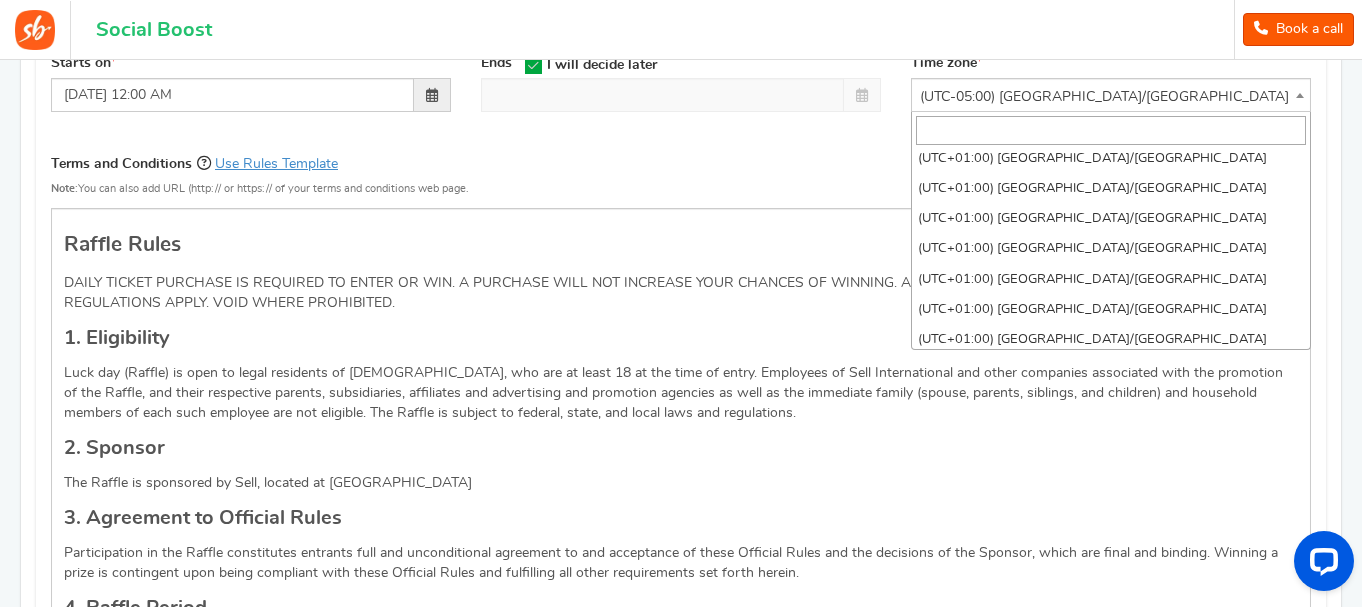 select on "[GEOGRAPHIC_DATA]/[GEOGRAPHIC_DATA]" 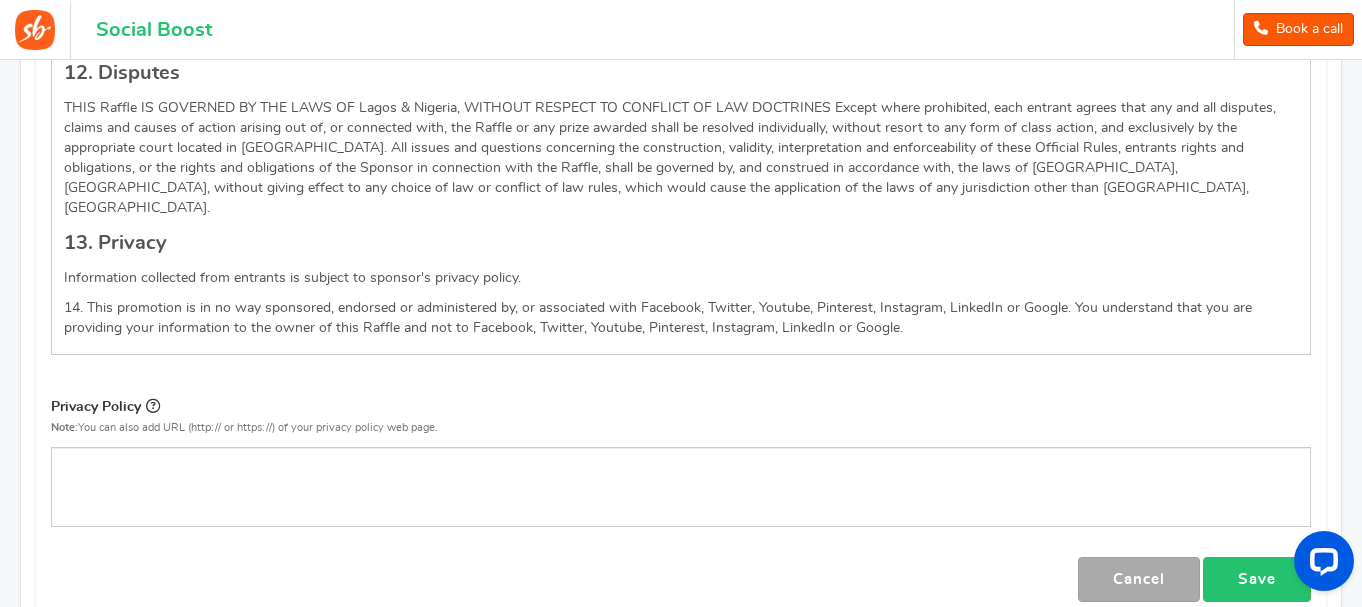 scroll, scrollTop: 2862, scrollLeft: 0, axis: vertical 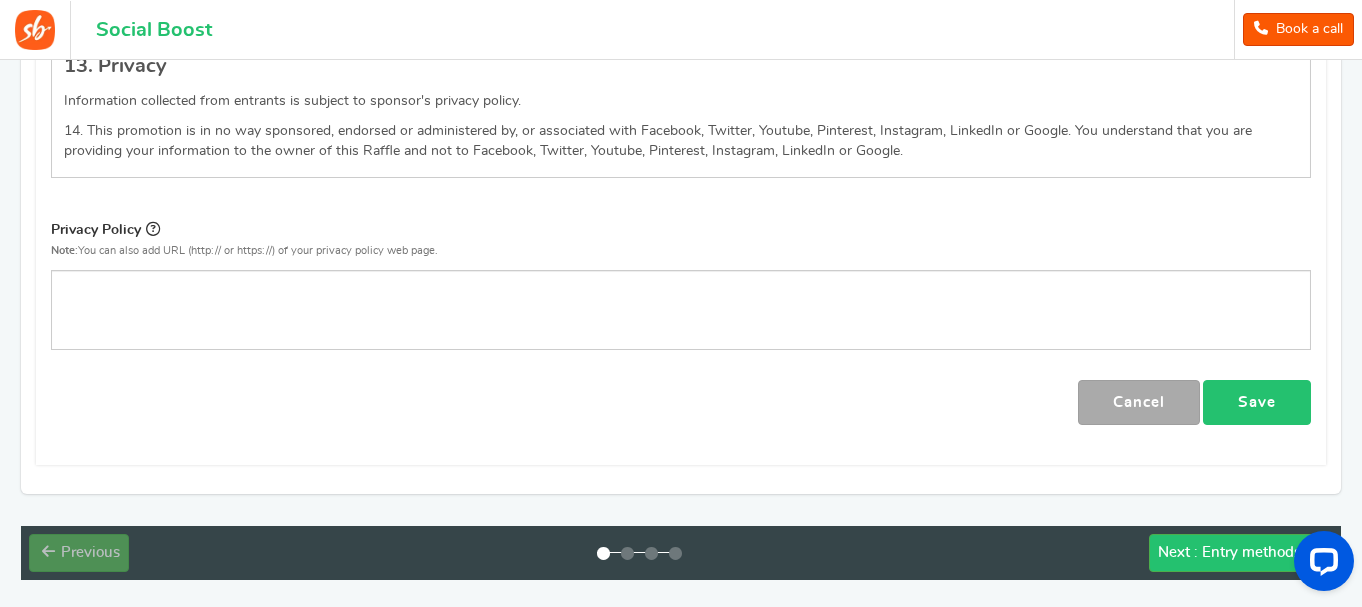 click on "Save" at bounding box center [1257, 402] 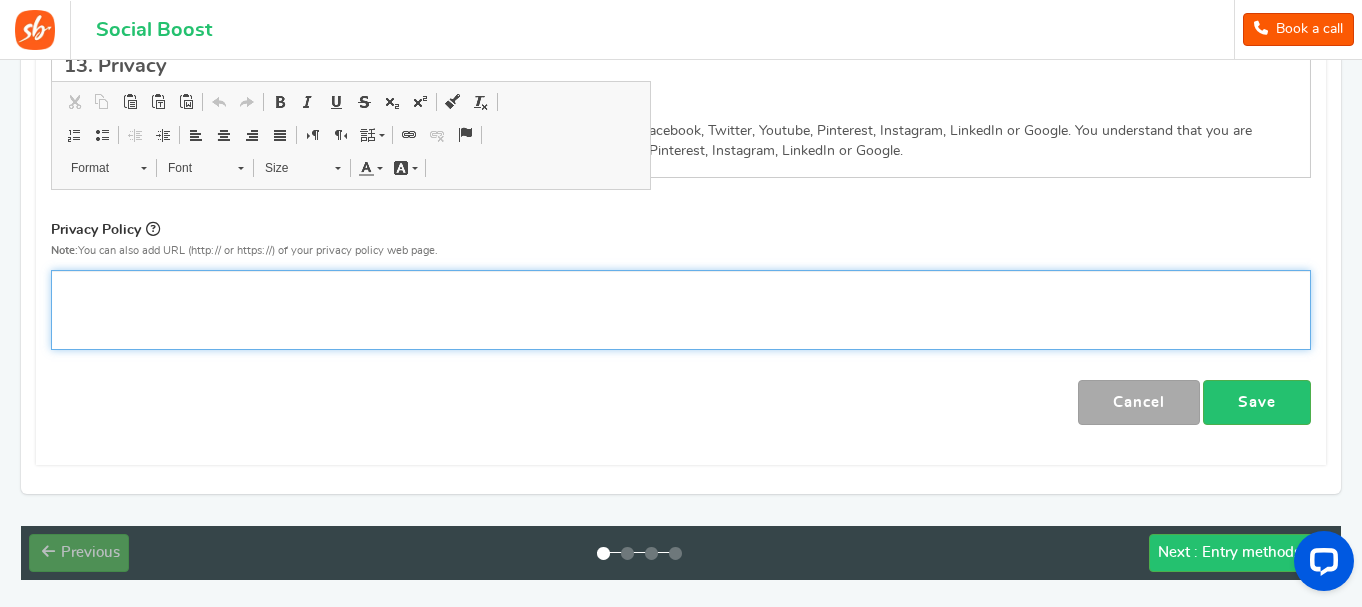 click at bounding box center [681, 310] 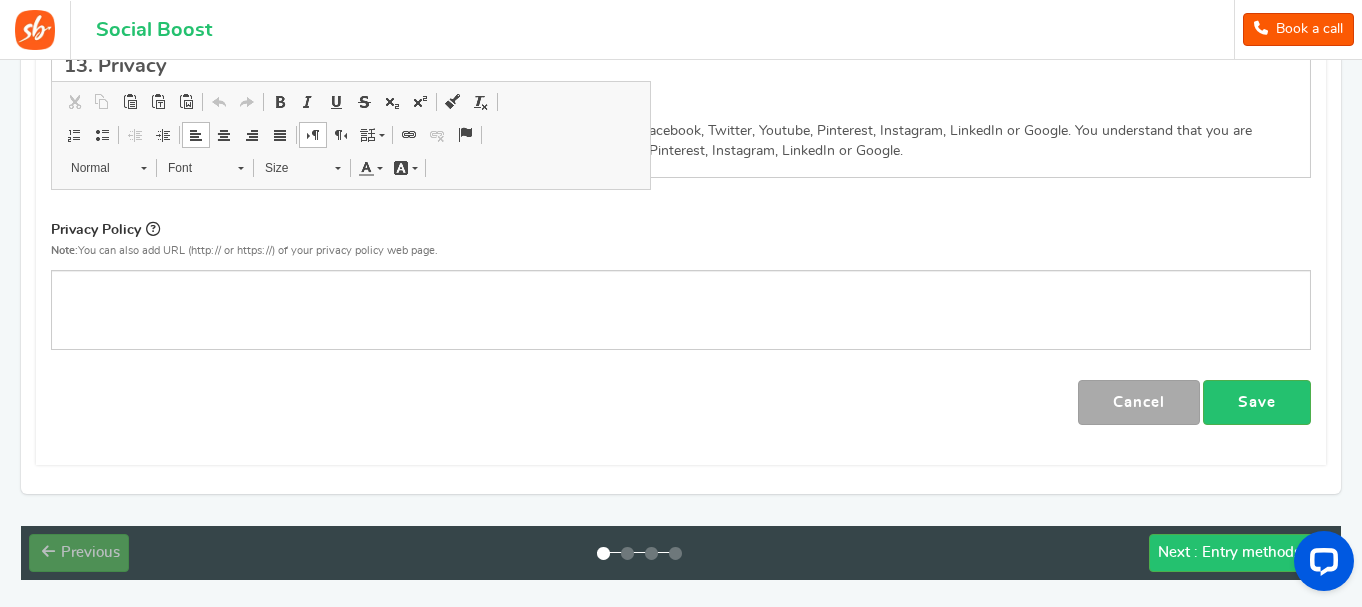 click on "Note:  You can also add URL (http:// or https://) of your privacy policy web page." at bounding box center [681, 251] 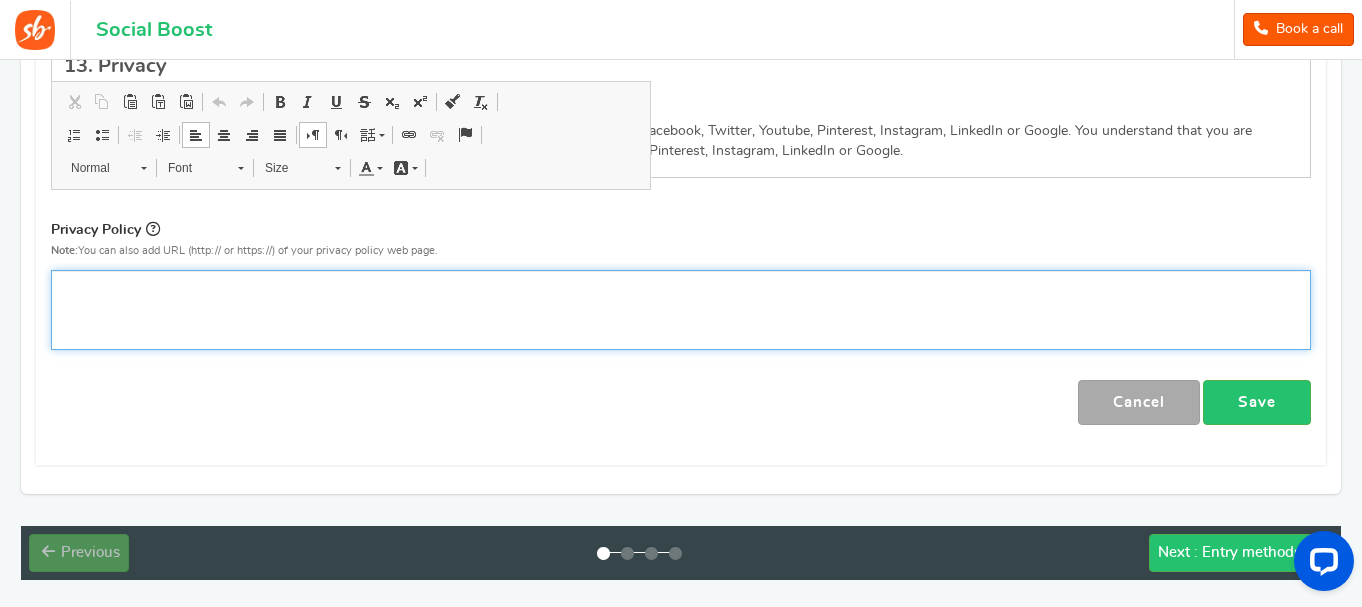 click at bounding box center (681, 310) 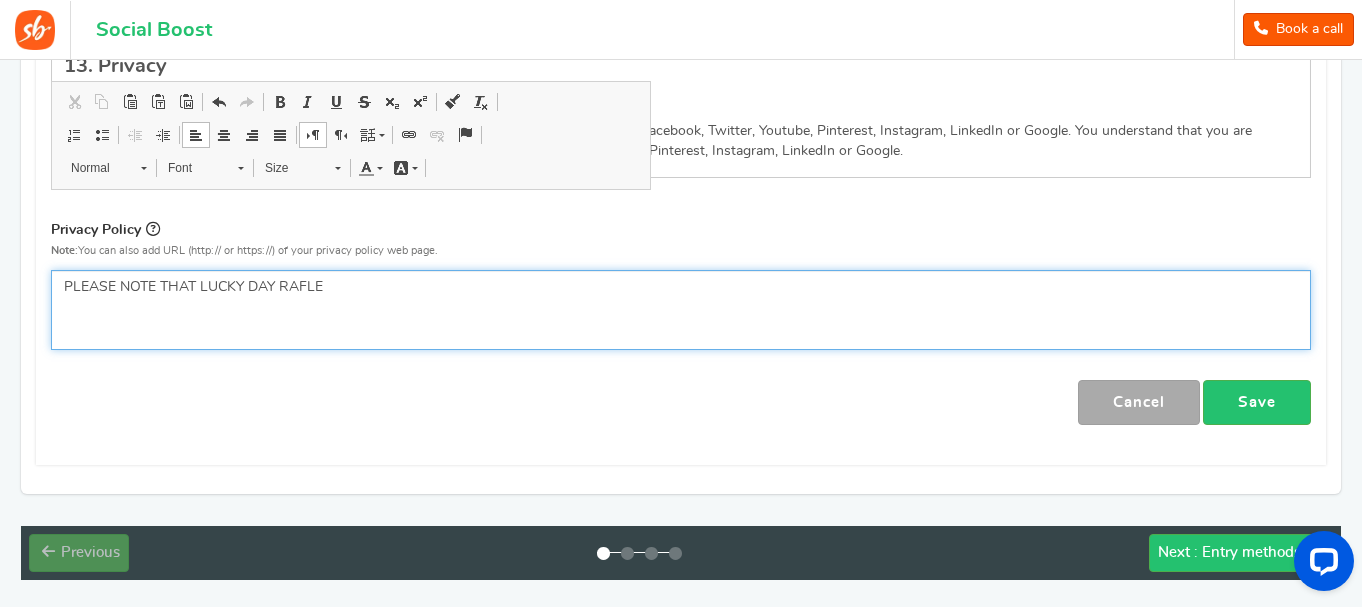 click on "PLEASE NOTE THAT LUCKY DAY RAFLE" at bounding box center (681, 287) 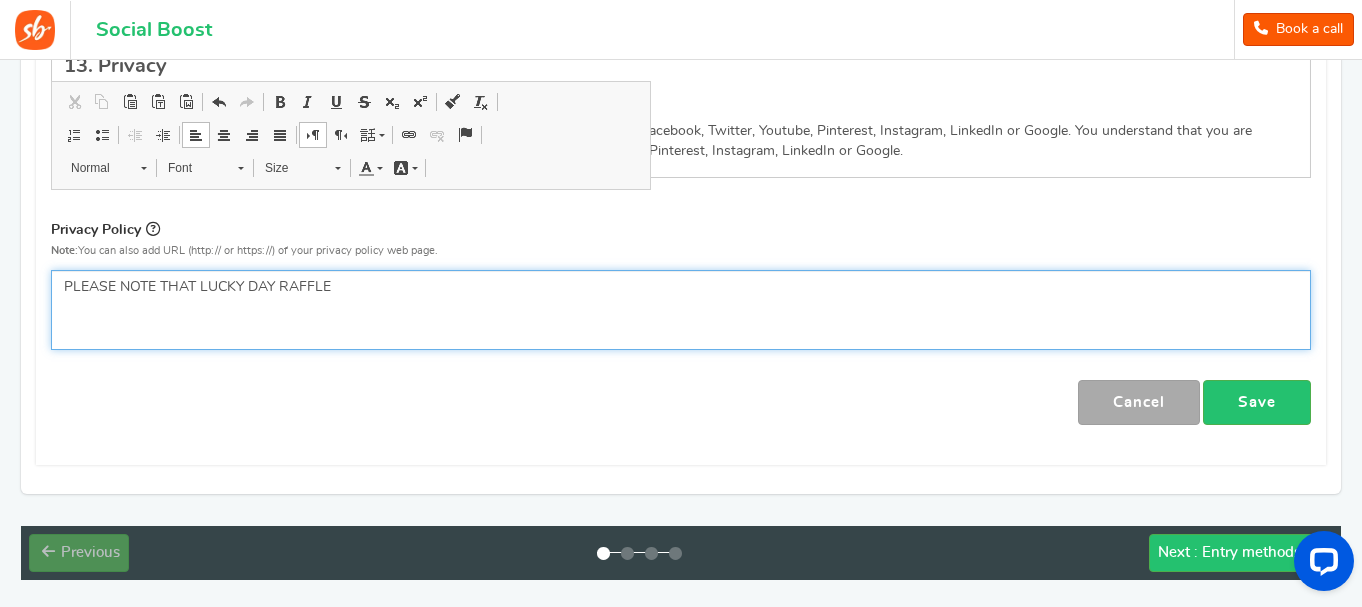 click on "PLEASE NOTE THAT LUCKY DAY RAFFLE" at bounding box center (681, 287) 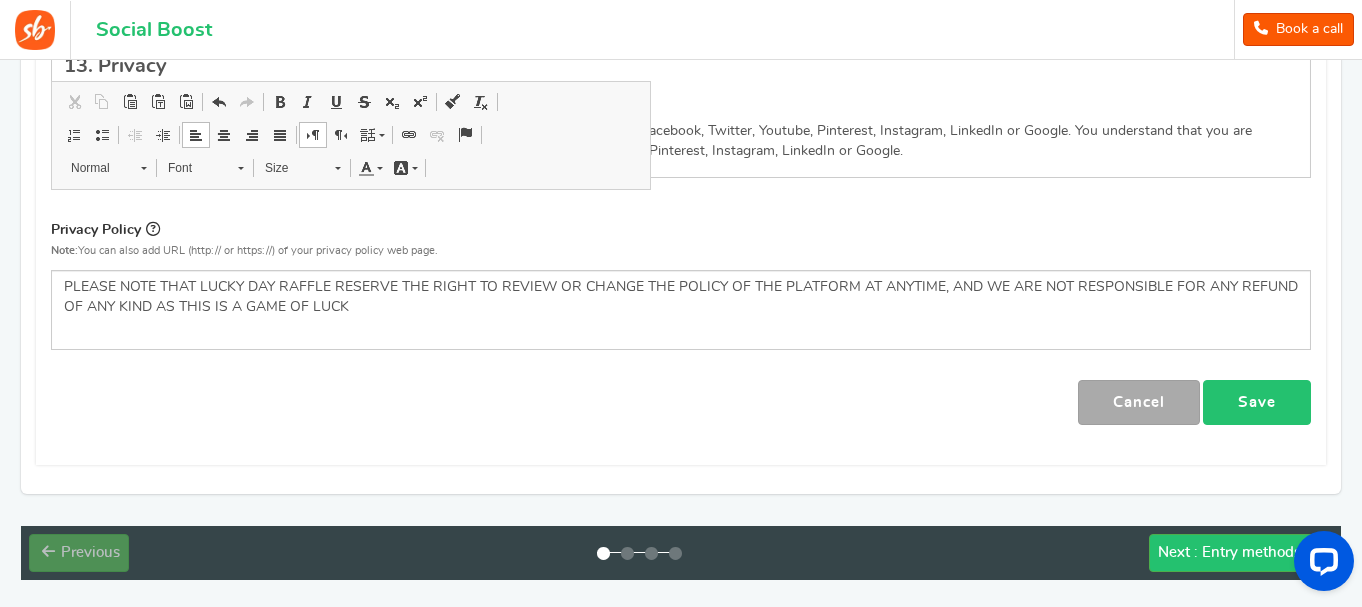 click on "Save" at bounding box center (1257, 402) 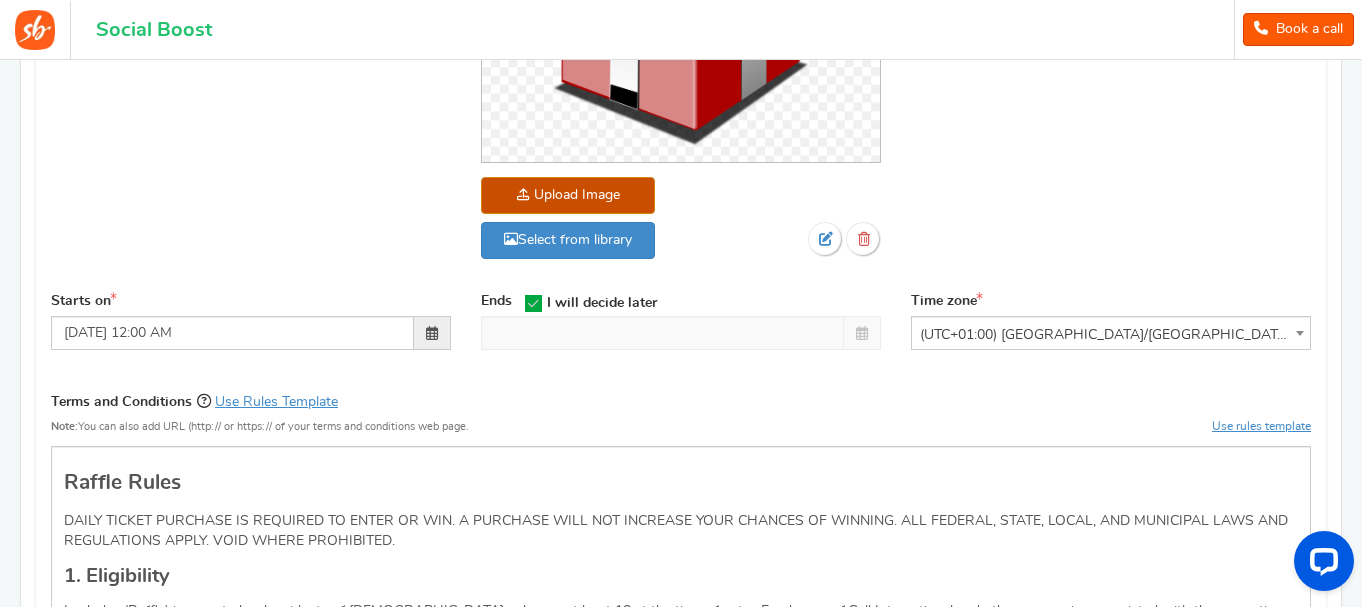 scroll, scrollTop: 662, scrollLeft: 0, axis: vertical 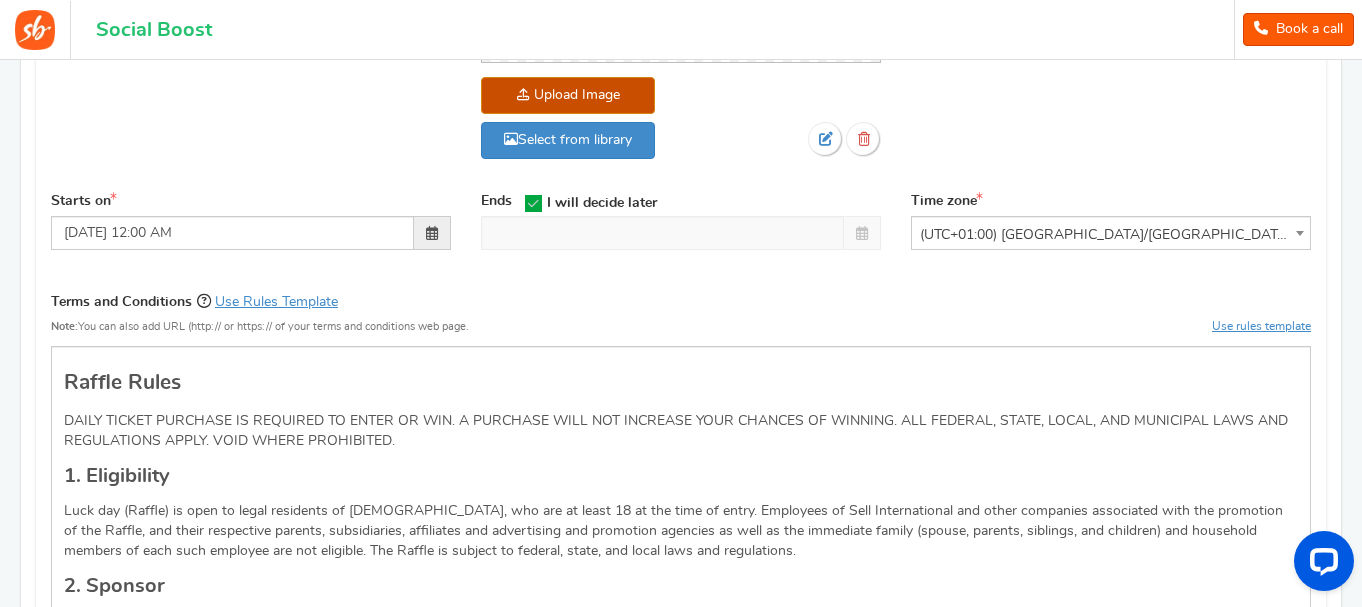 click at bounding box center (681, 233) 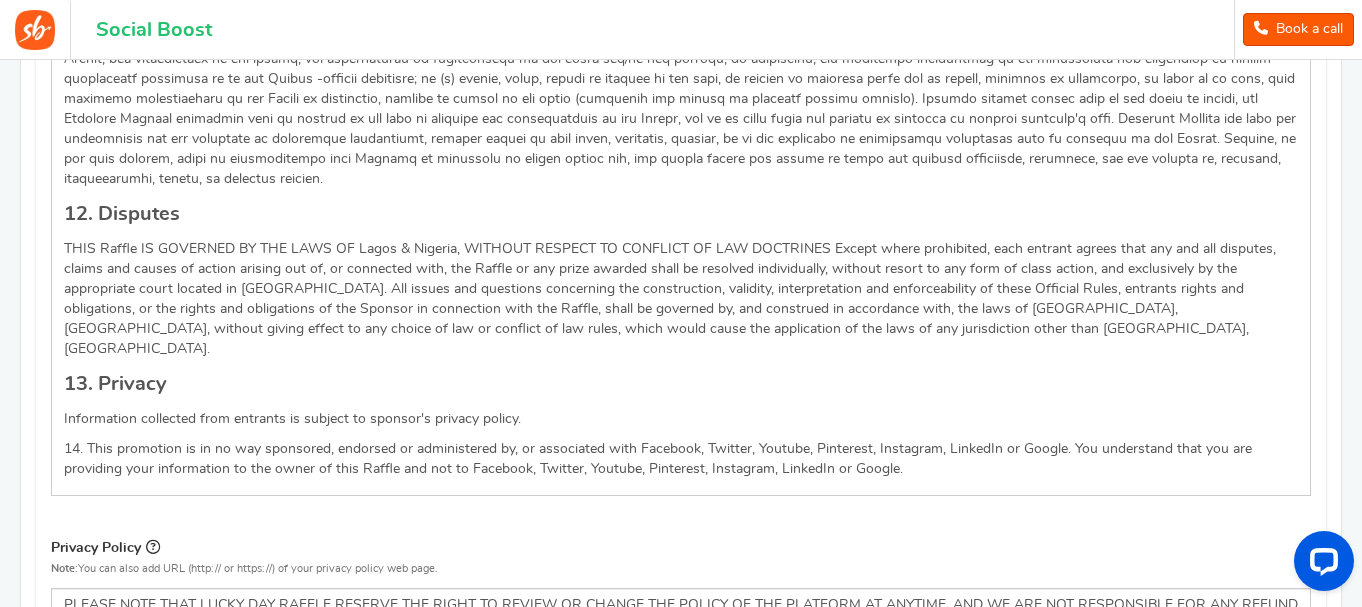 scroll, scrollTop: 2862, scrollLeft: 0, axis: vertical 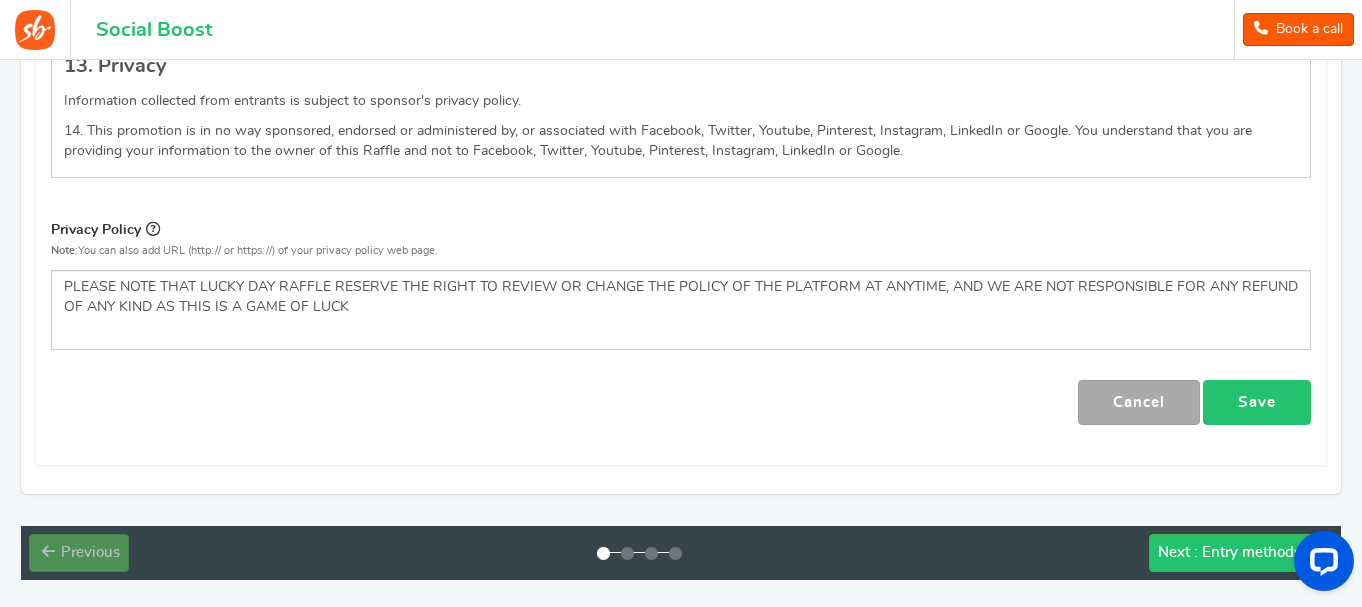 click on "Save" at bounding box center [1257, 402] 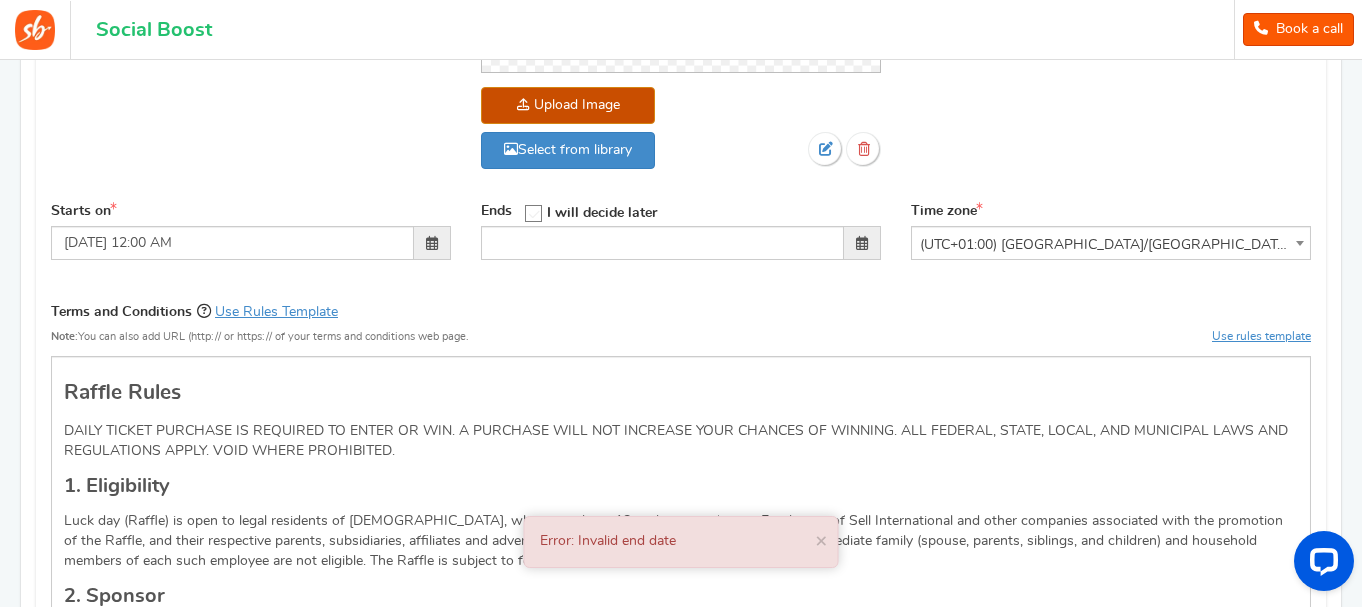scroll, scrollTop: 562, scrollLeft: 0, axis: vertical 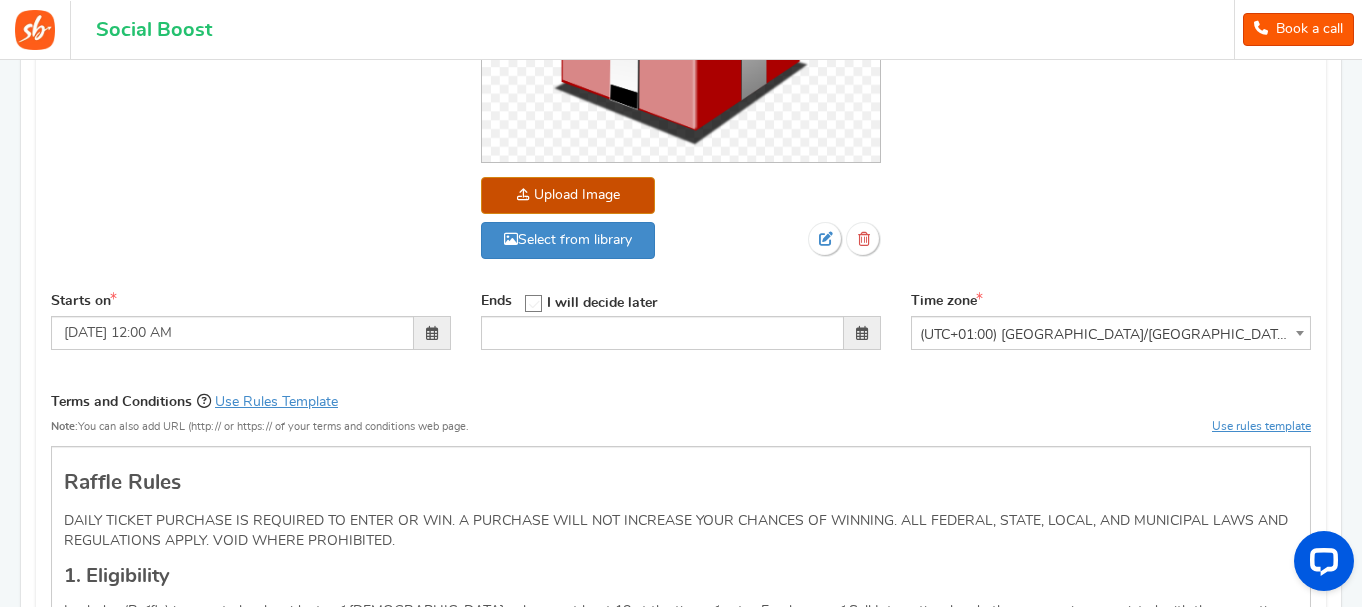 click at bounding box center (862, 333) 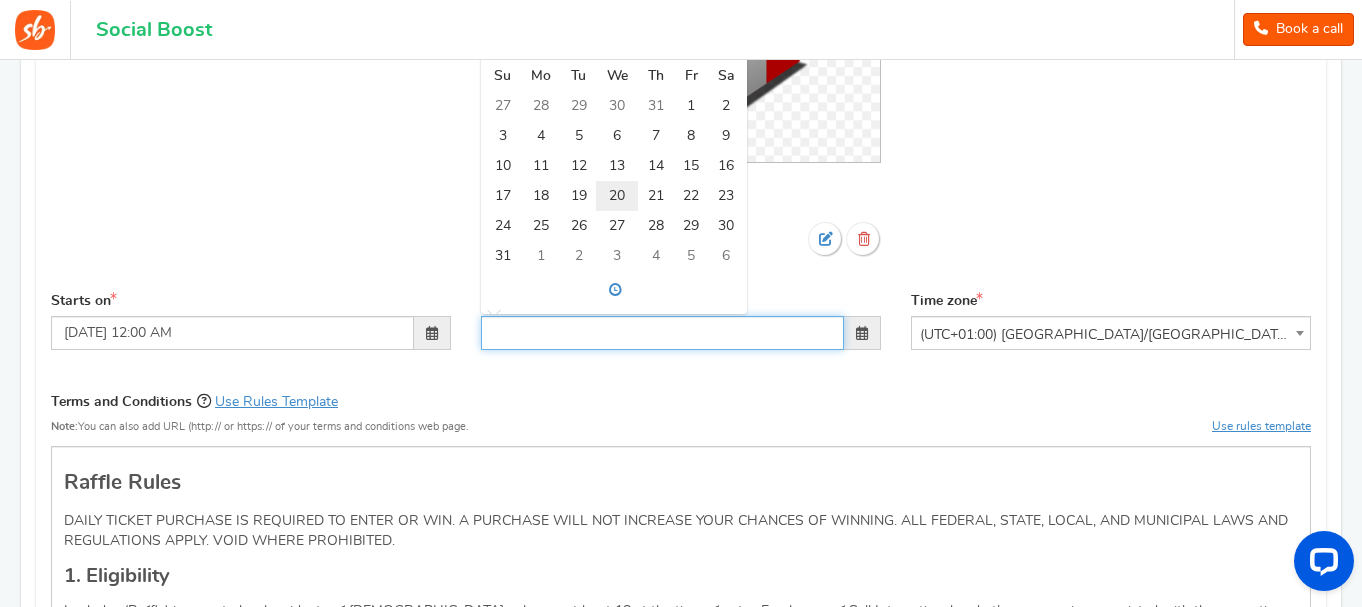 scroll, scrollTop: 0, scrollLeft: 0, axis: both 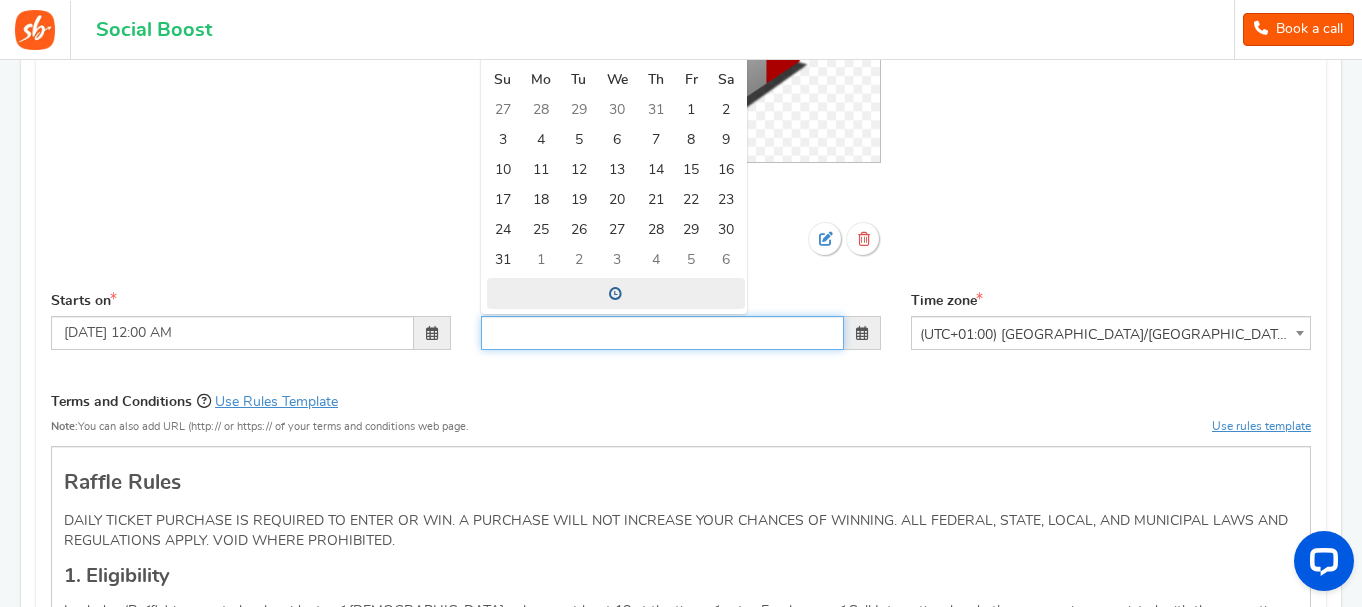 click at bounding box center (616, 294) 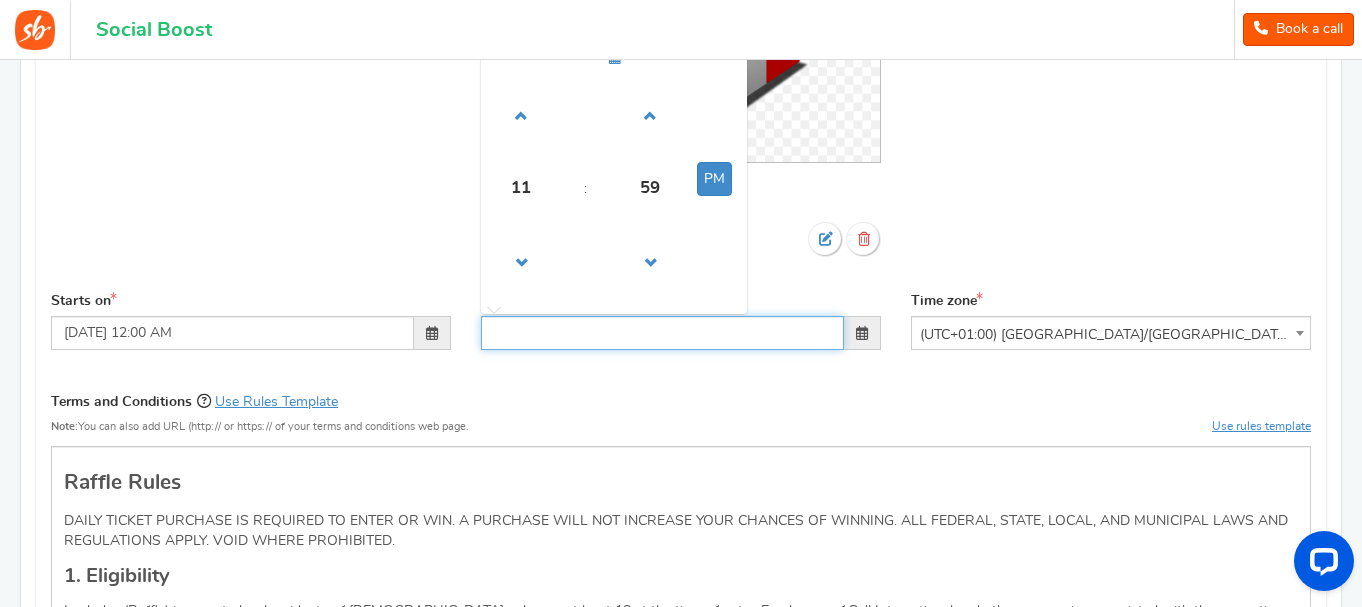 scroll, scrollTop: 0, scrollLeft: 0, axis: both 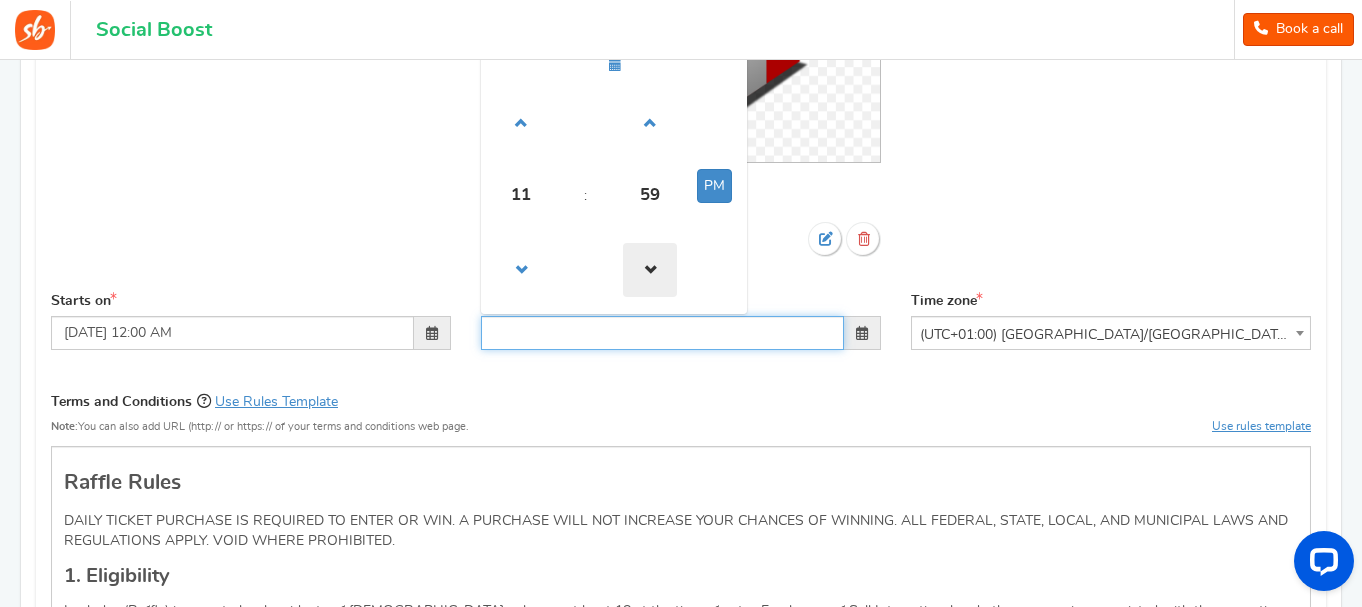 click at bounding box center (650, 270) 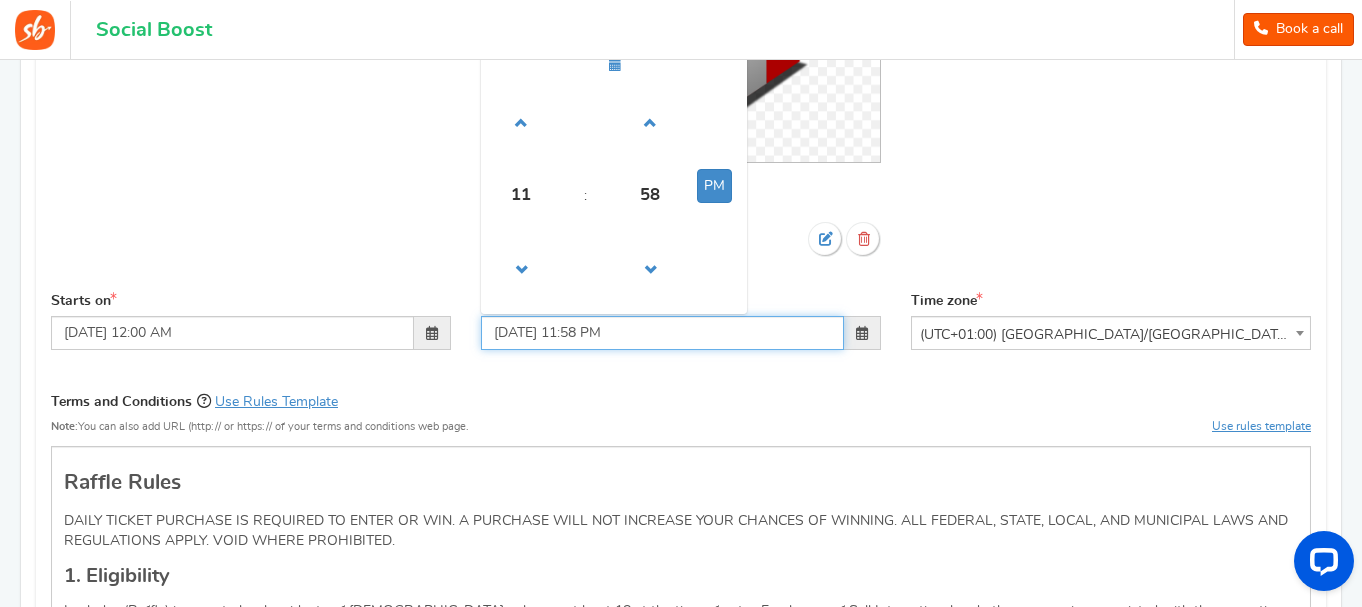 click on "[DATE] 11:58 PM" at bounding box center [662, 333] 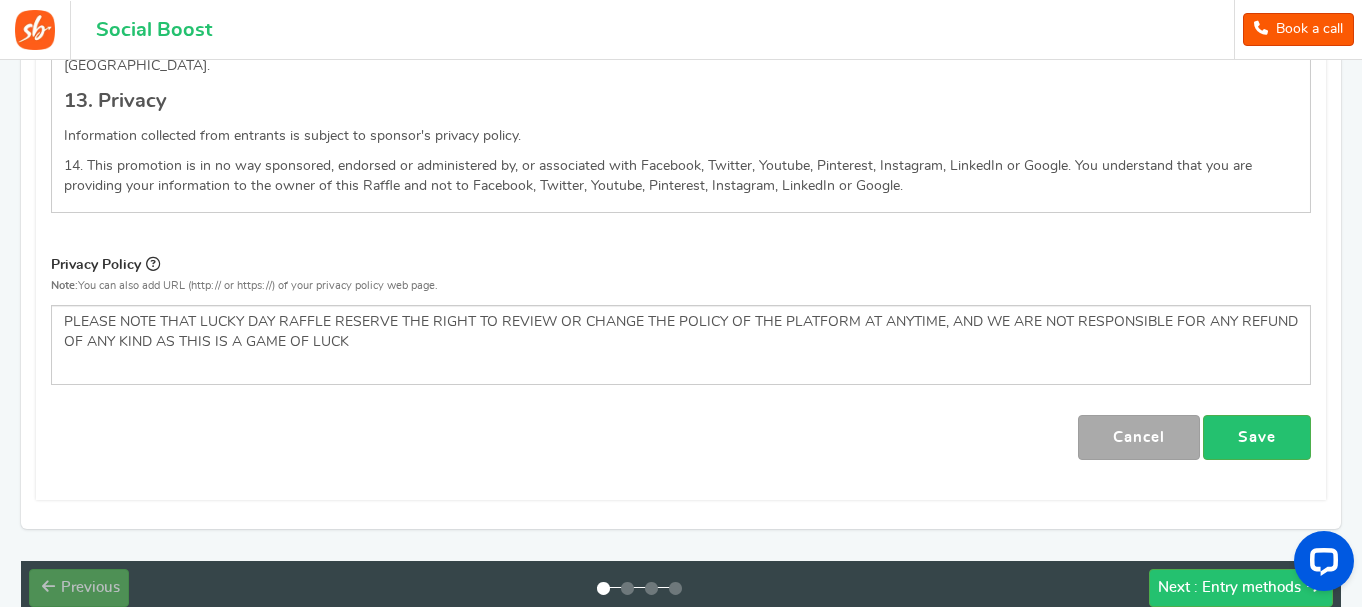 scroll, scrollTop: 2862, scrollLeft: 0, axis: vertical 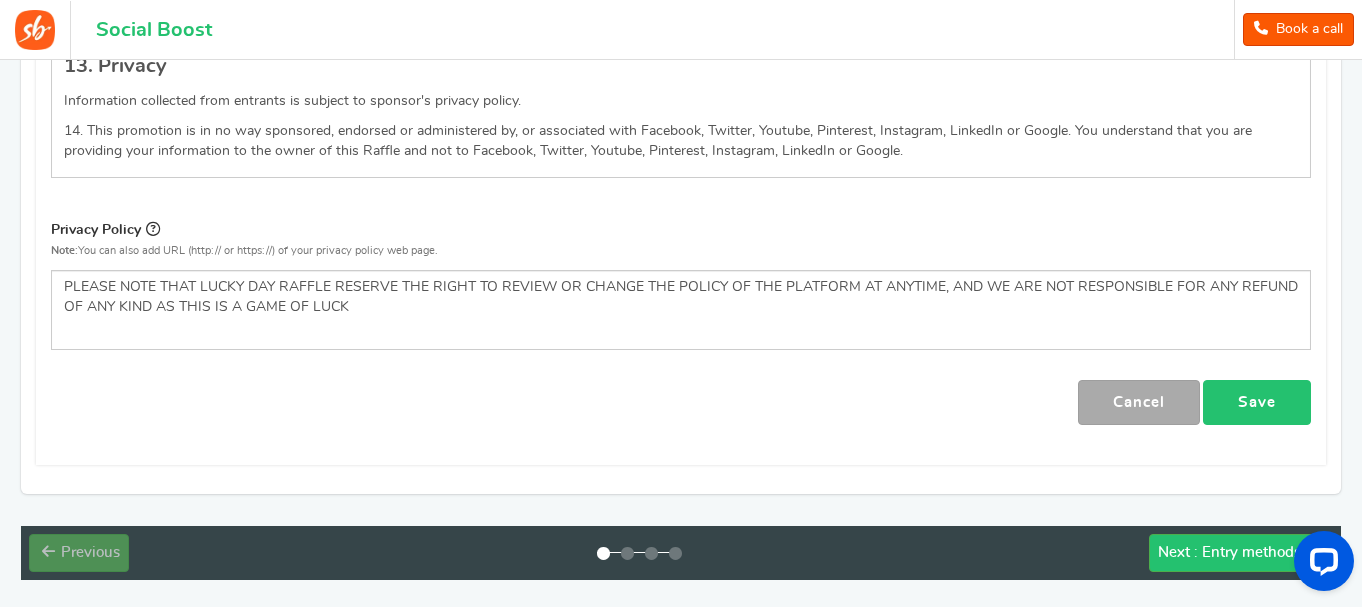type on "[DATE] 11:58 PM" 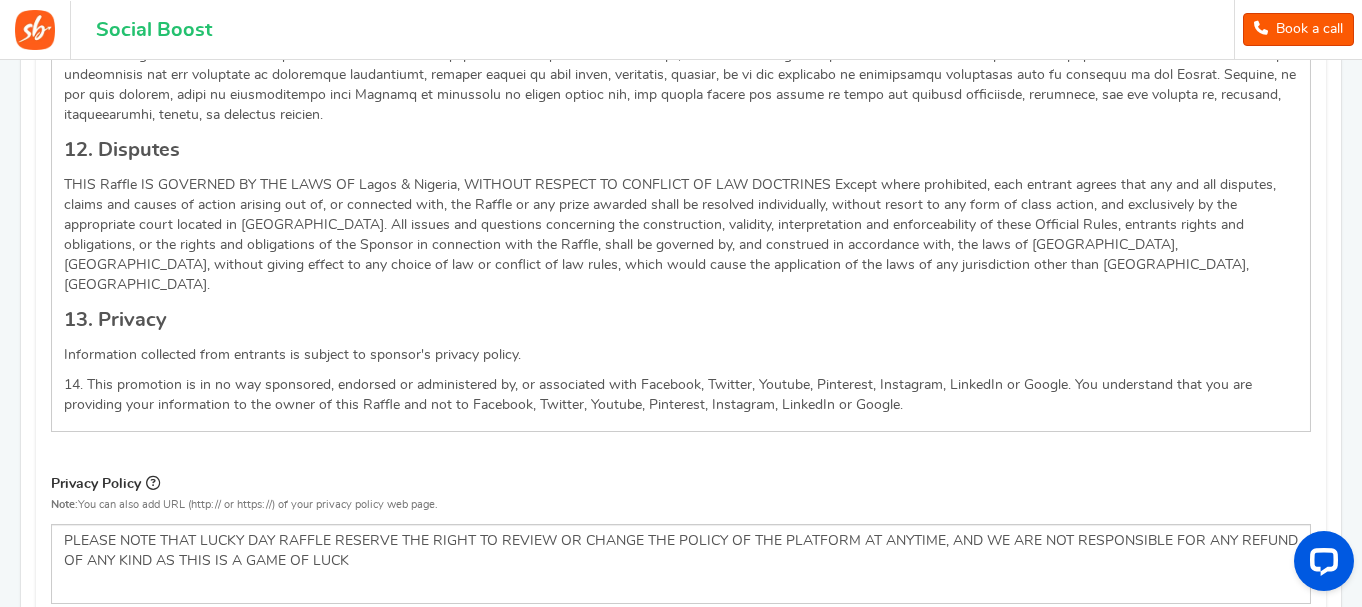 scroll, scrollTop: 2765, scrollLeft: 0, axis: vertical 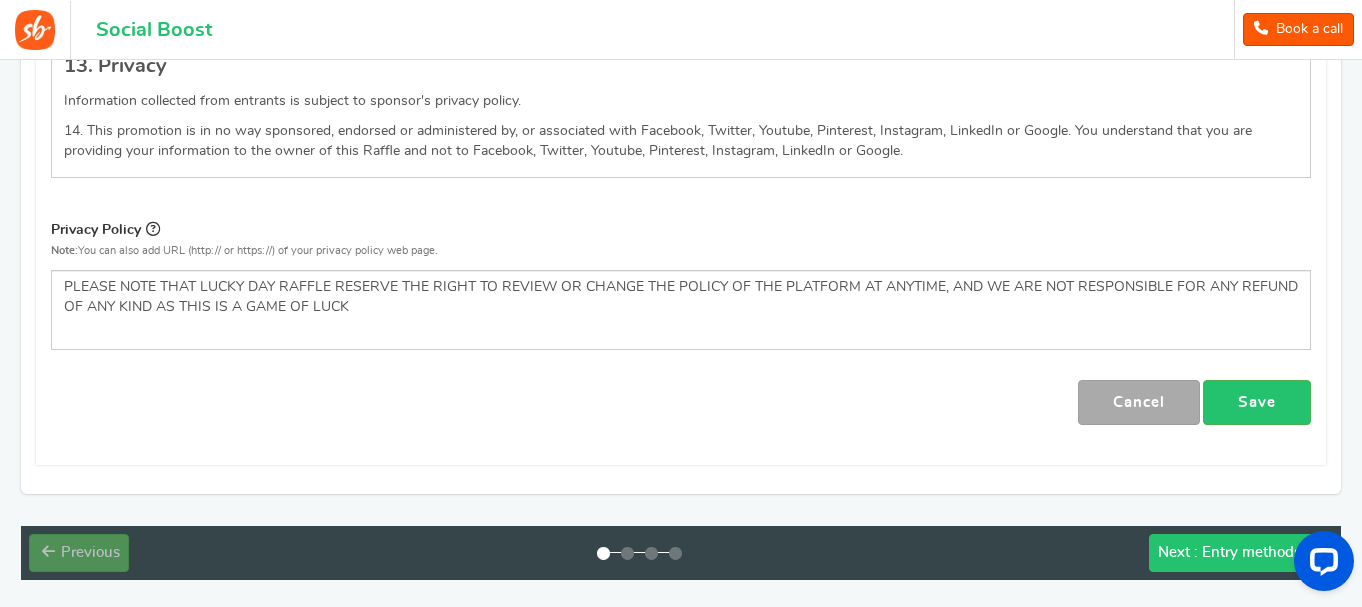 click on ": Entry methods" at bounding box center (1247, 552) 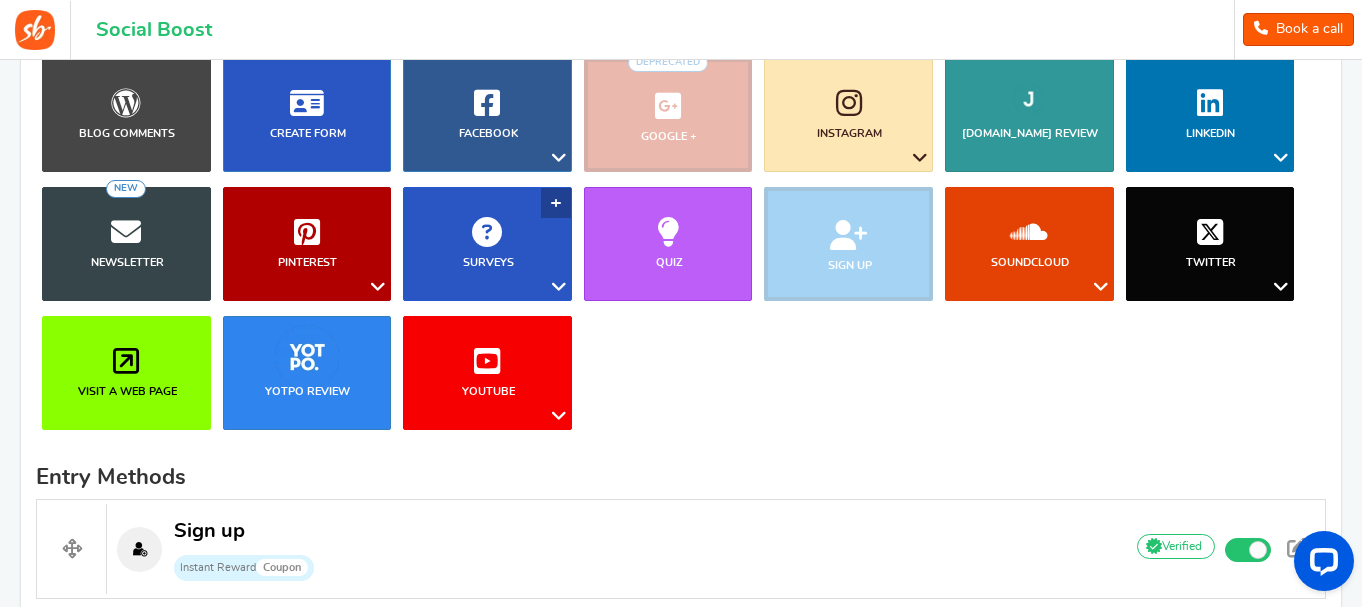 scroll, scrollTop: 174, scrollLeft: 0, axis: vertical 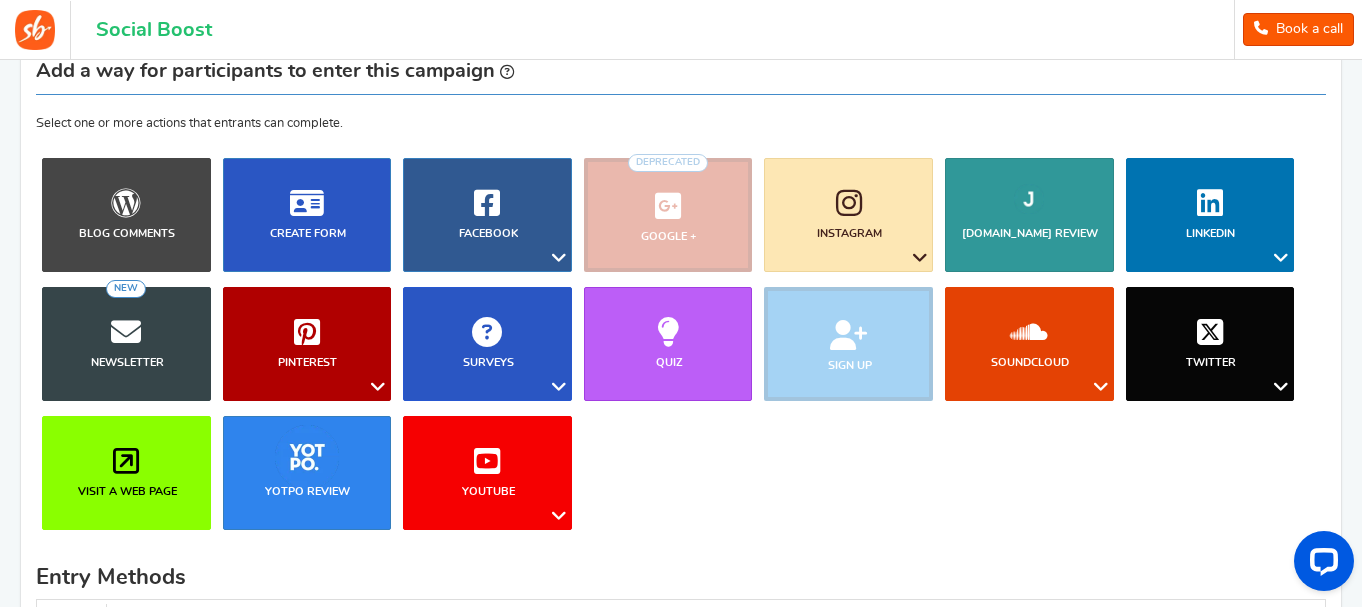 click on "Sign up" at bounding box center [848, 344] 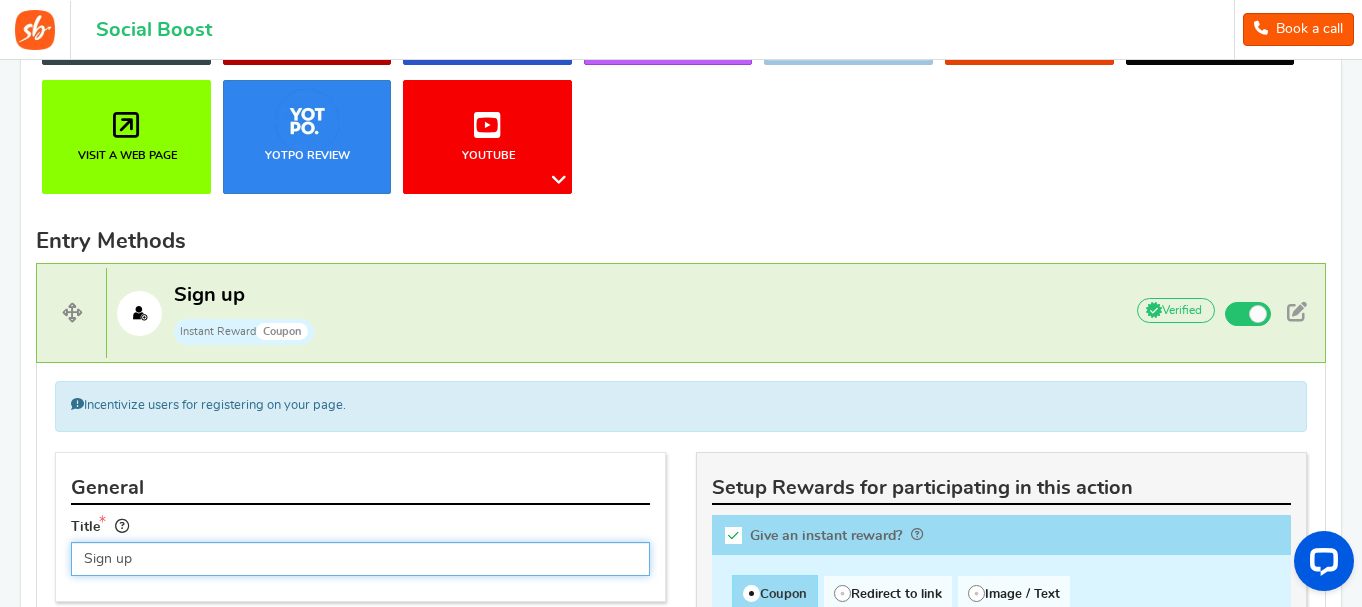 scroll, scrollTop: 0, scrollLeft: 0, axis: both 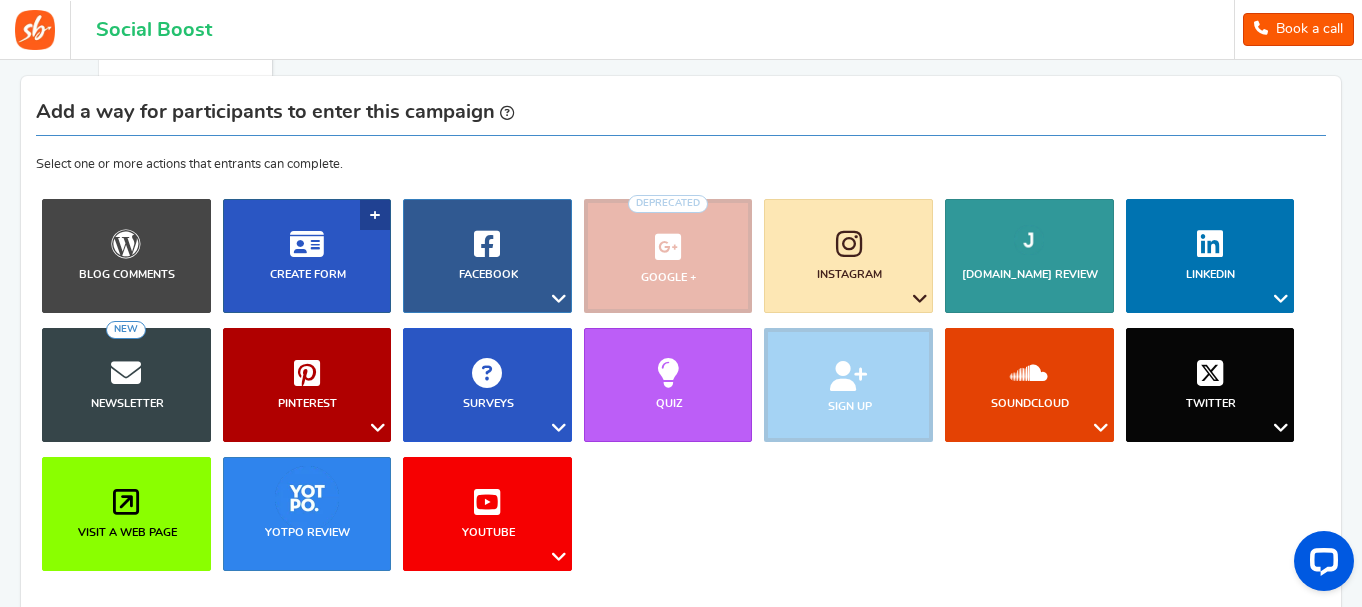 click on "Create Form" at bounding box center [308, 275] 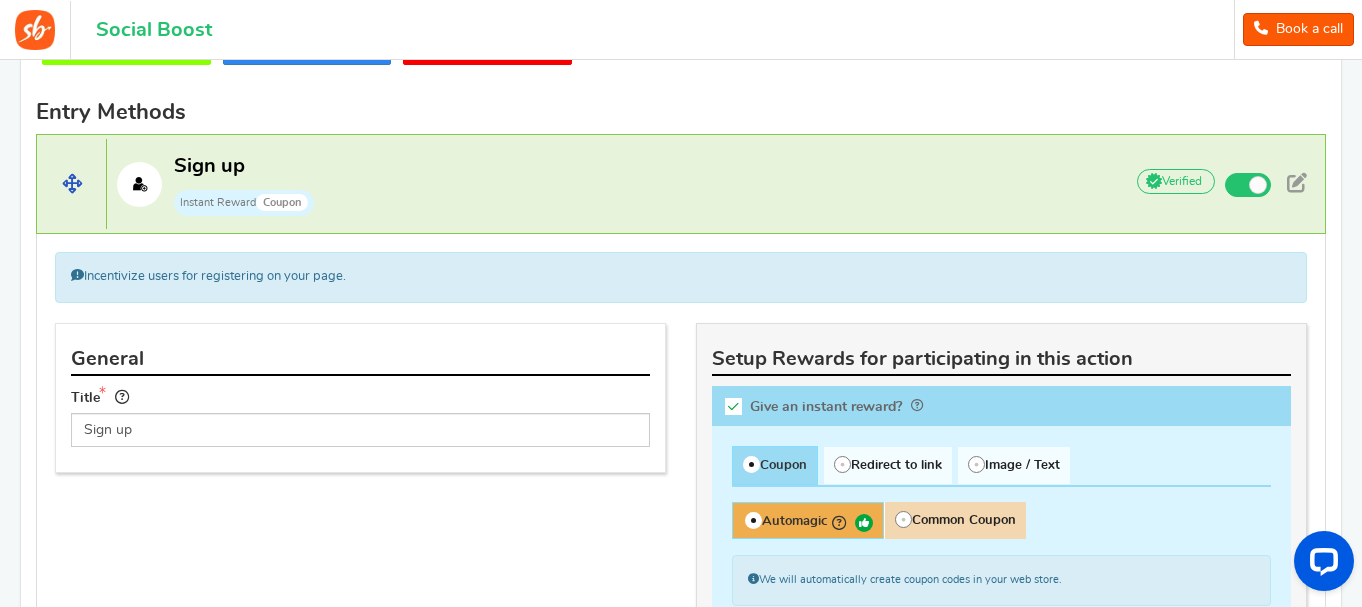 scroll, scrollTop: 625, scrollLeft: 0, axis: vertical 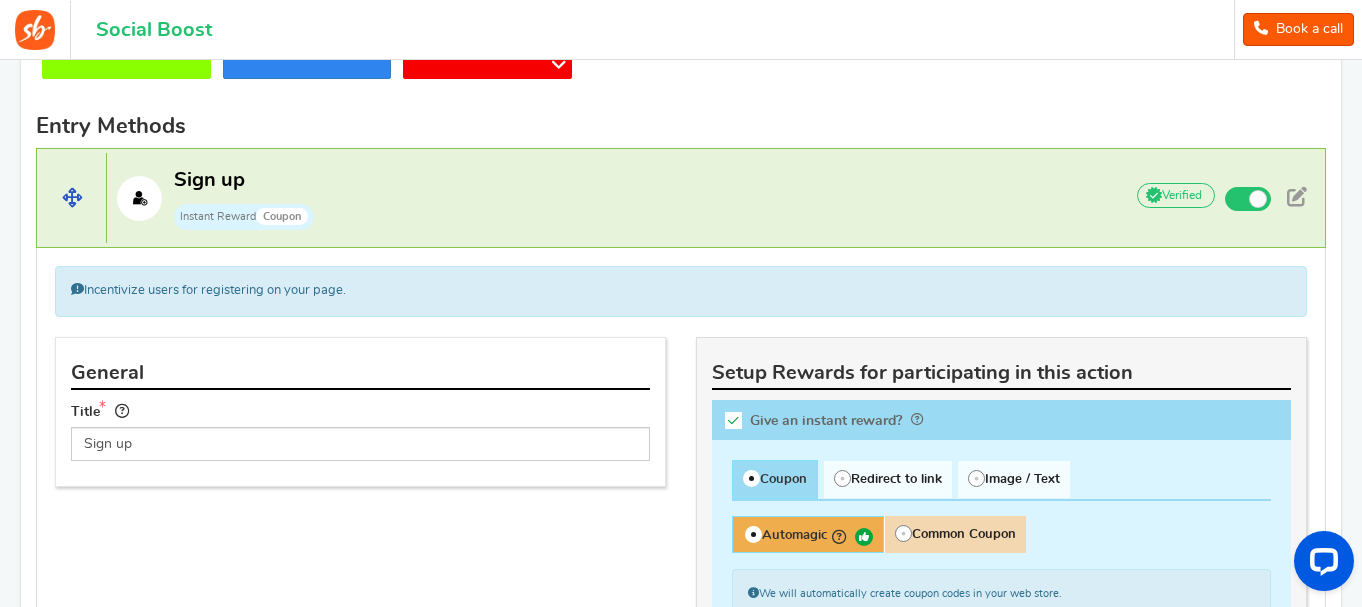 drag, startPoint x: 74, startPoint y: 195, endPoint x: 134, endPoint y: 200, distance: 60.207973 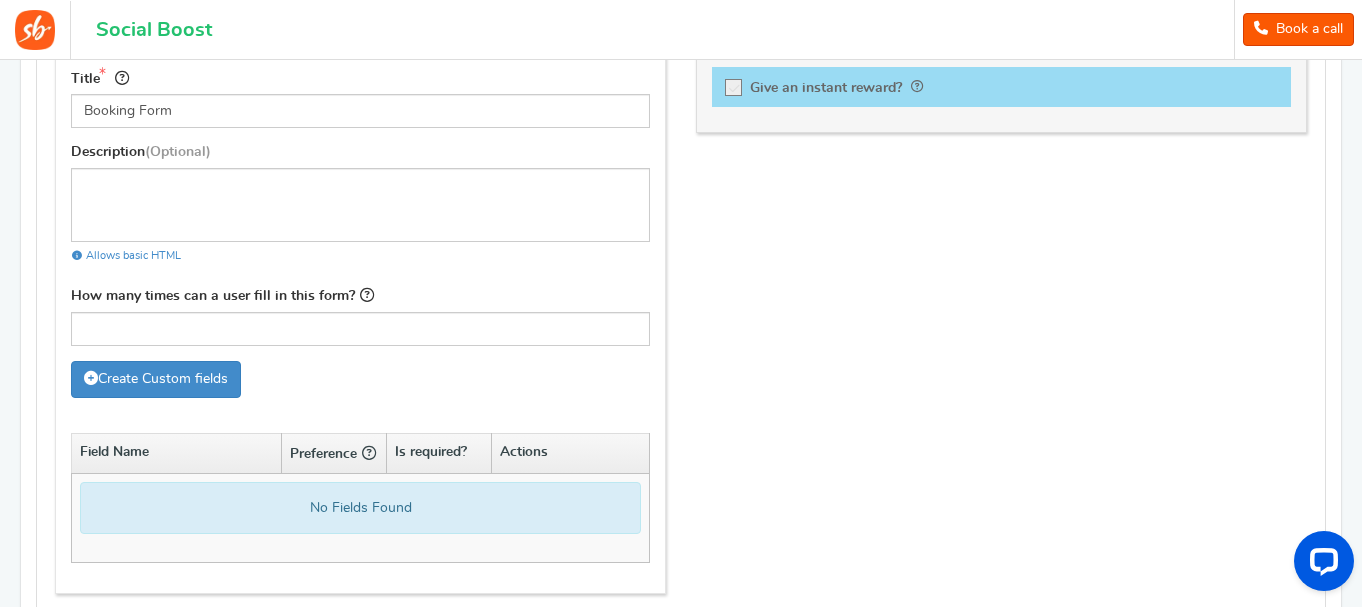 scroll, scrollTop: 957, scrollLeft: 0, axis: vertical 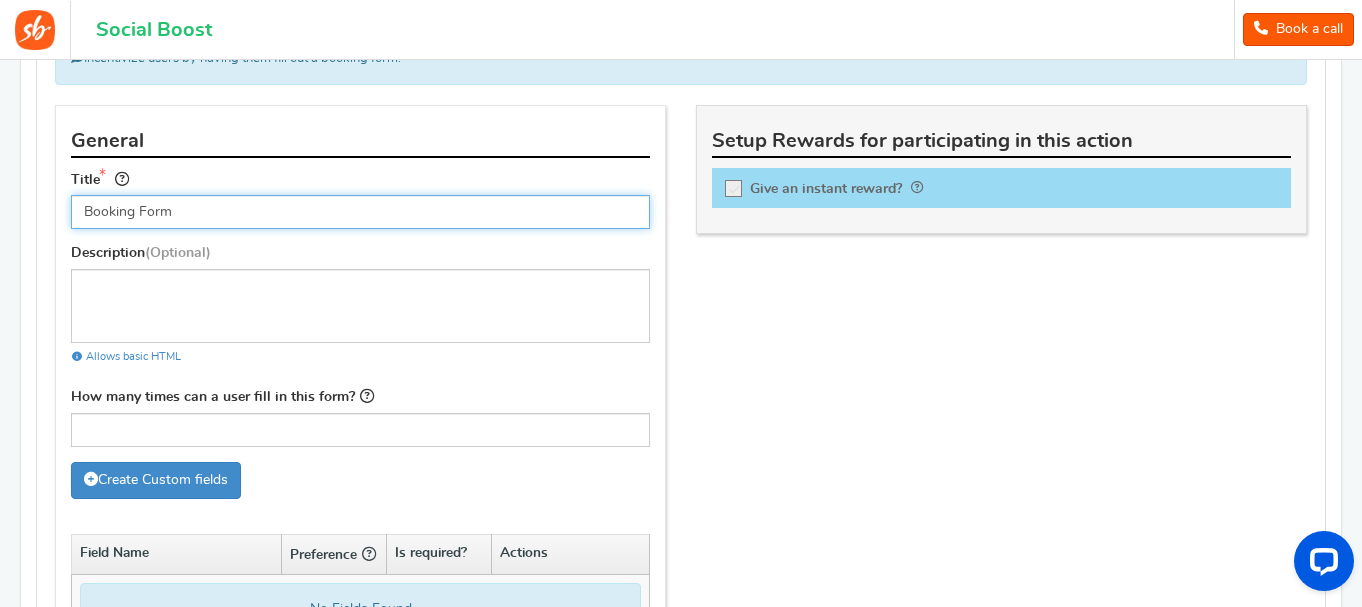 click on "Booking Form" at bounding box center [360, 212] 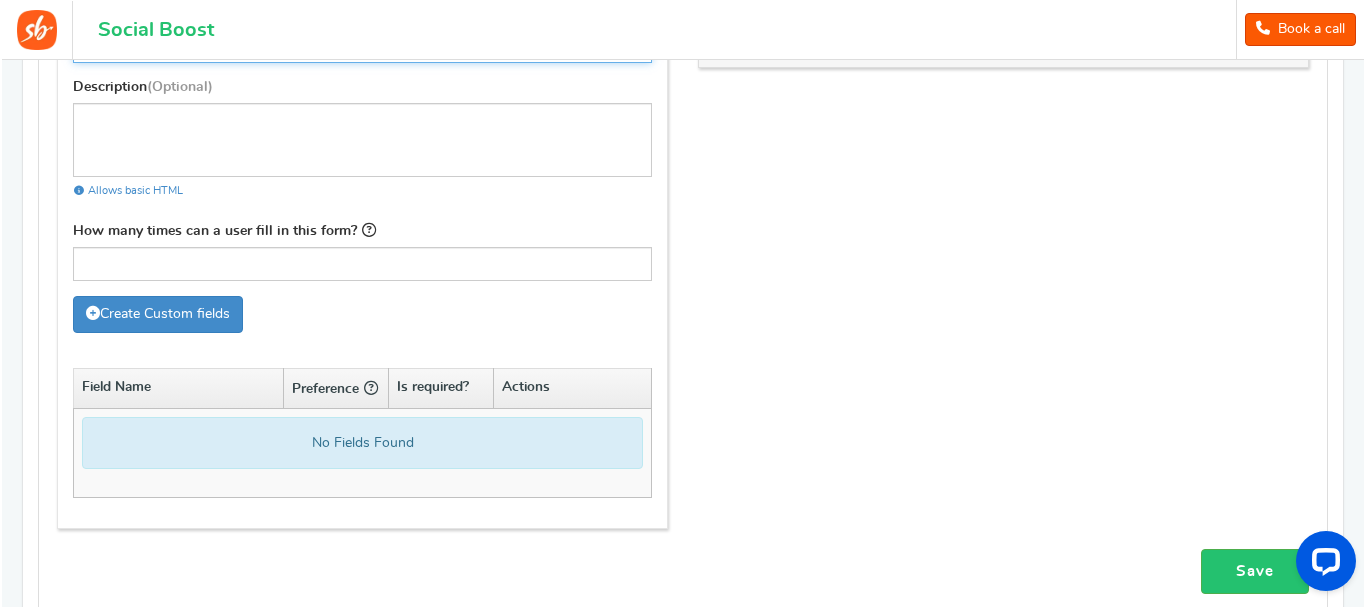 scroll, scrollTop: 1157, scrollLeft: 0, axis: vertical 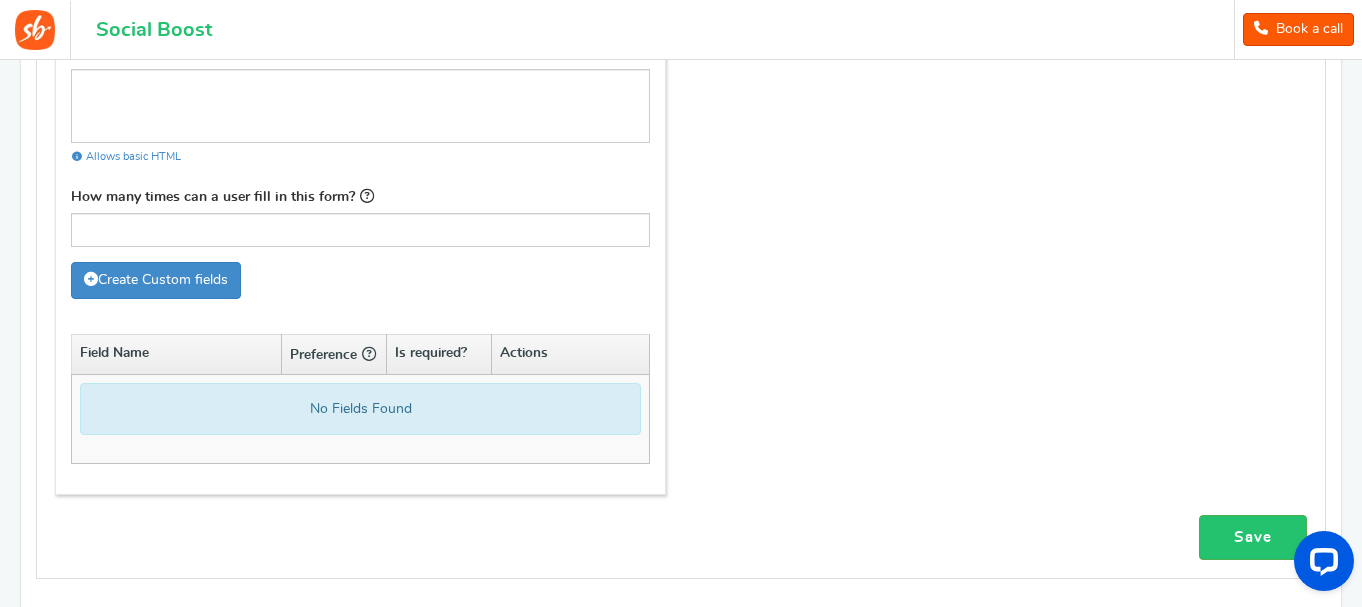 type on "LUCKY DAY" 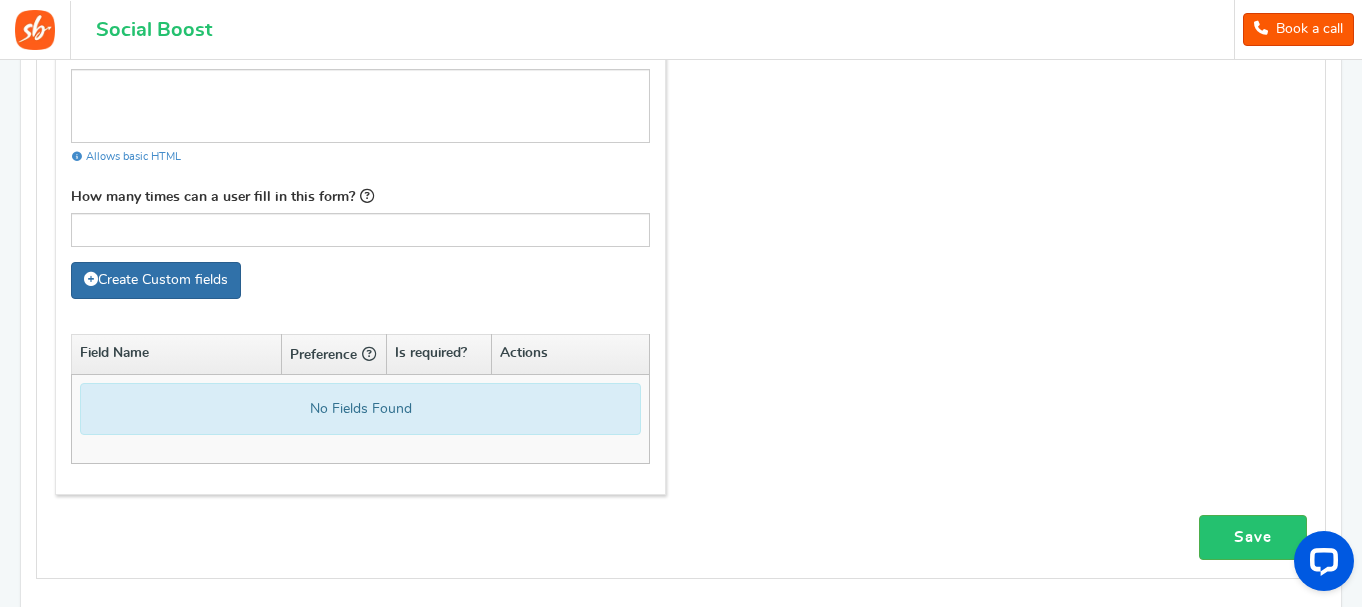click on "Create Custom fields" at bounding box center (156, 280) 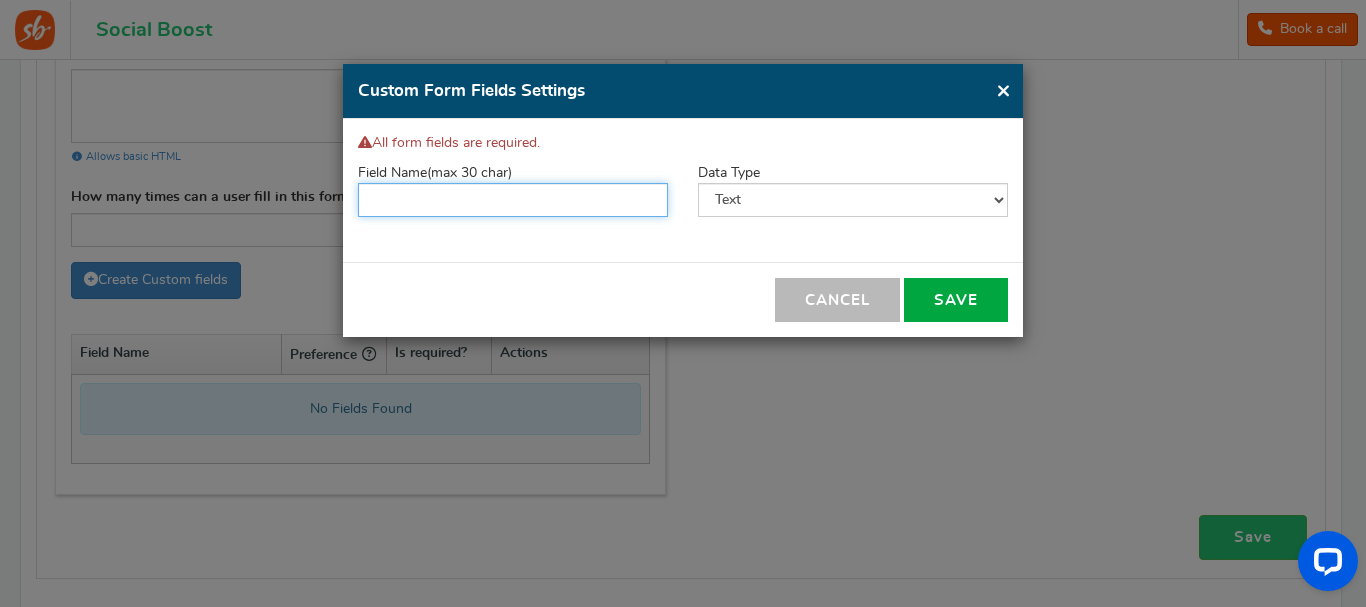 click at bounding box center [513, 200] 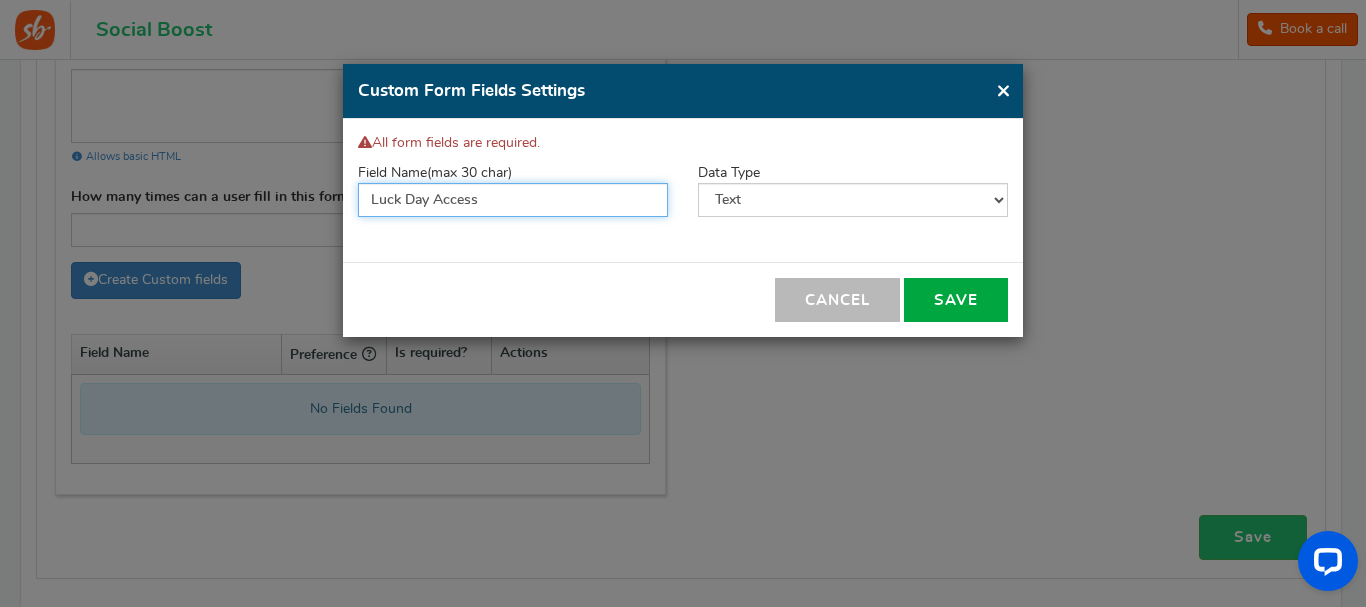 type on "Luck Day Access" 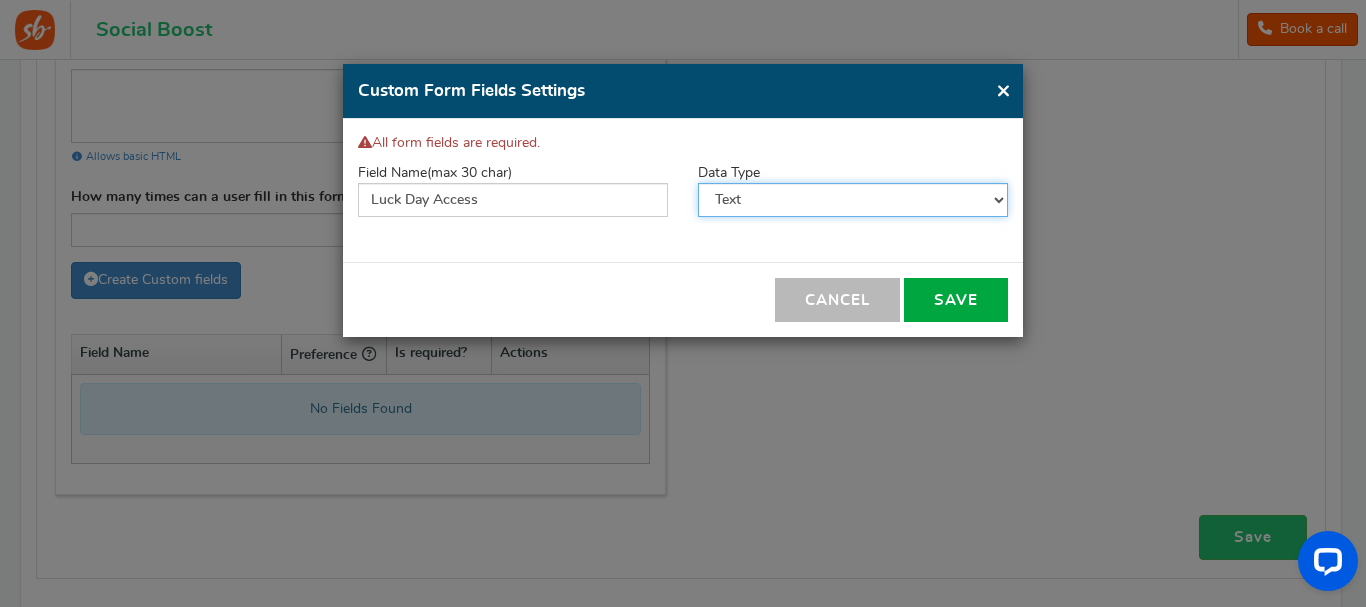 click on "Text
Number
Multiple Options (can only select one)
Multiple Options (can select many)
Date" at bounding box center (853, 200) 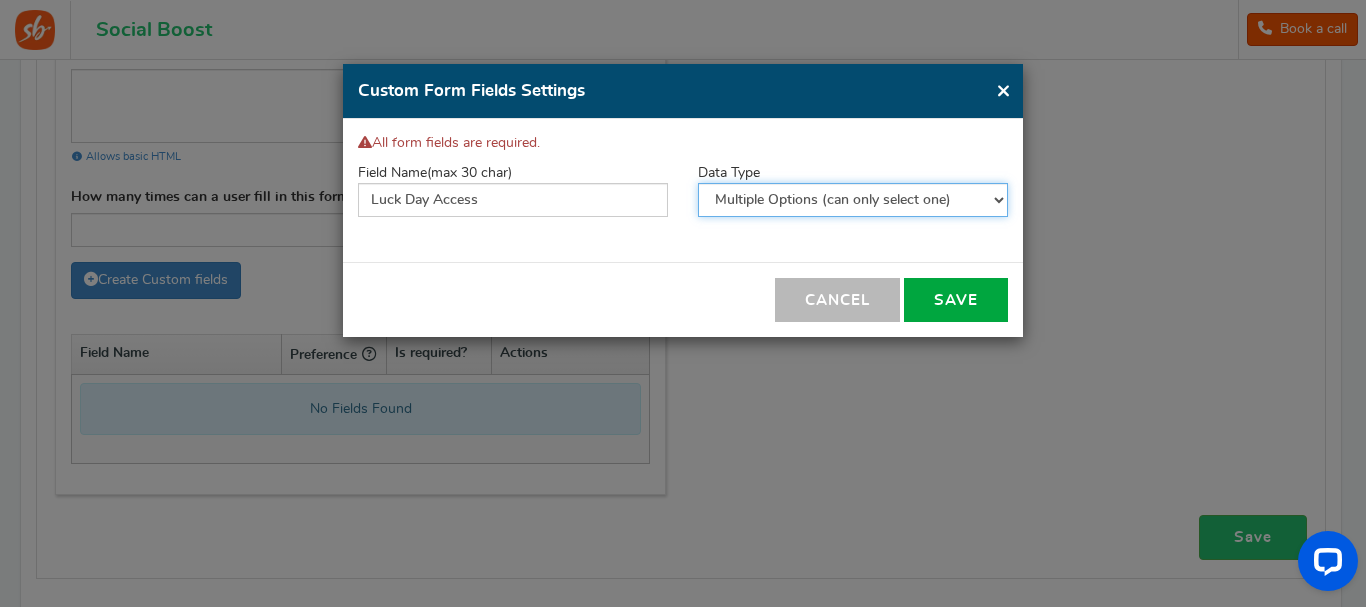 click on "Text
Number
Multiple Options (can only select one)
Multiple Options (can select many)
Date" at bounding box center [853, 200] 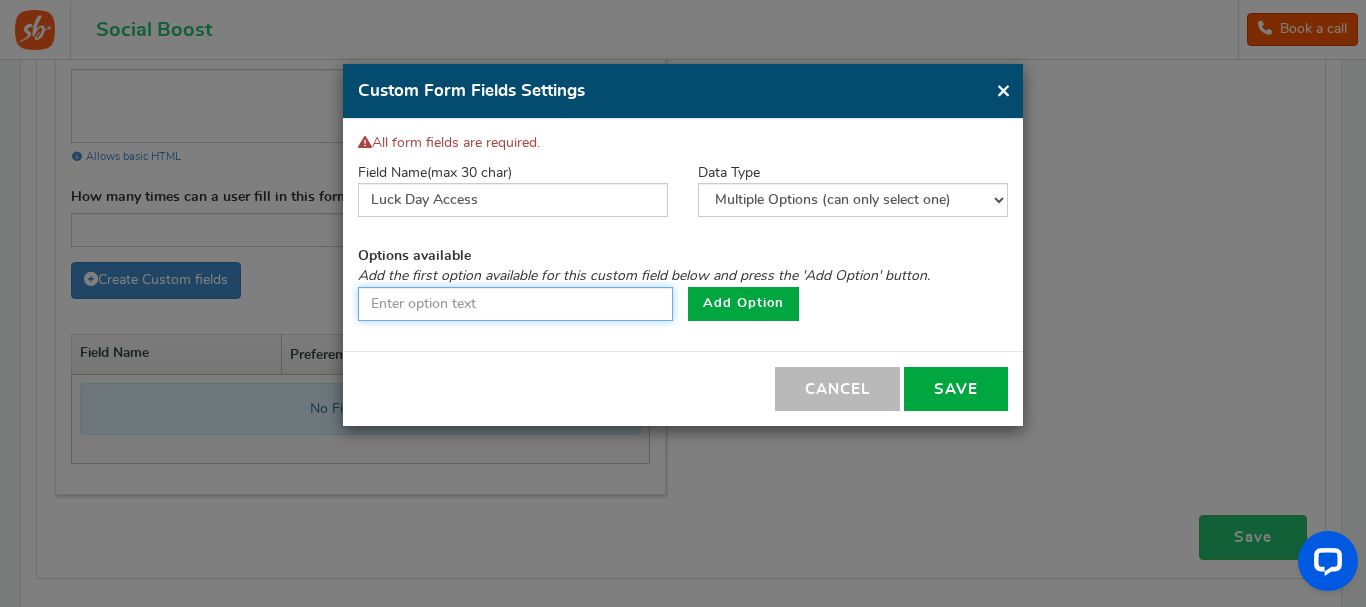 click at bounding box center [515, 304] 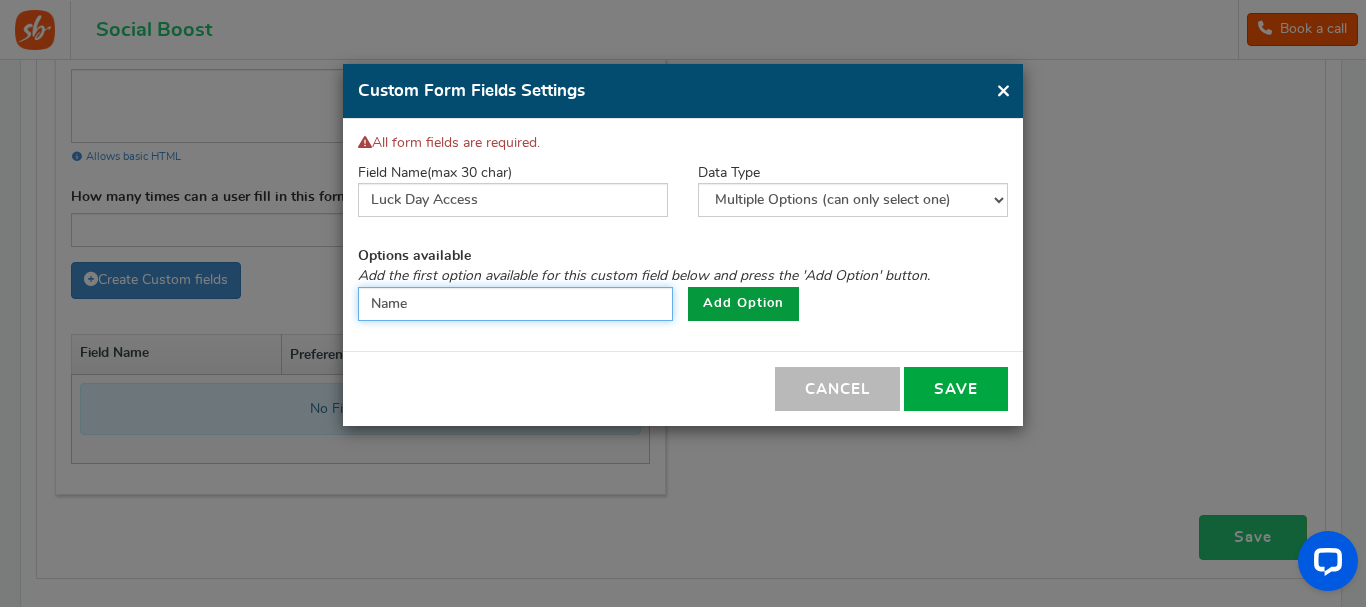 type on "Name" 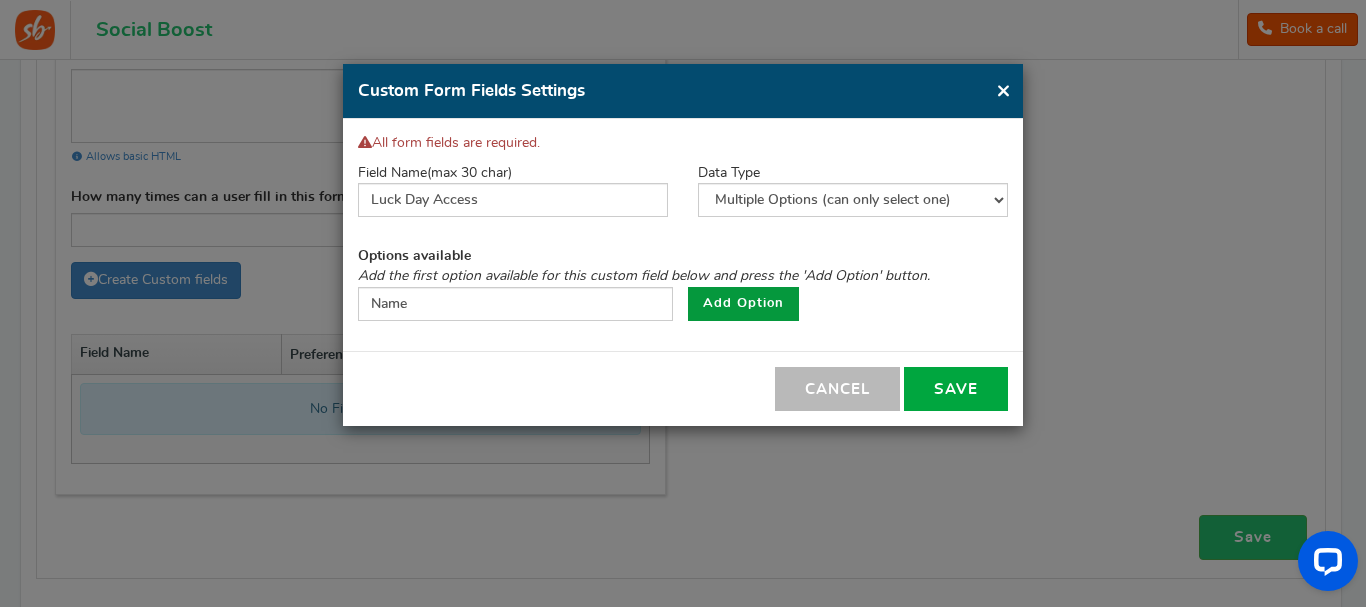 click on "Add Option" at bounding box center (743, 304) 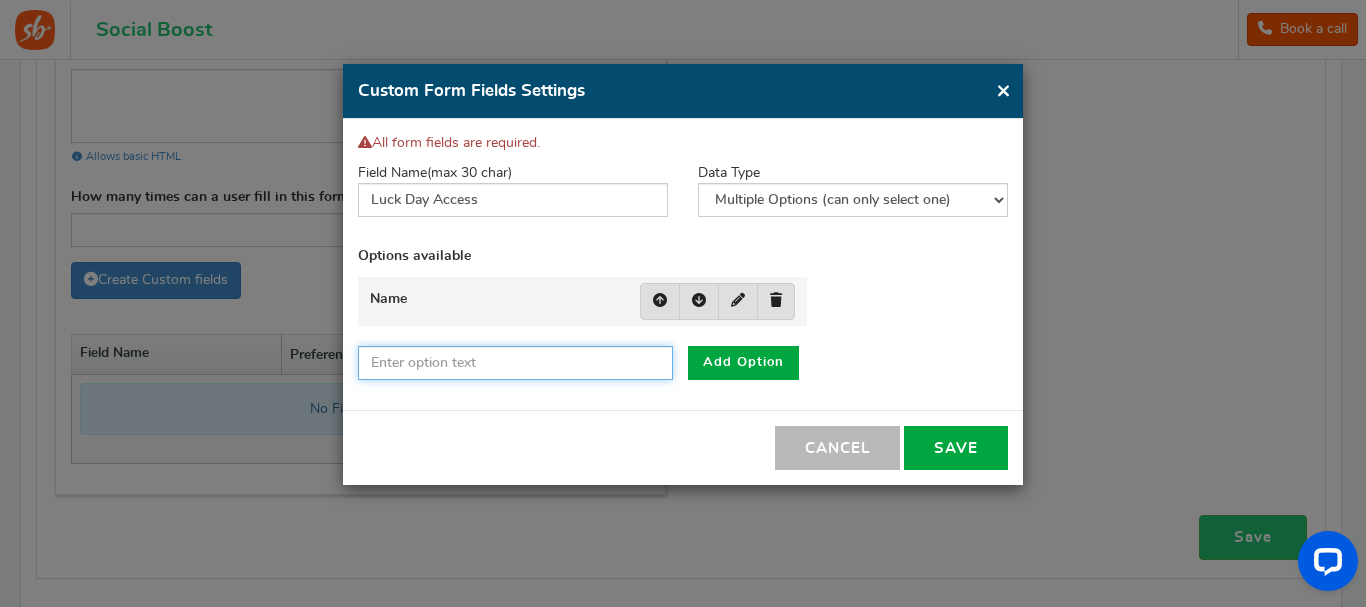 click at bounding box center (515, 363) 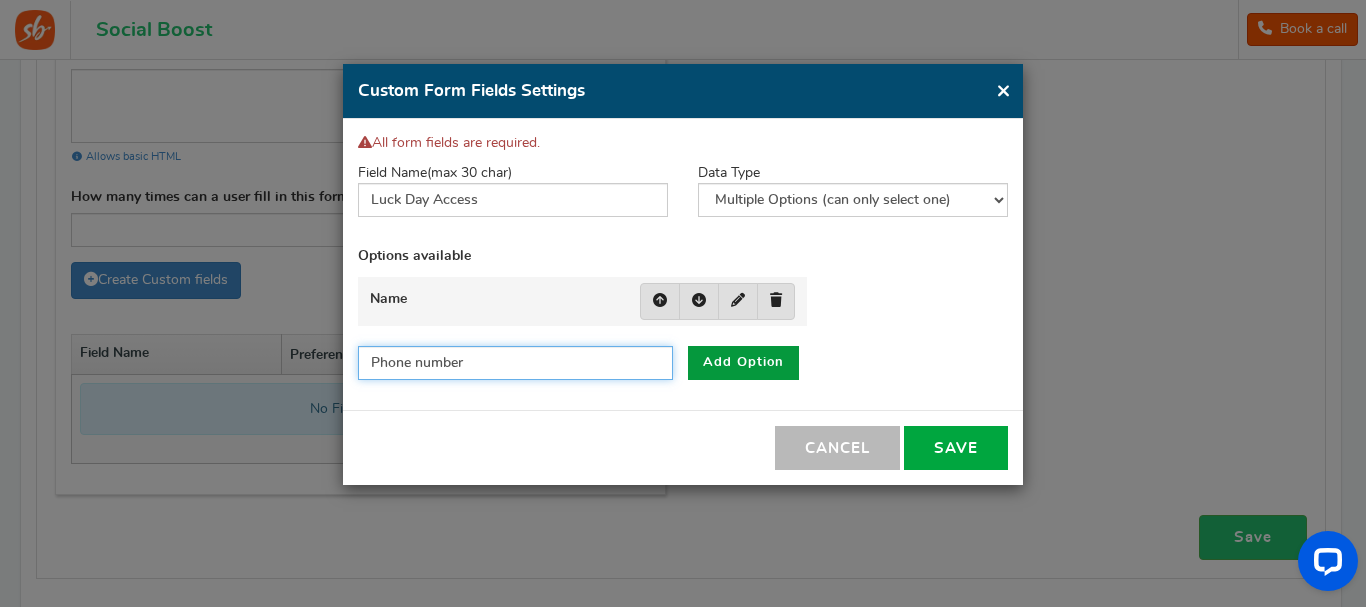 type on "Phone number" 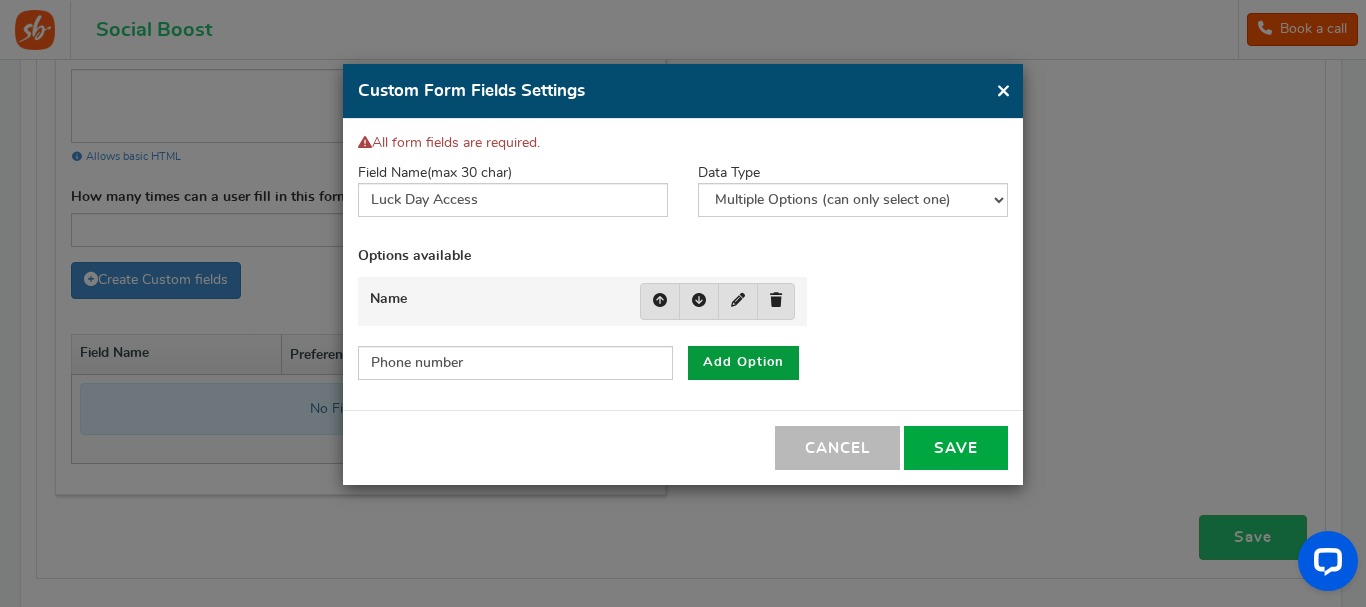 click on "Add Option" at bounding box center [743, 363] 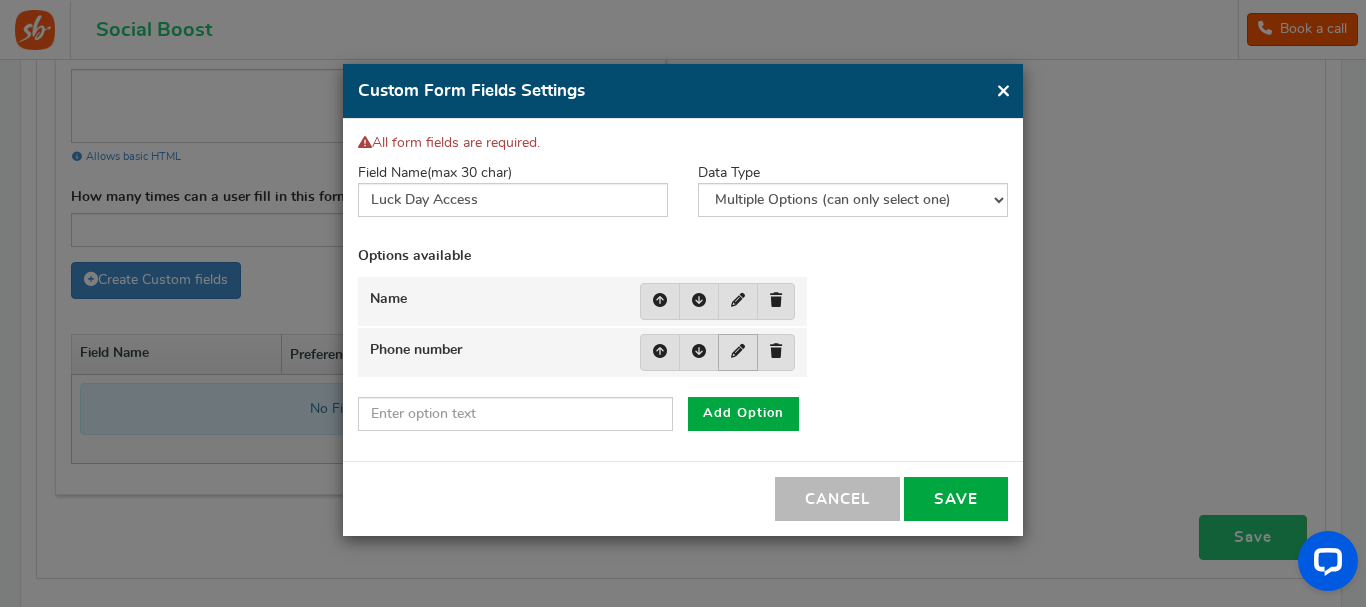 click at bounding box center (738, 351) 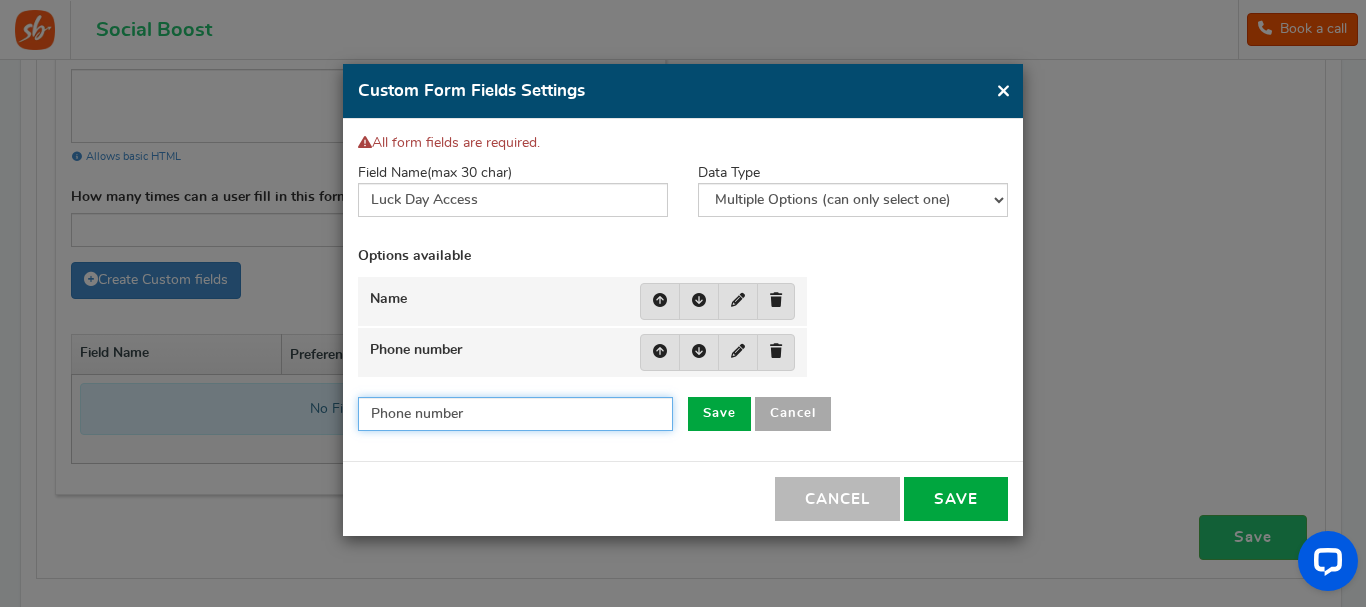 click on "Phone number" at bounding box center (515, 414) 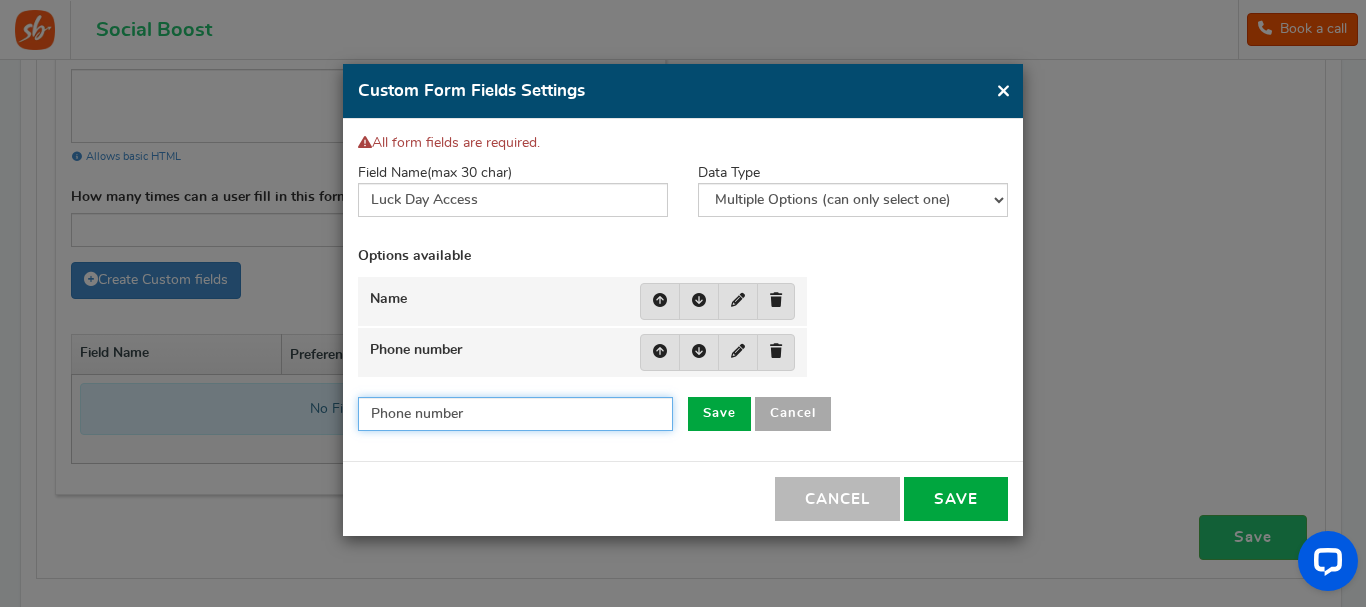 drag, startPoint x: 424, startPoint y: 413, endPoint x: 470, endPoint y: 420, distance: 46.52956 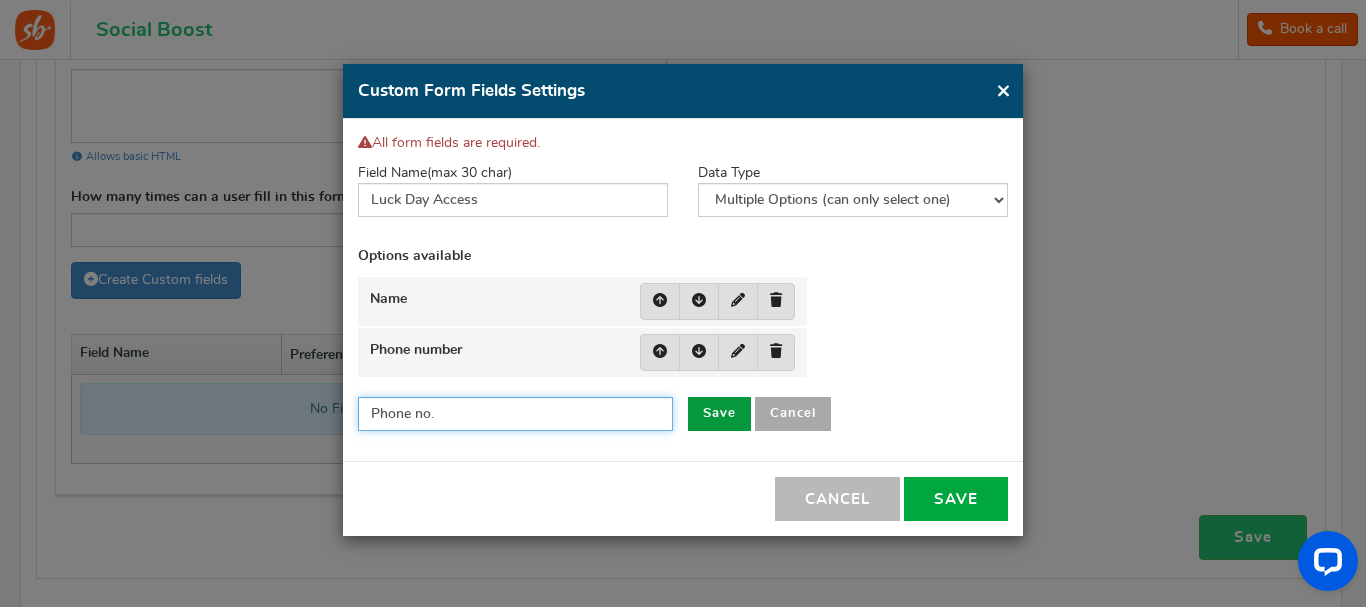 type on "Phone no." 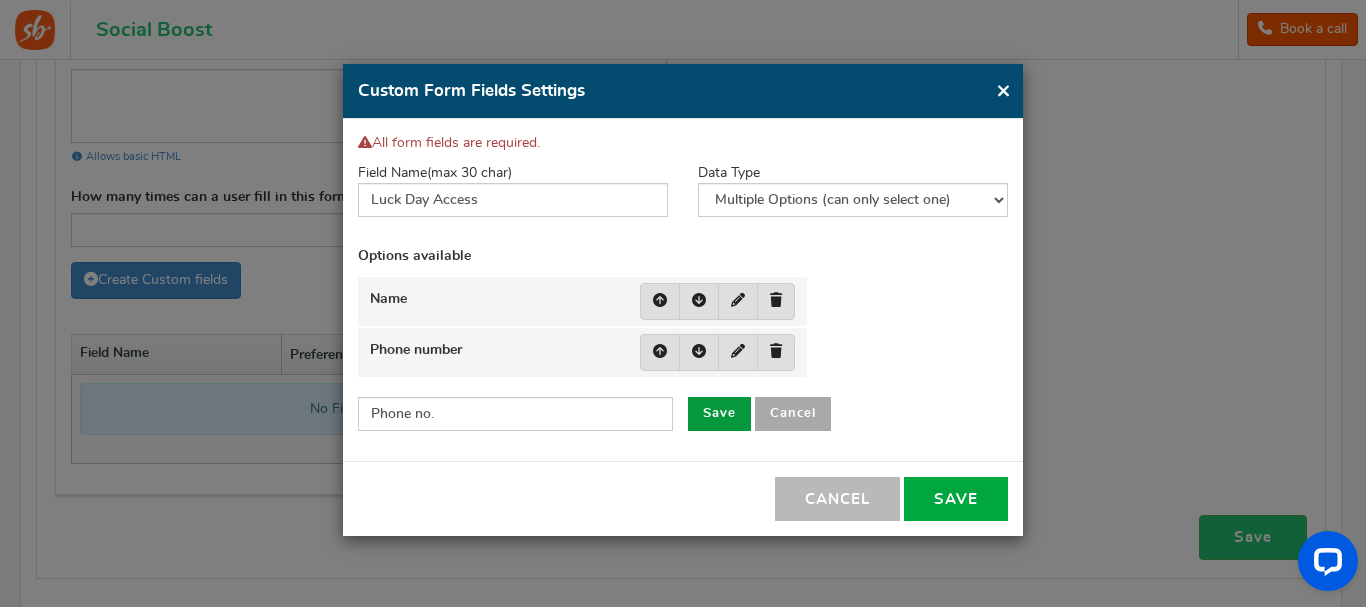 click on "Save" at bounding box center (719, 414) 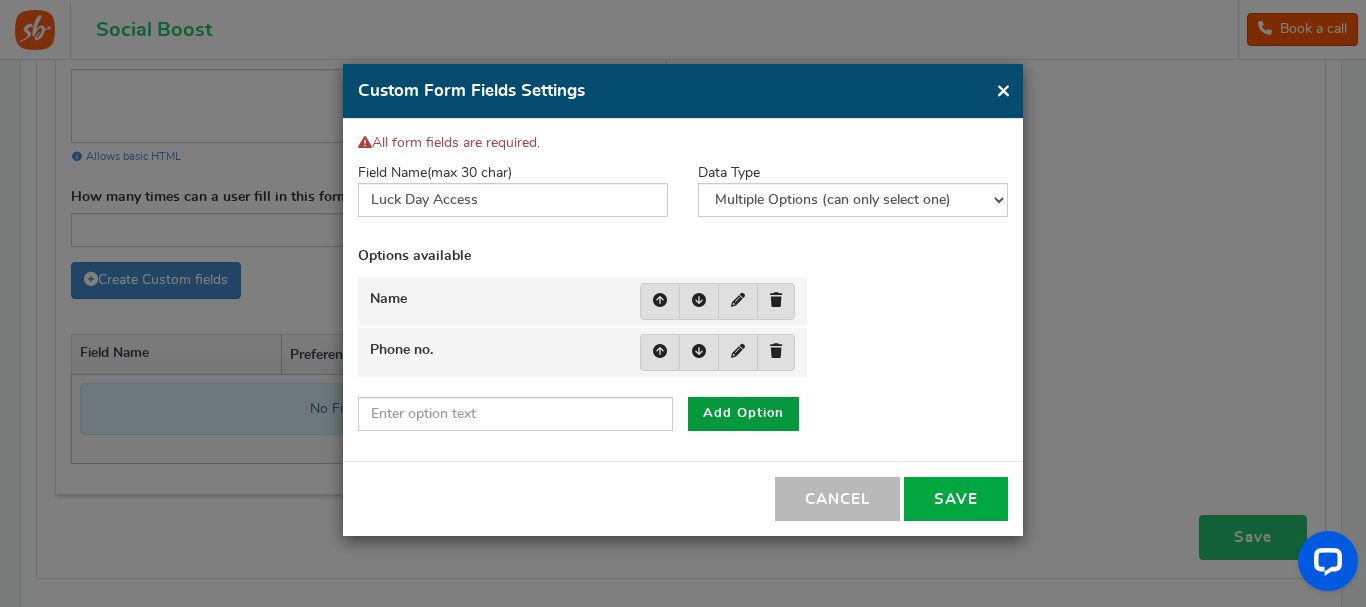 click on "Add Option" at bounding box center [743, 414] 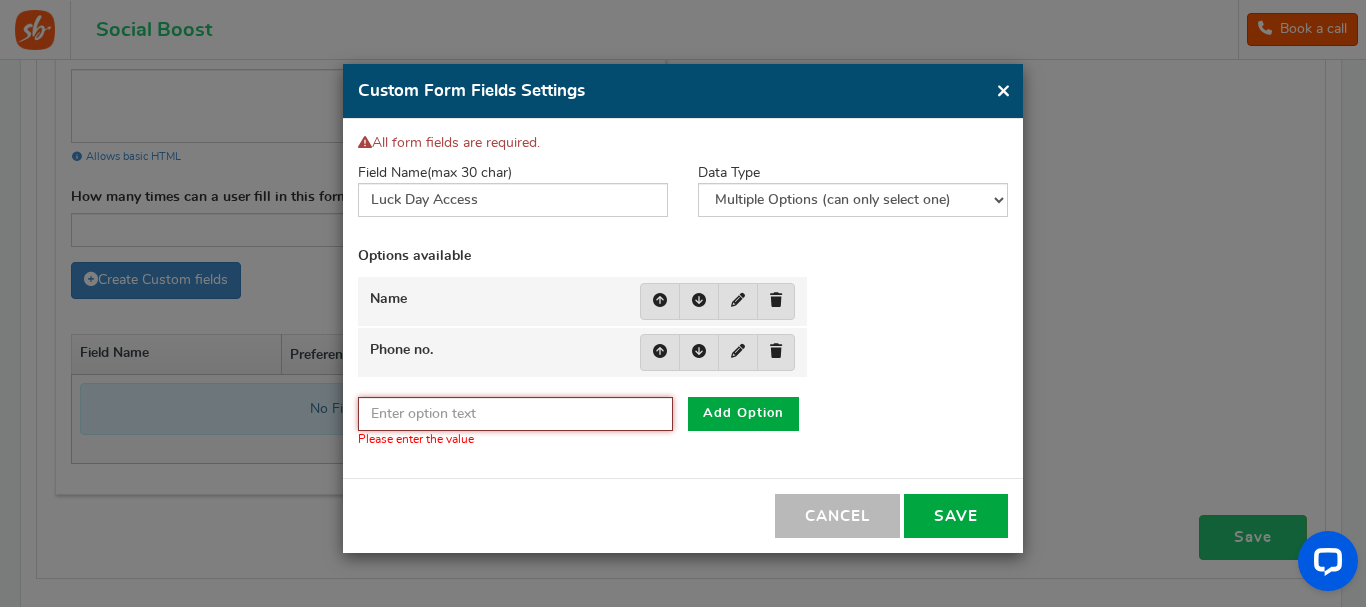 click at bounding box center (515, 414) 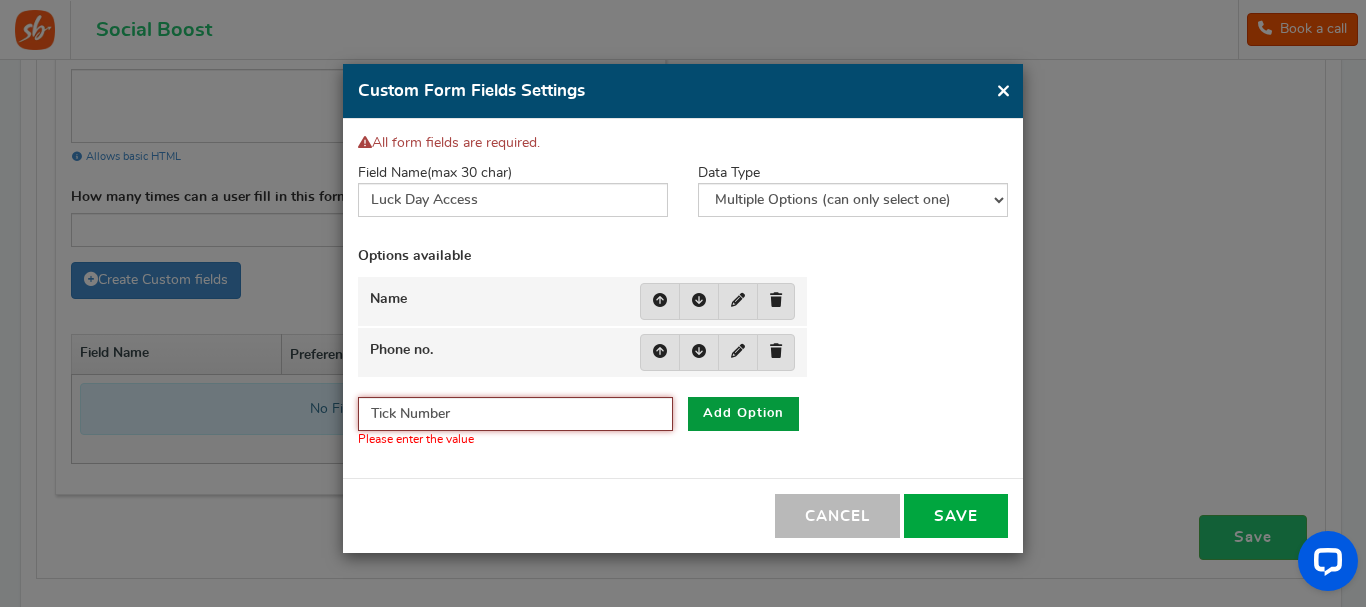 type on "Tick Number" 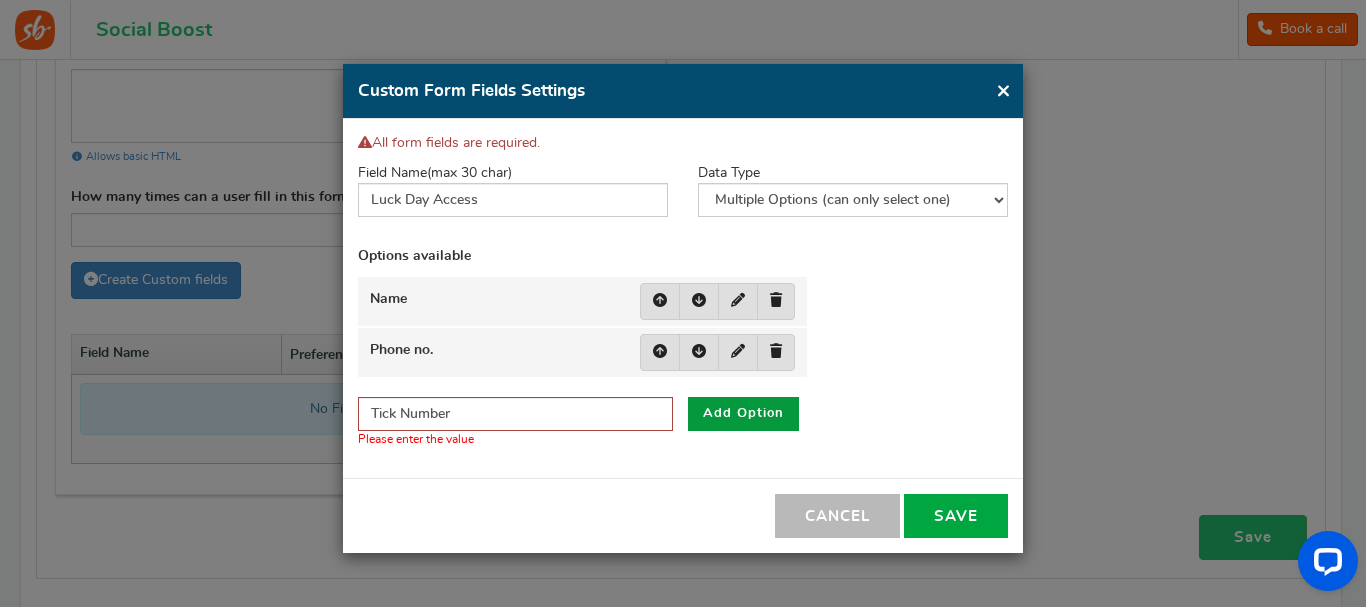 click on "Add Option" at bounding box center (743, 414) 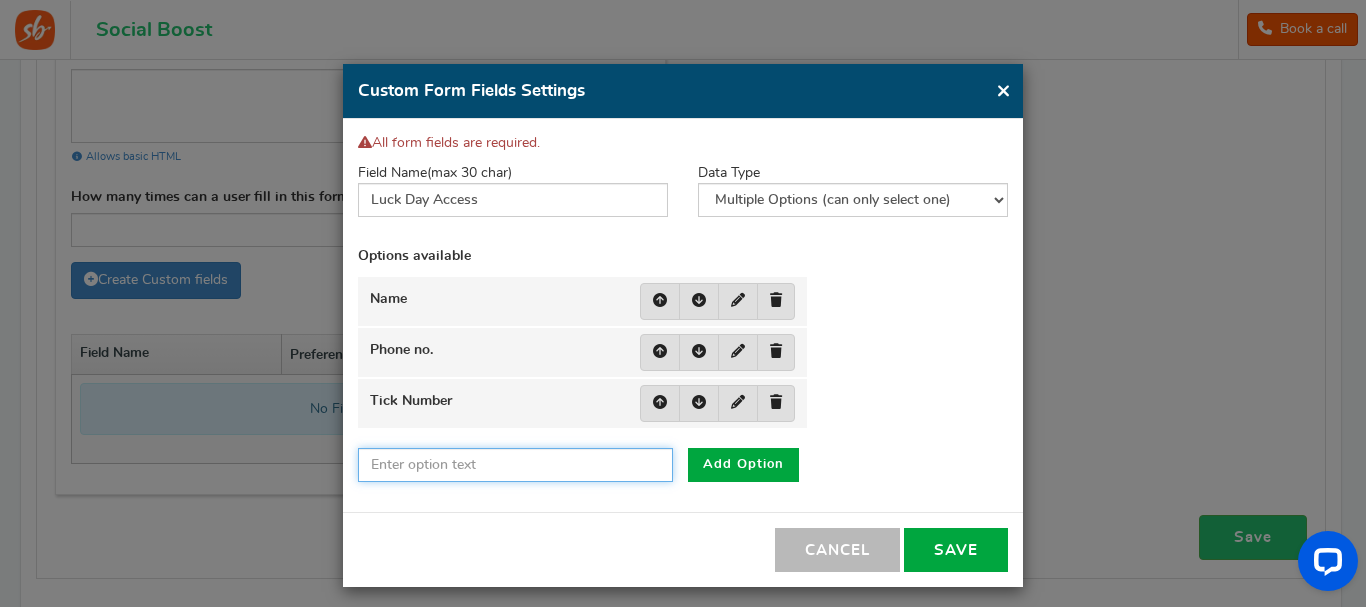click at bounding box center (515, 465) 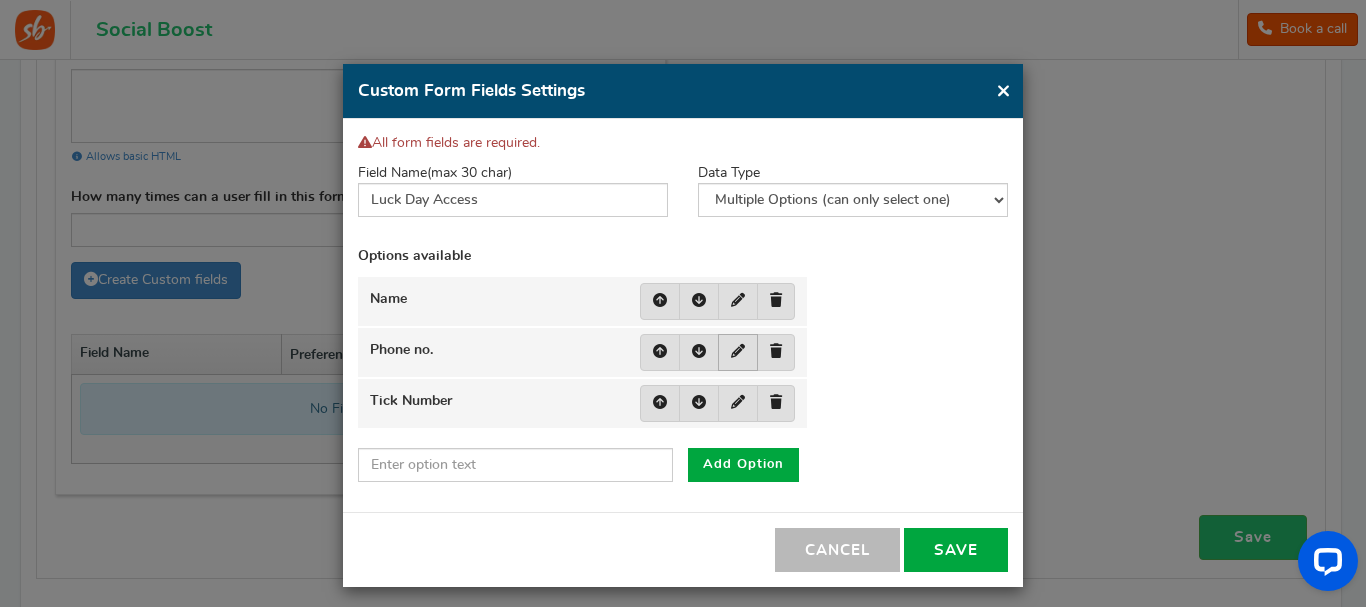 click at bounding box center [738, 351] 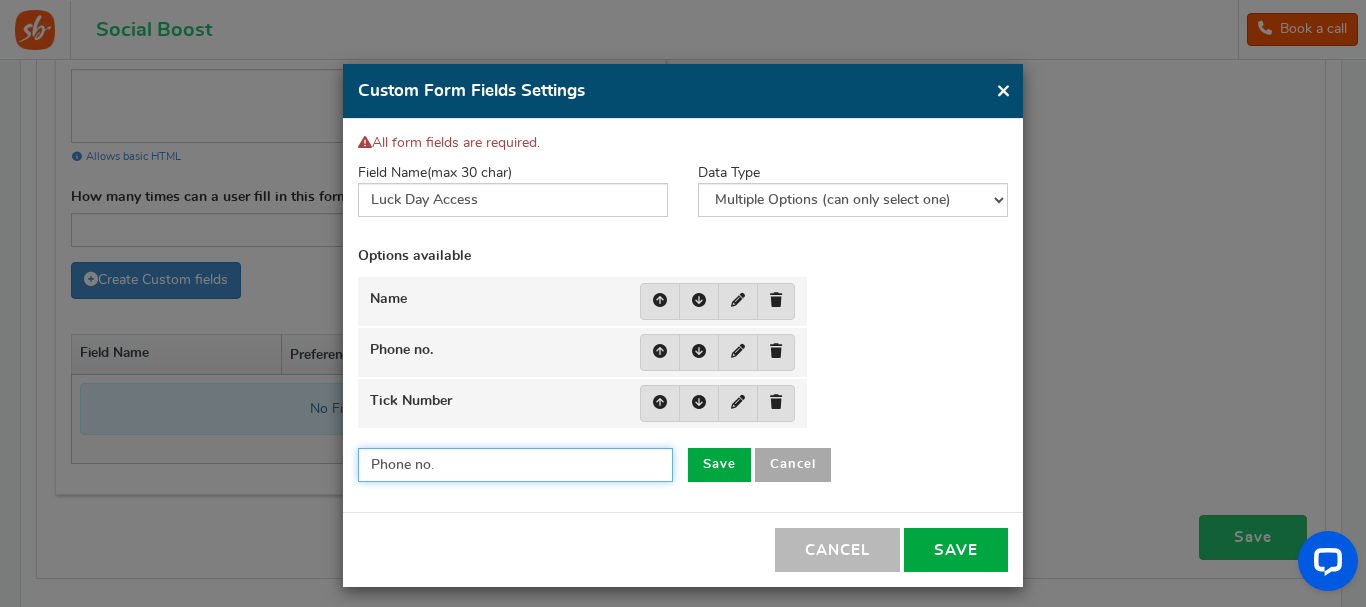 click on "Phone no." at bounding box center (515, 465) 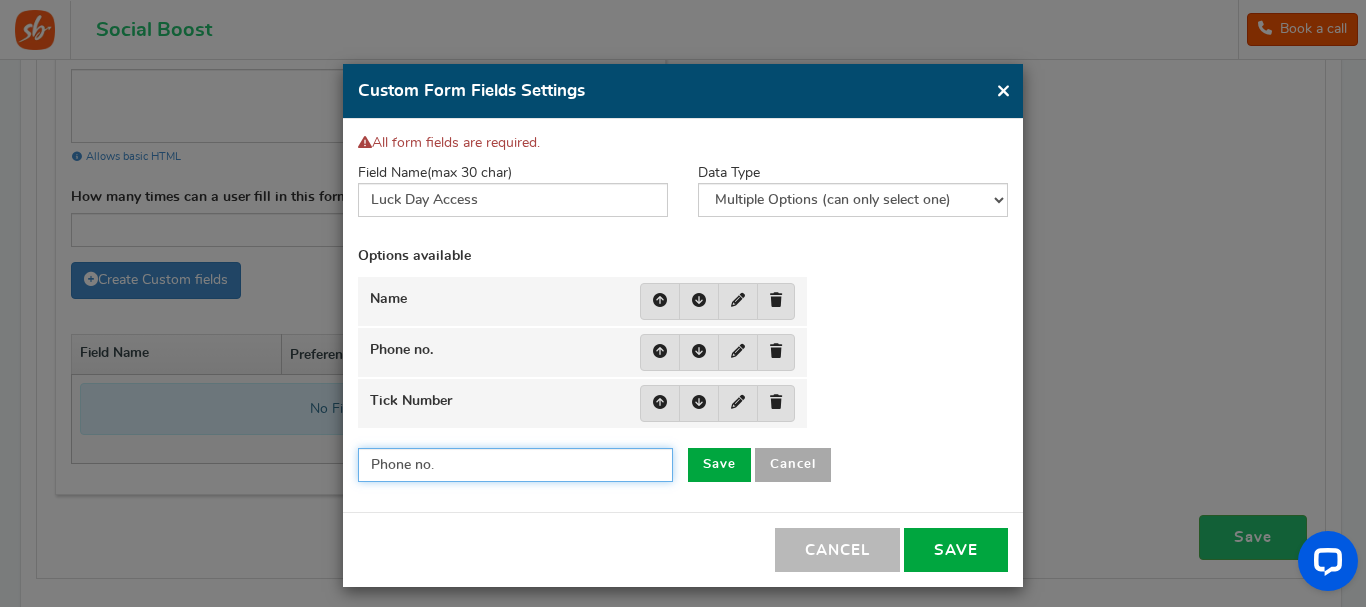 drag, startPoint x: 412, startPoint y: 464, endPoint x: 434, endPoint y: 464, distance: 22 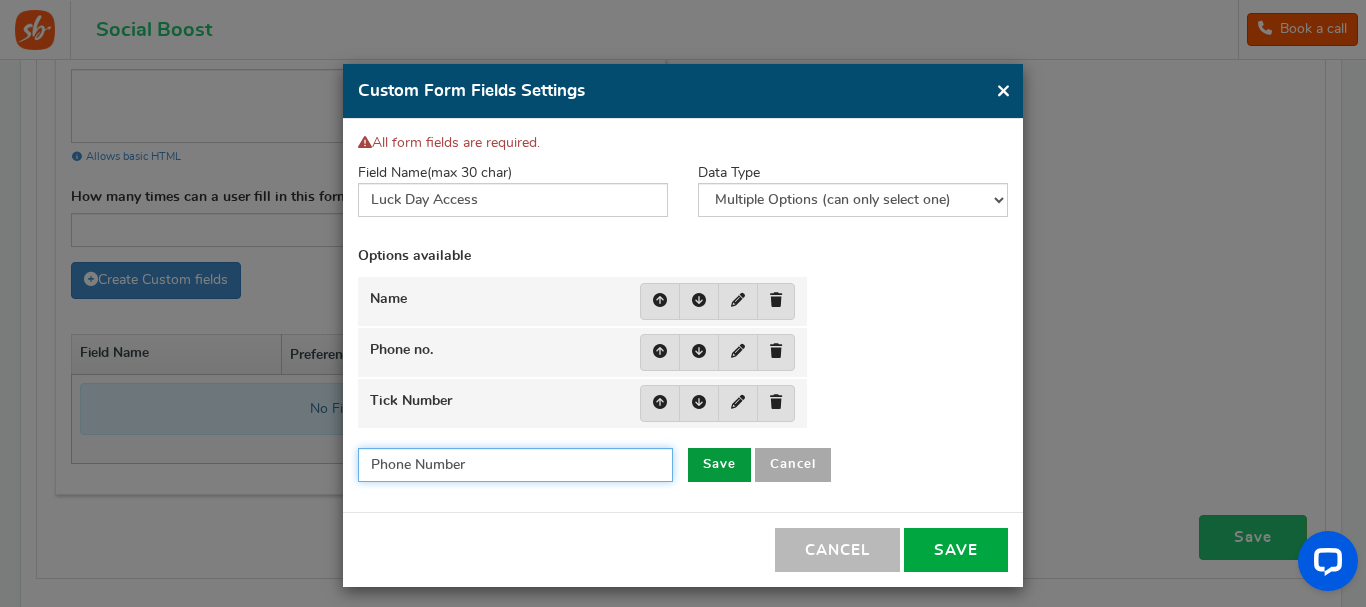 type on "Phone Number" 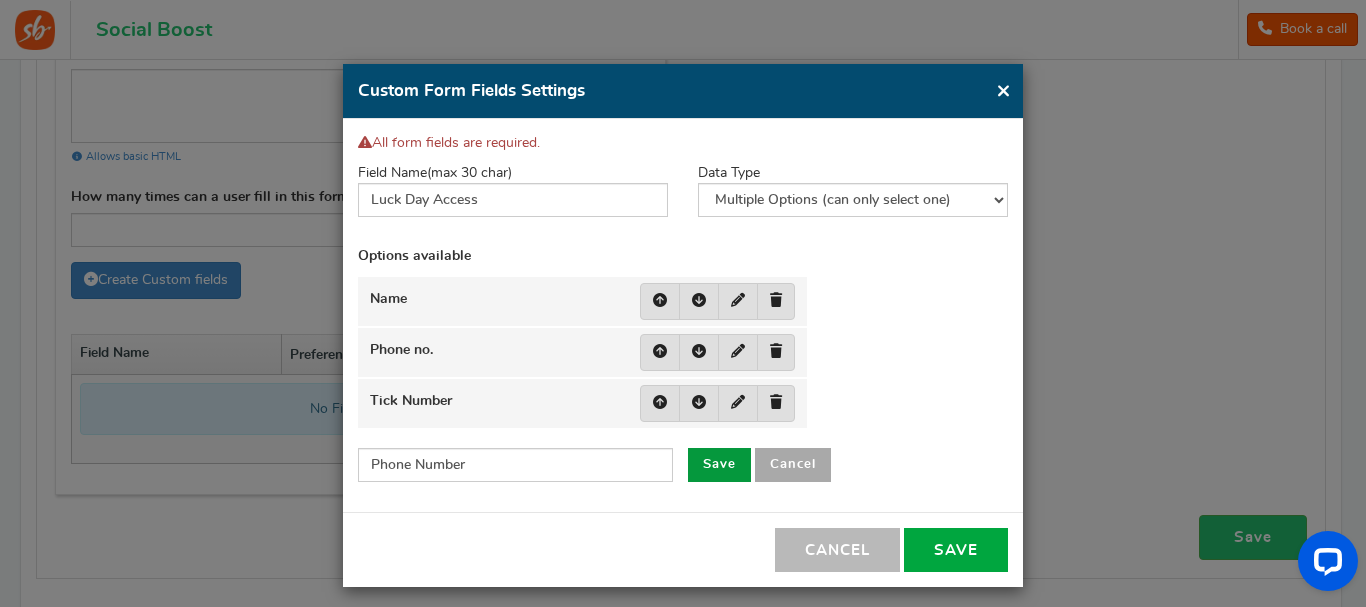 click on "Save" at bounding box center [719, 465] 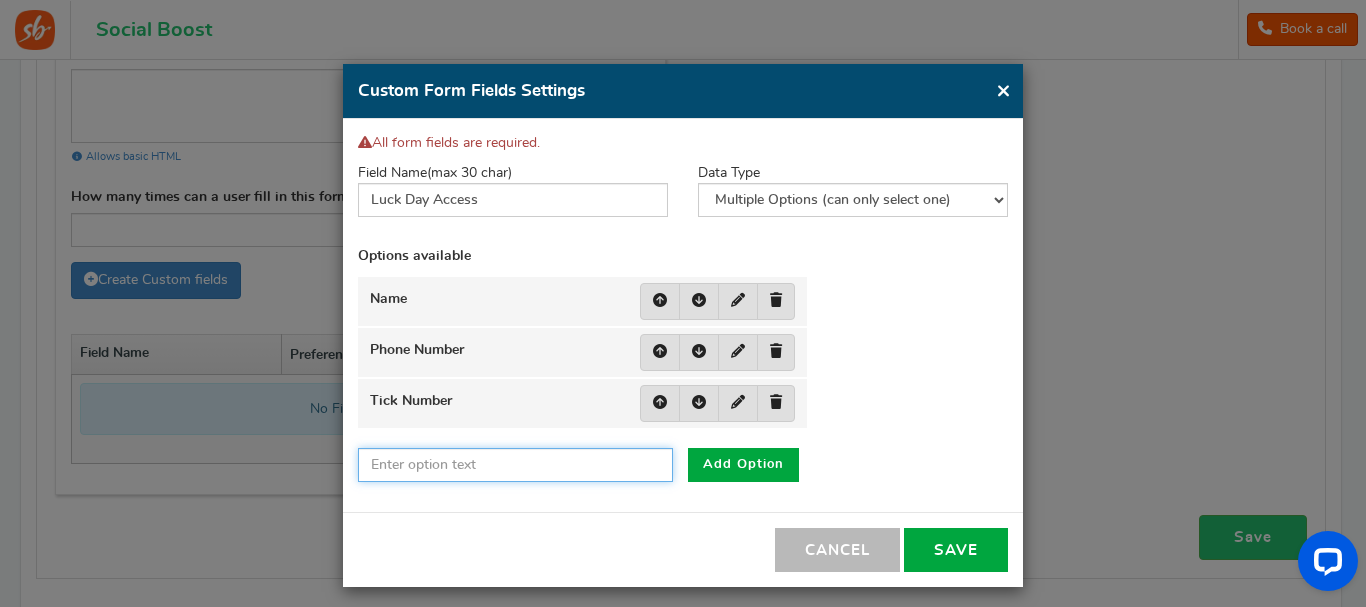 click at bounding box center (515, 465) 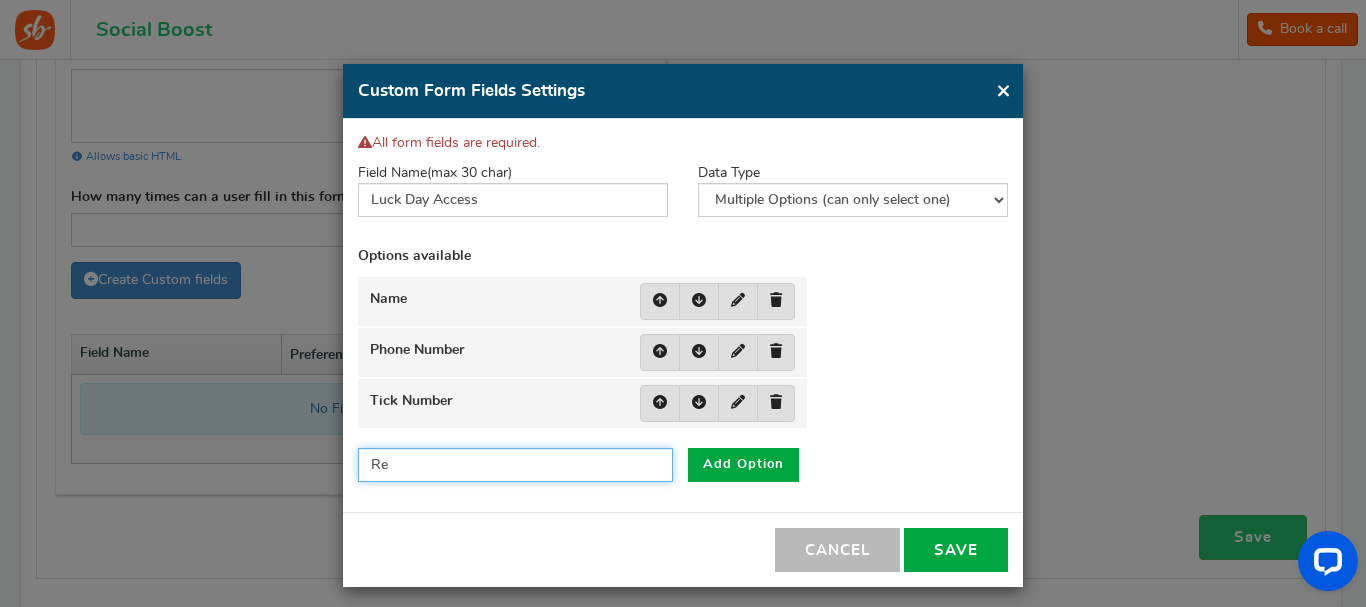type on "R" 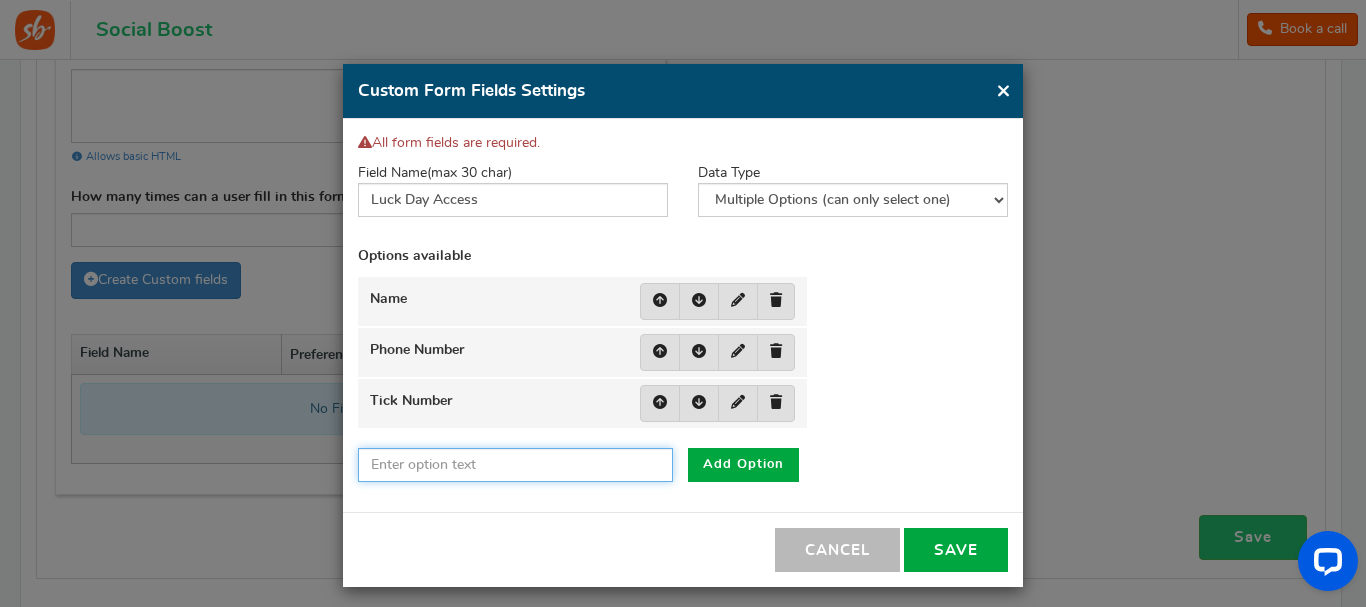 type on "d" 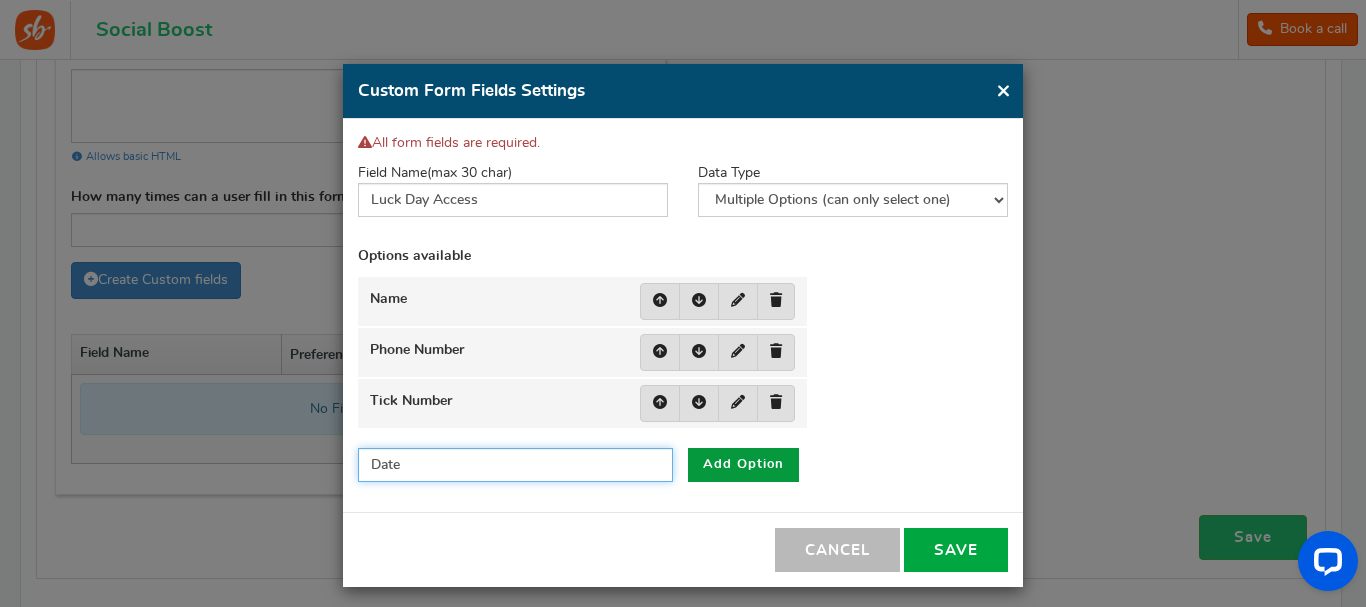 type on "Date" 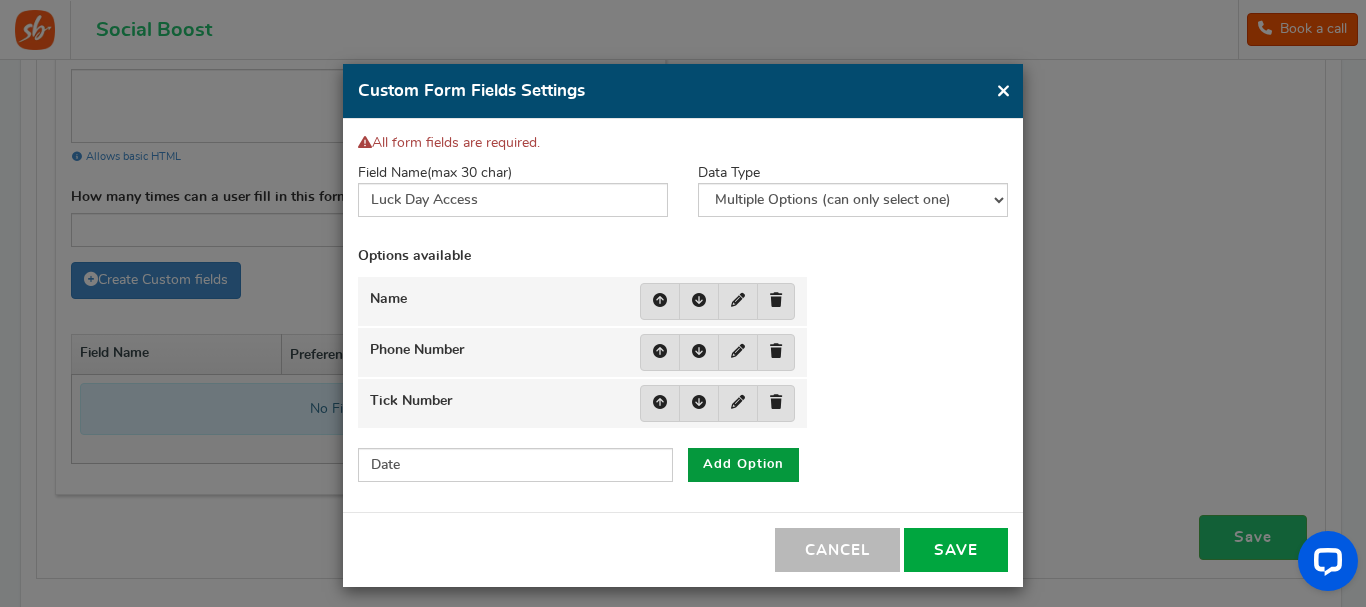click on "Add Option" at bounding box center [743, 465] 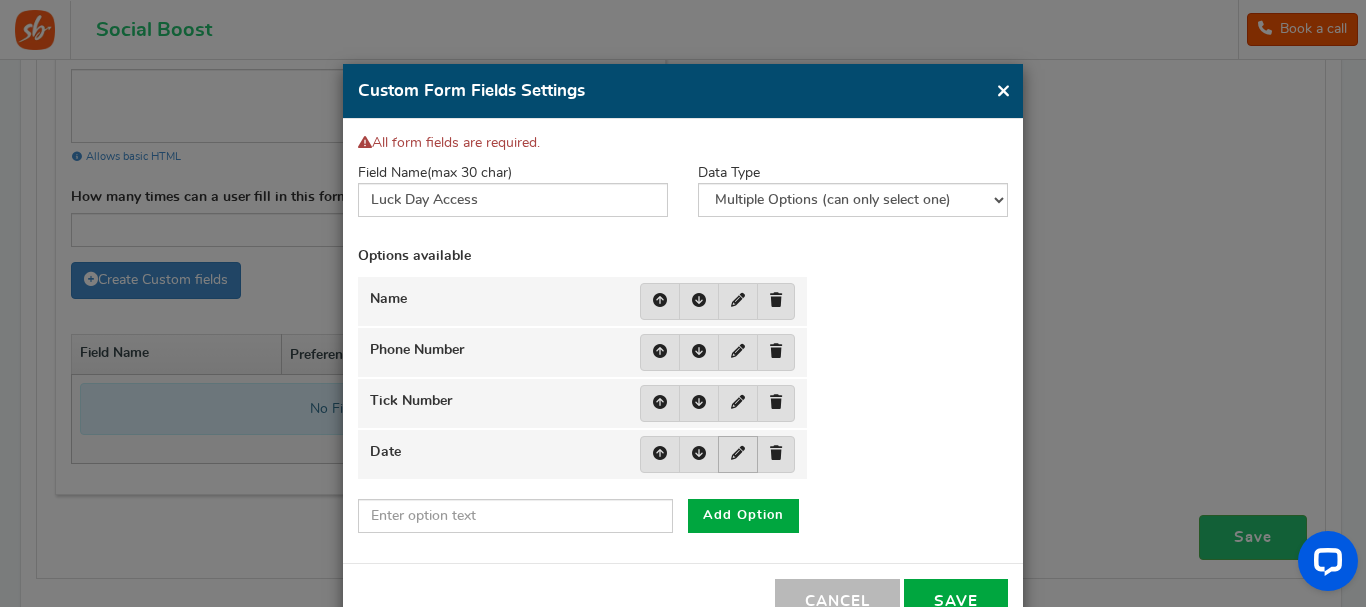 click at bounding box center [738, 453] 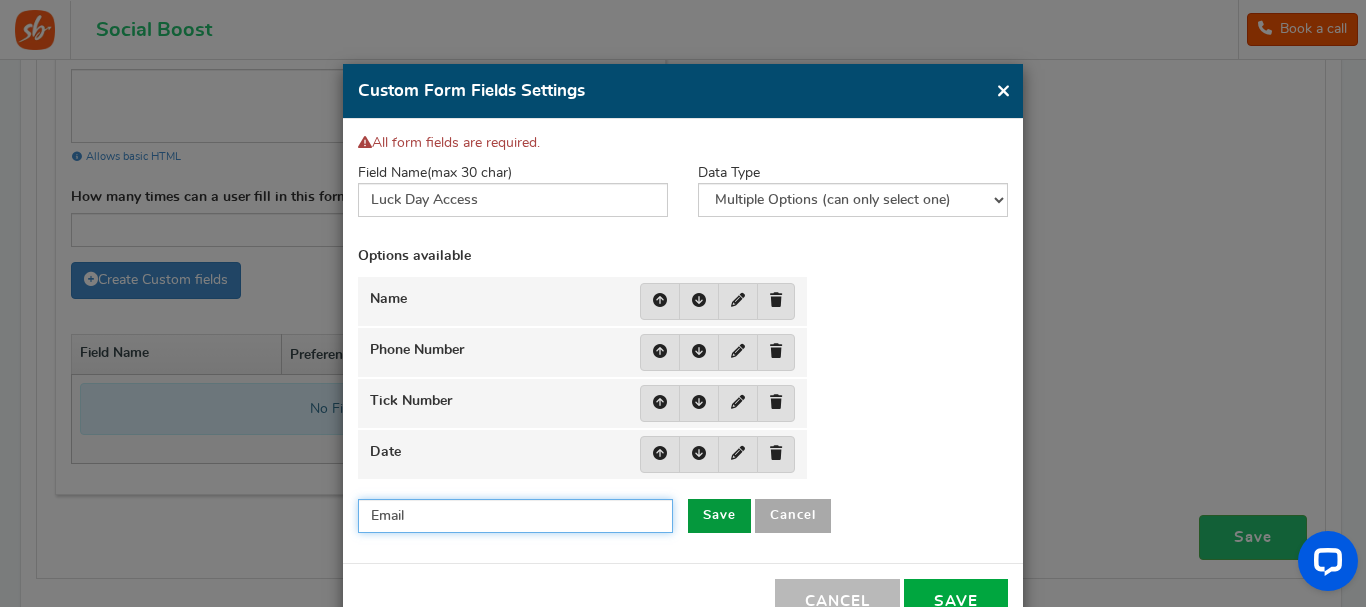 type on "Email" 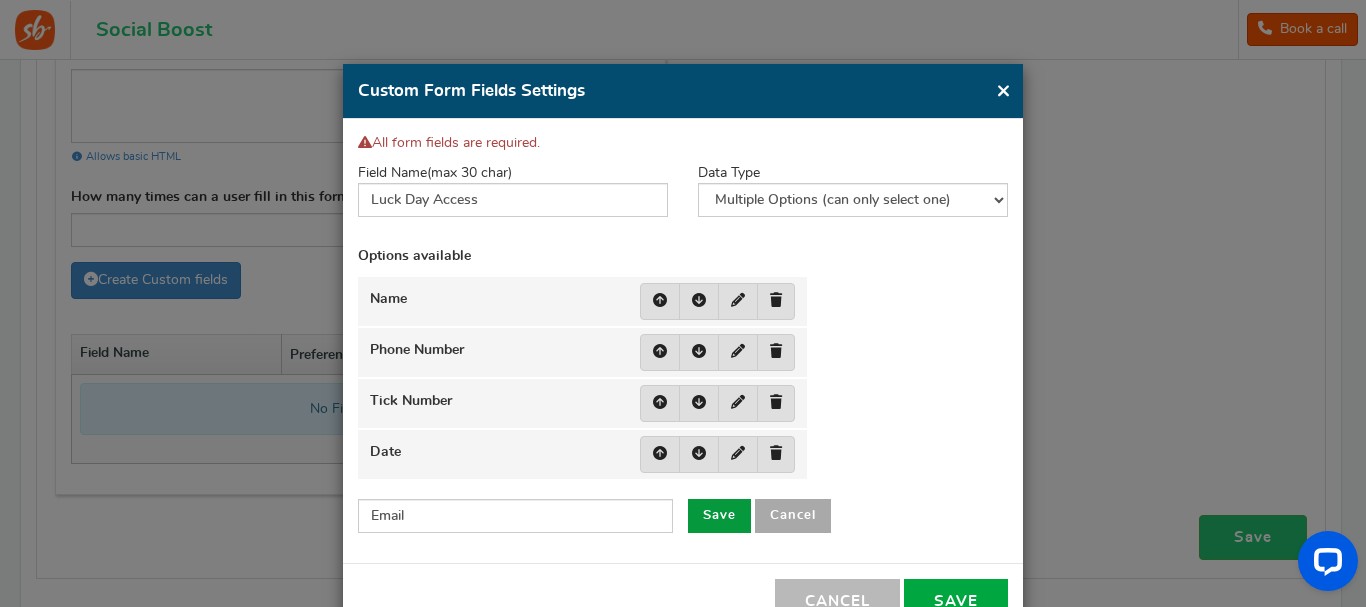 click on "Save" at bounding box center [719, 516] 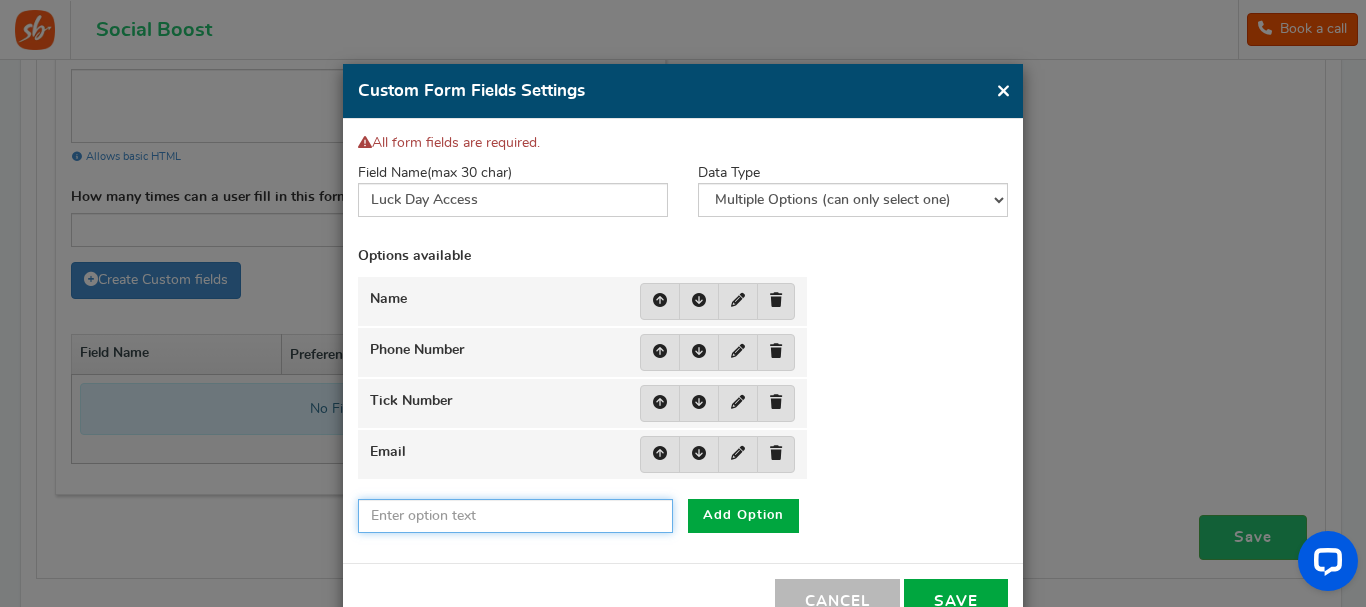 click at bounding box center [515, 516] 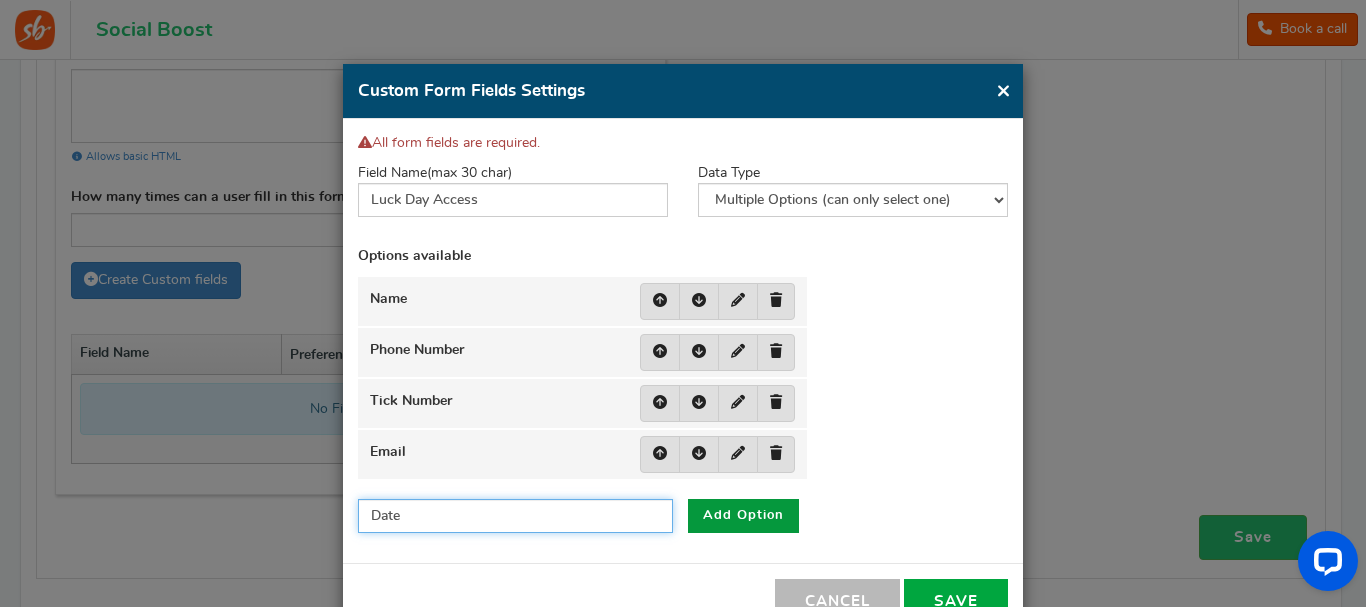 type on "Date" 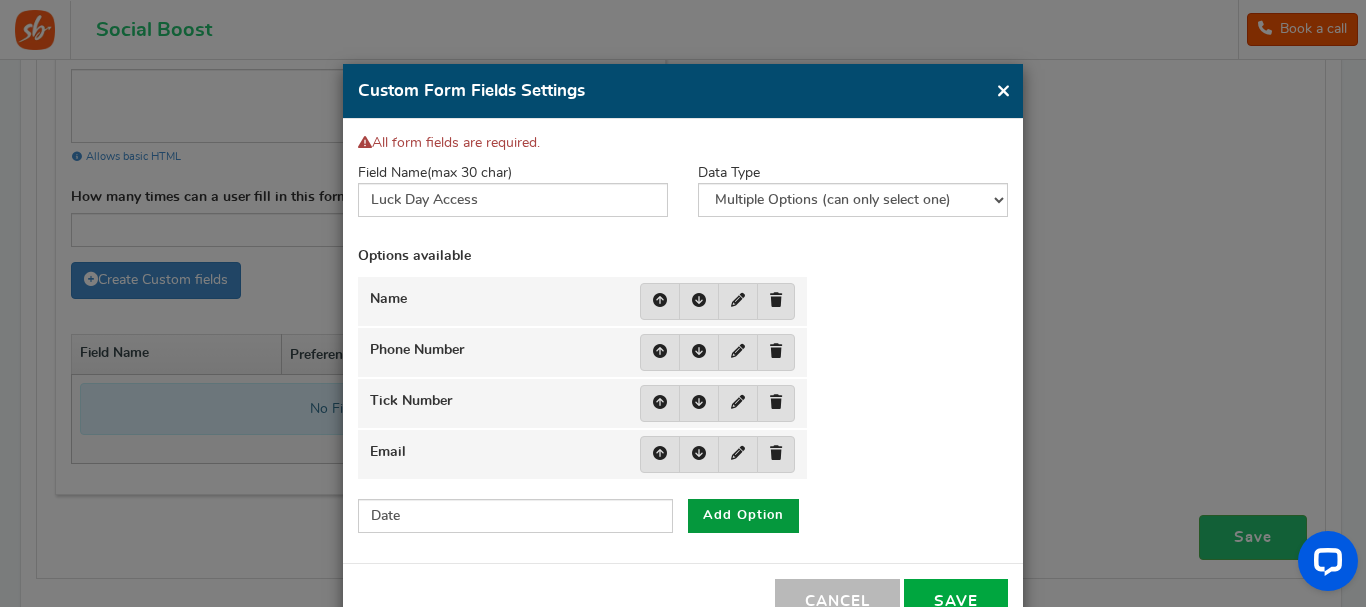 click on "Add Option" at bounding box center (743, 516) 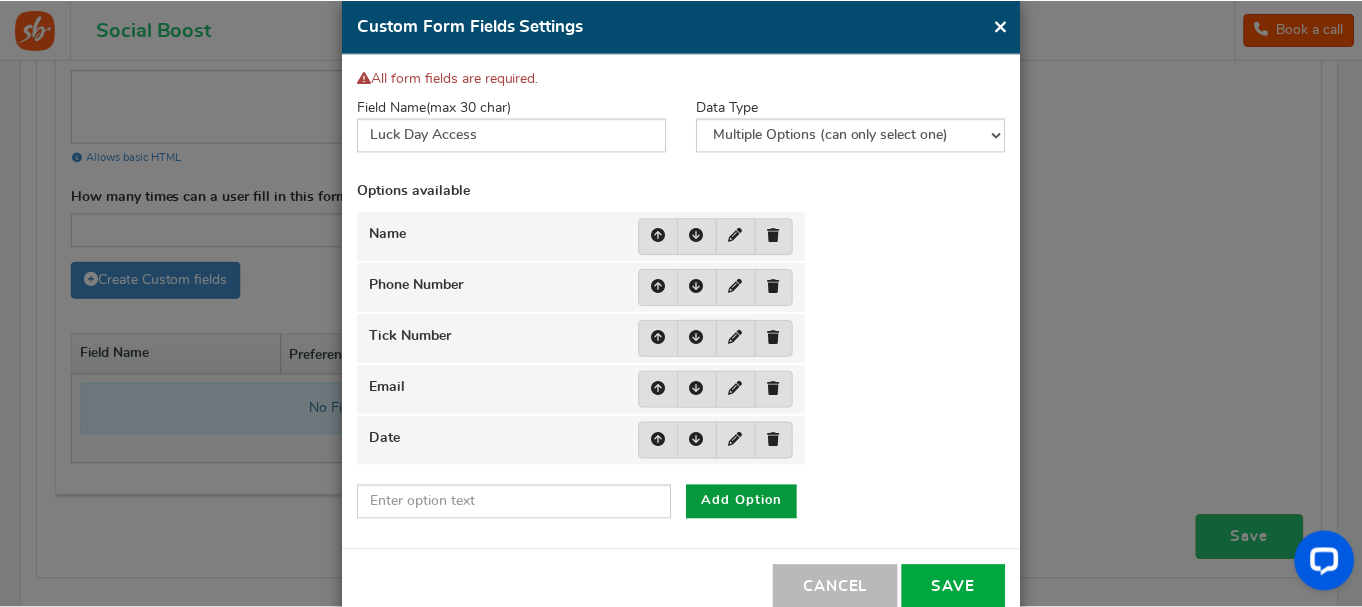 scroll, scrollTop: 100, scrollLeft: 0, axis: vertical 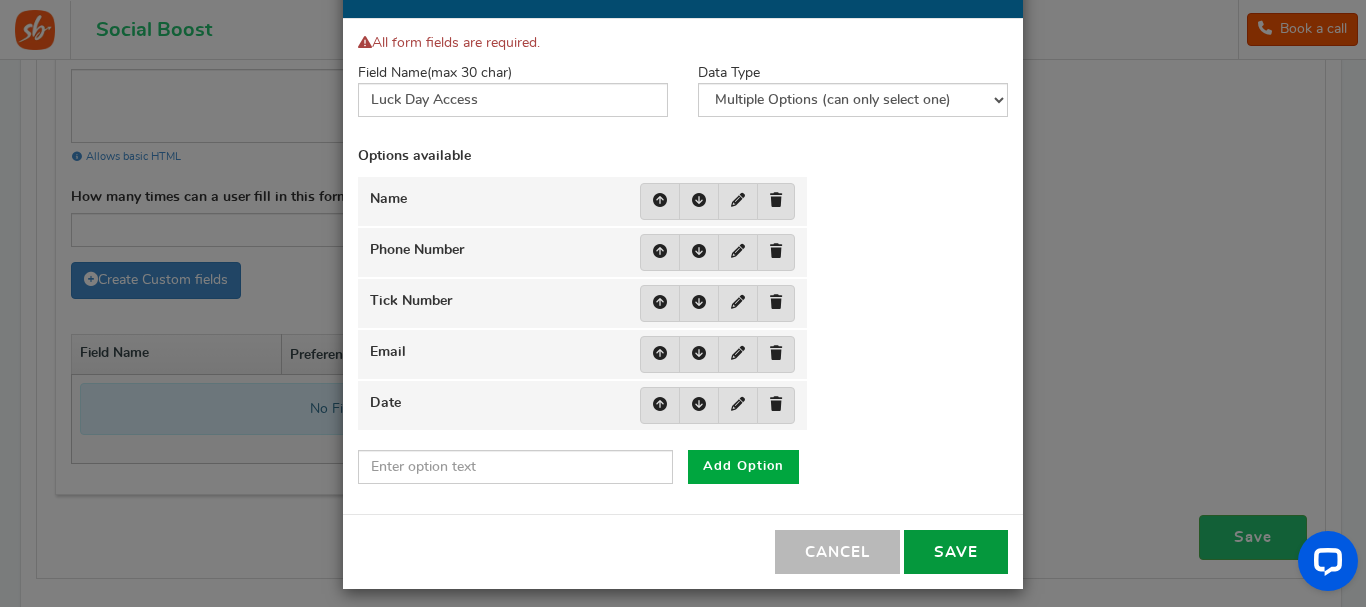 click on "Save" at bounding box center (956, 552) 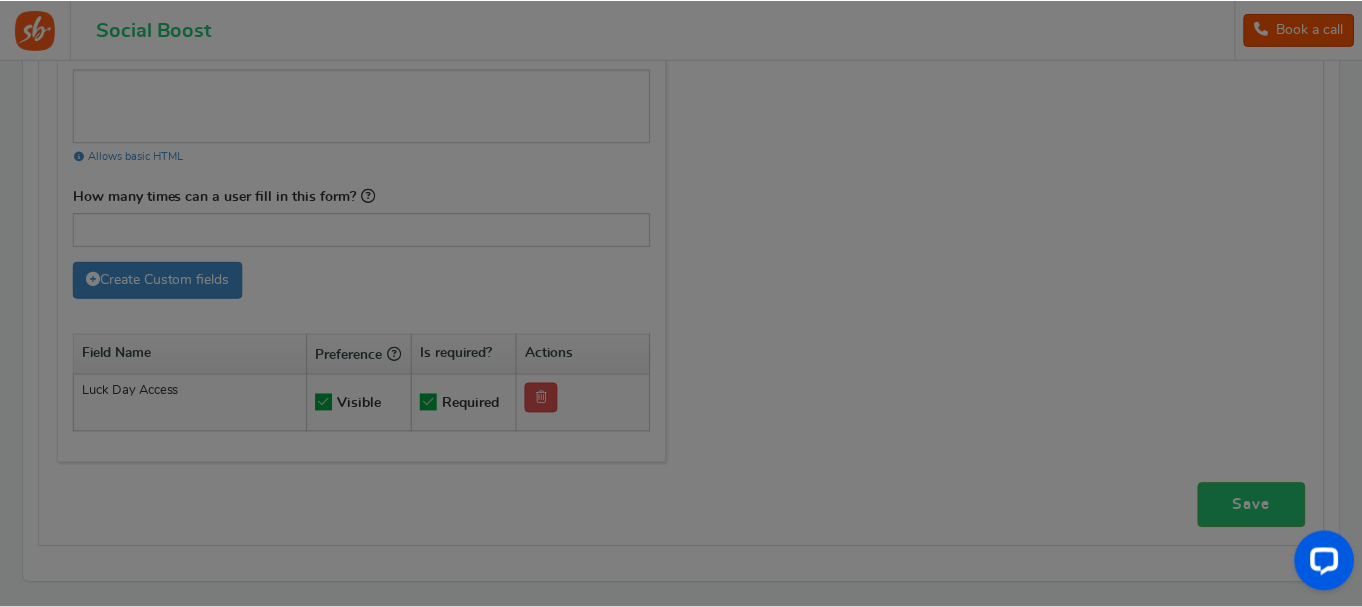 scroll, scrollTop: 78, scrollLeft: 0, axis: vertical 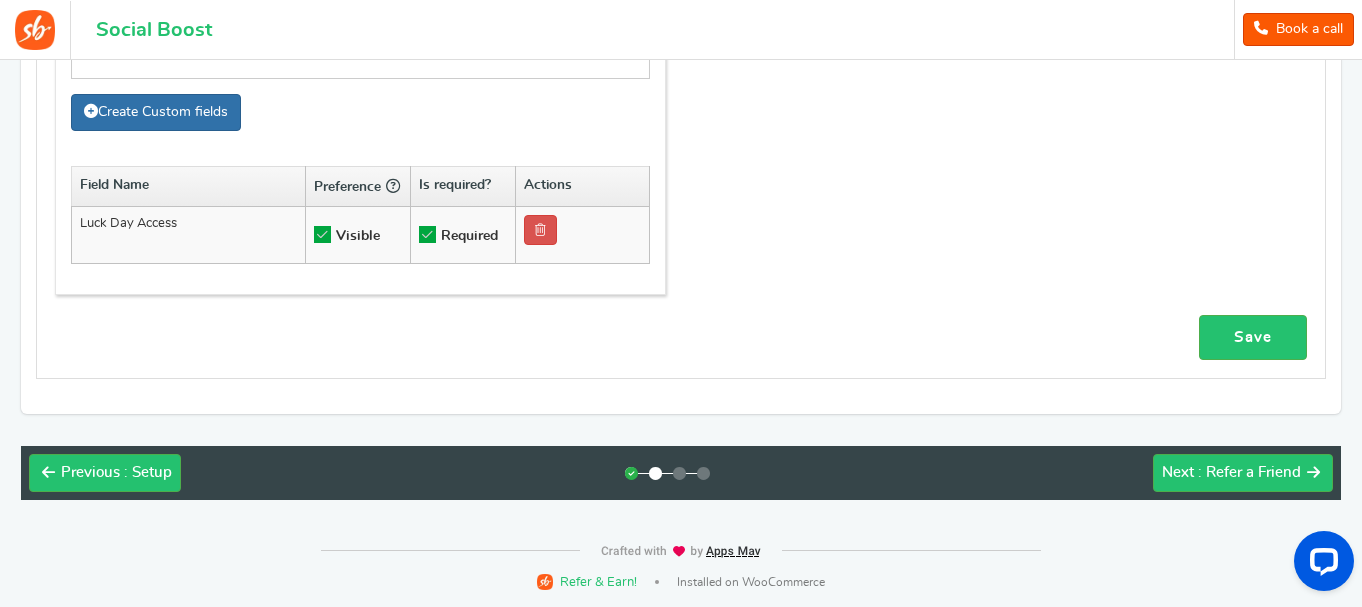 click on "Create Custom fields" at bounding box center (156, 112) 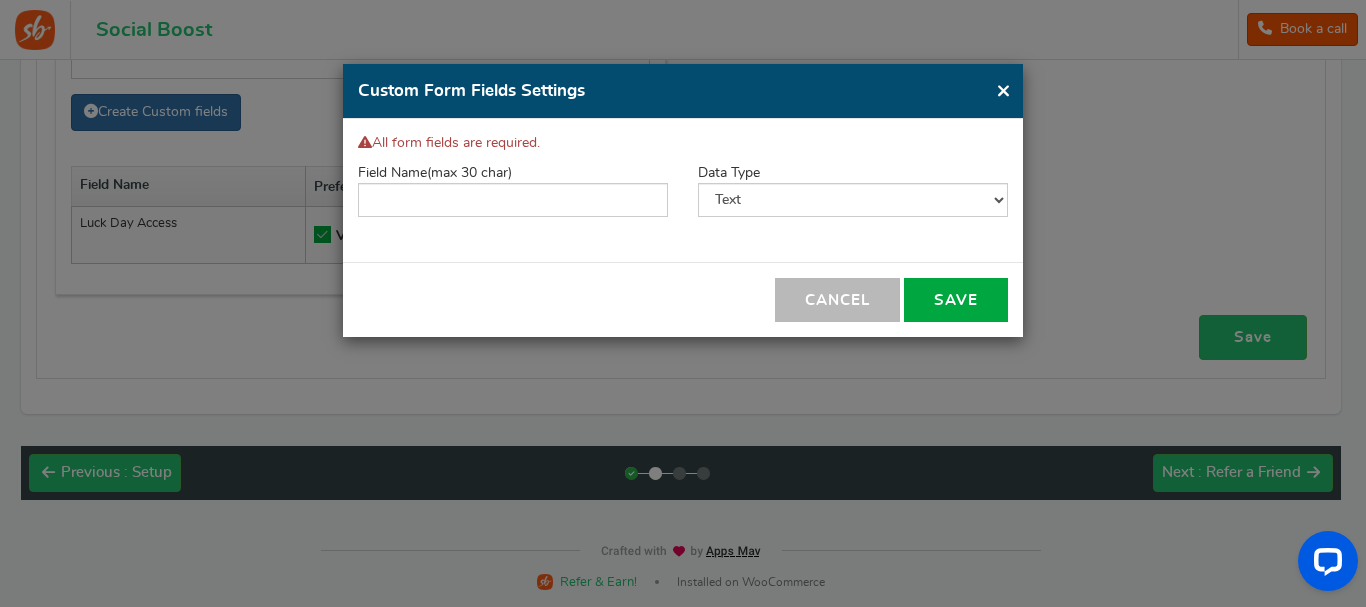 scroll, scrollTop: 0, scrollLeft: 0, axis: both 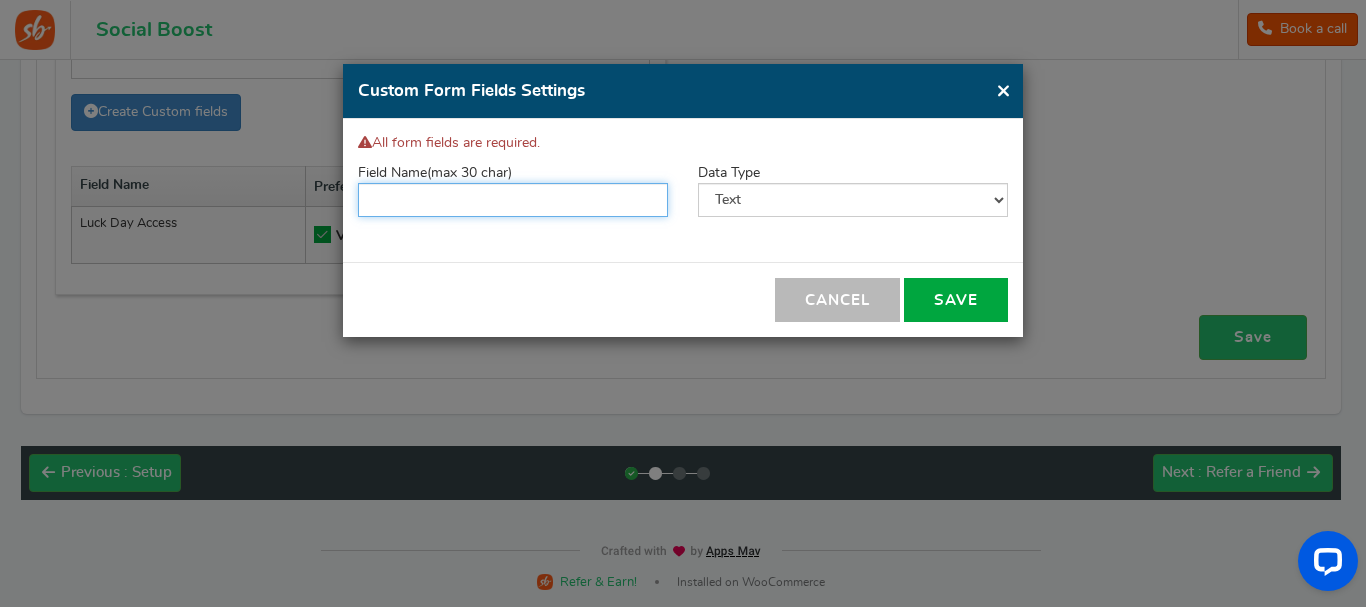 click at bounding box center (513, 200) 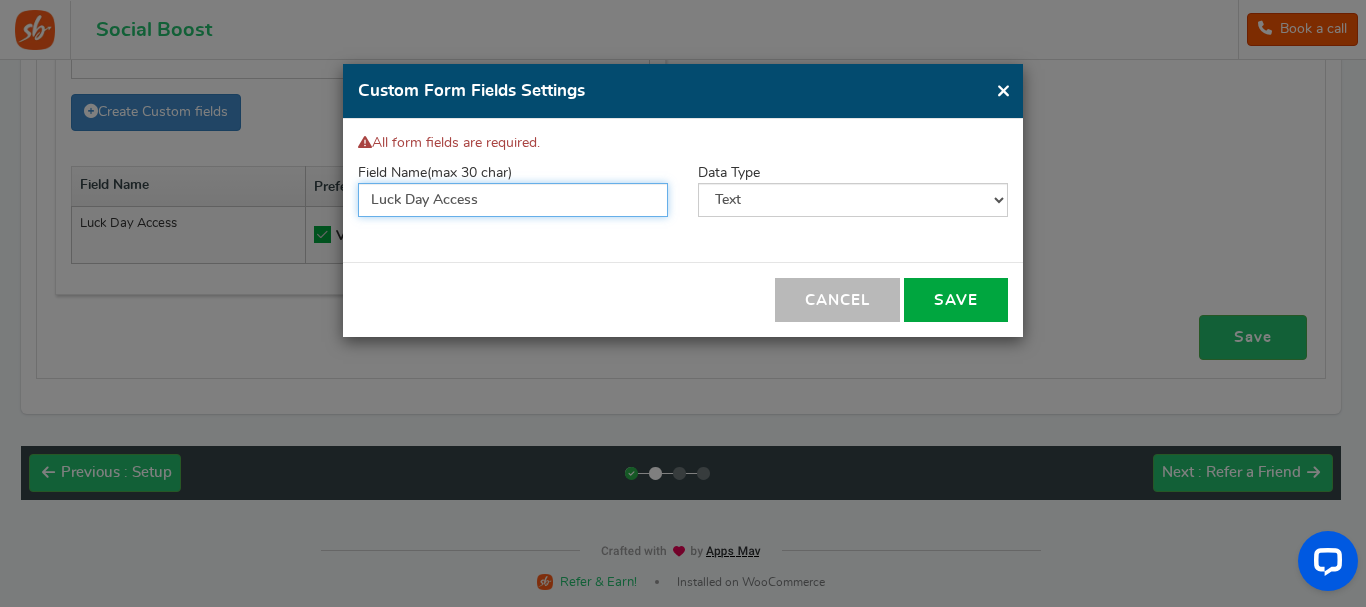 click on "Luck Day Access" at bounding box center [513, 200] 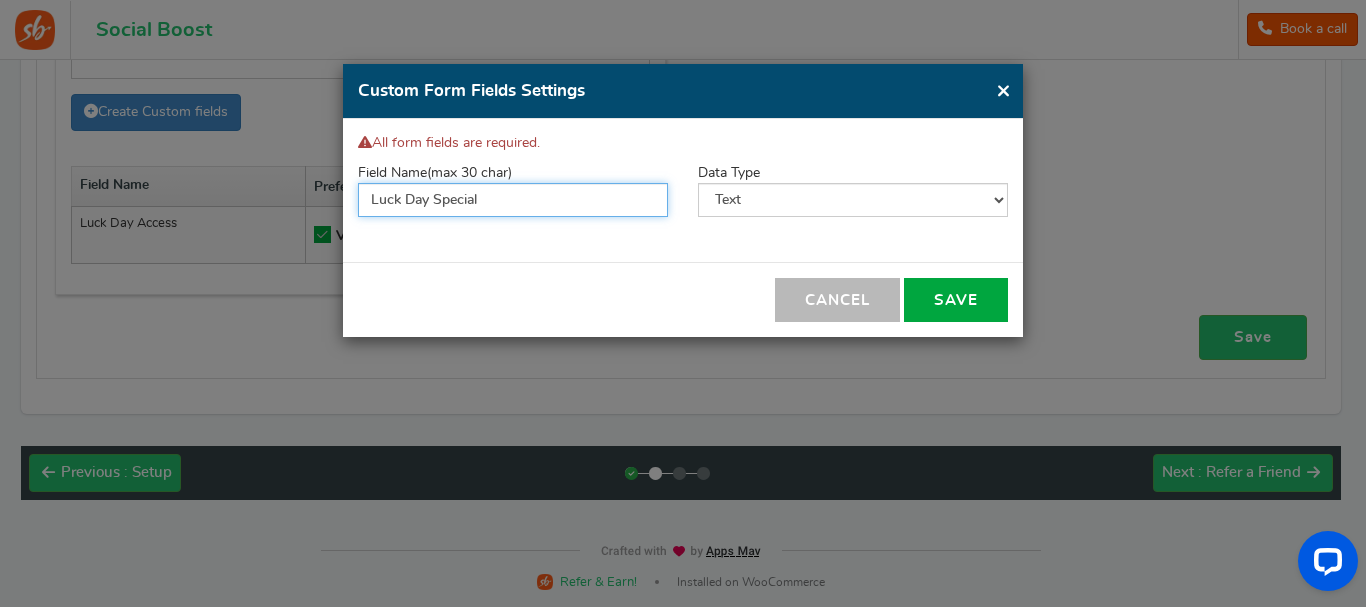 type on "Luck Day Special" 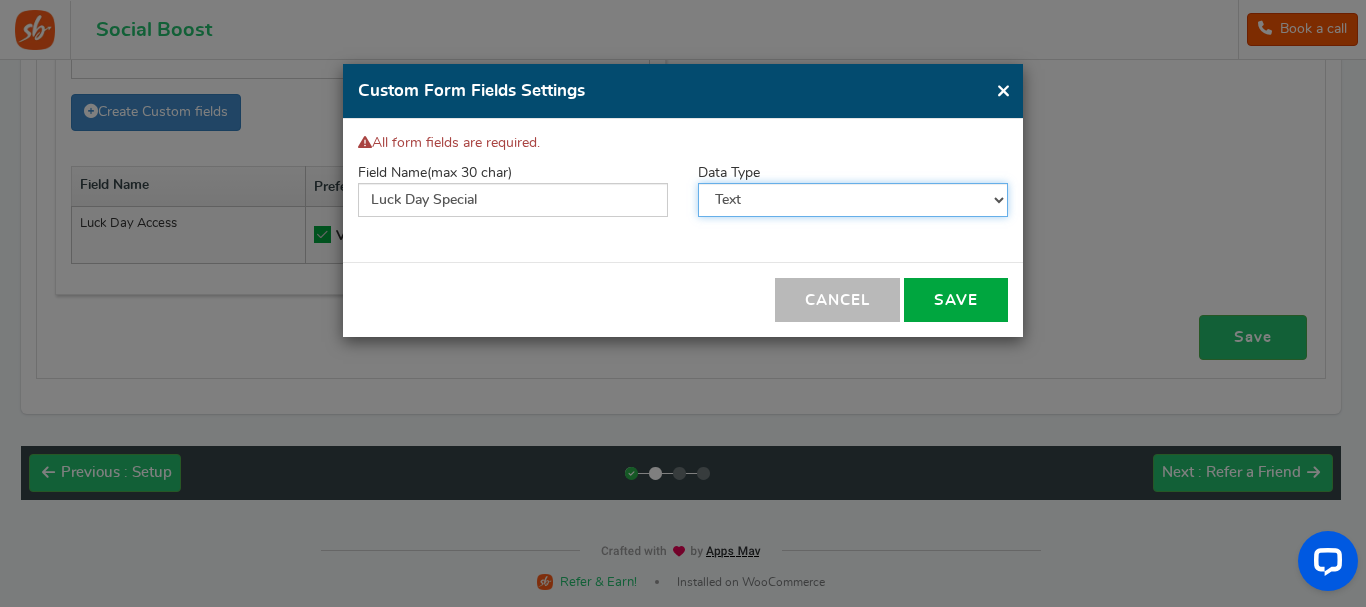 click on "Text
Number
Multiple Options (can only select one)
Multiple Options (can select many)
Date" at bounding box center (853, 200) 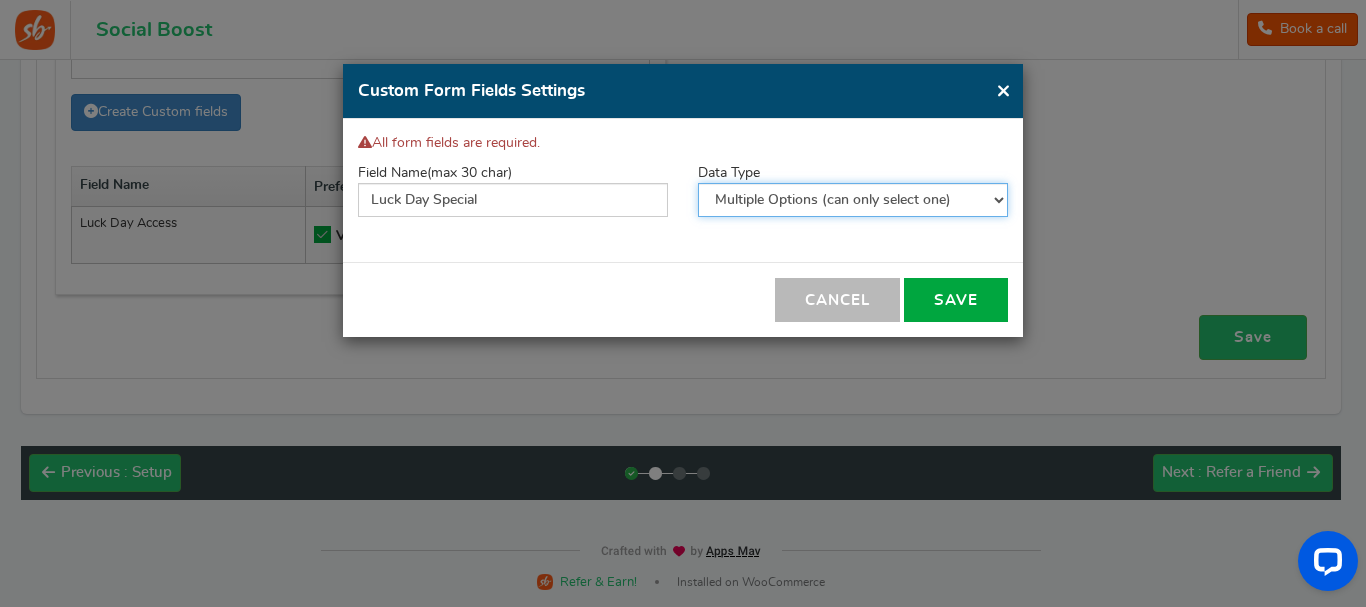 click on "Text
Number
Multiple Options (can only select one)
Multiple Options (can select many)
Date" at bounding box center [853, 200] 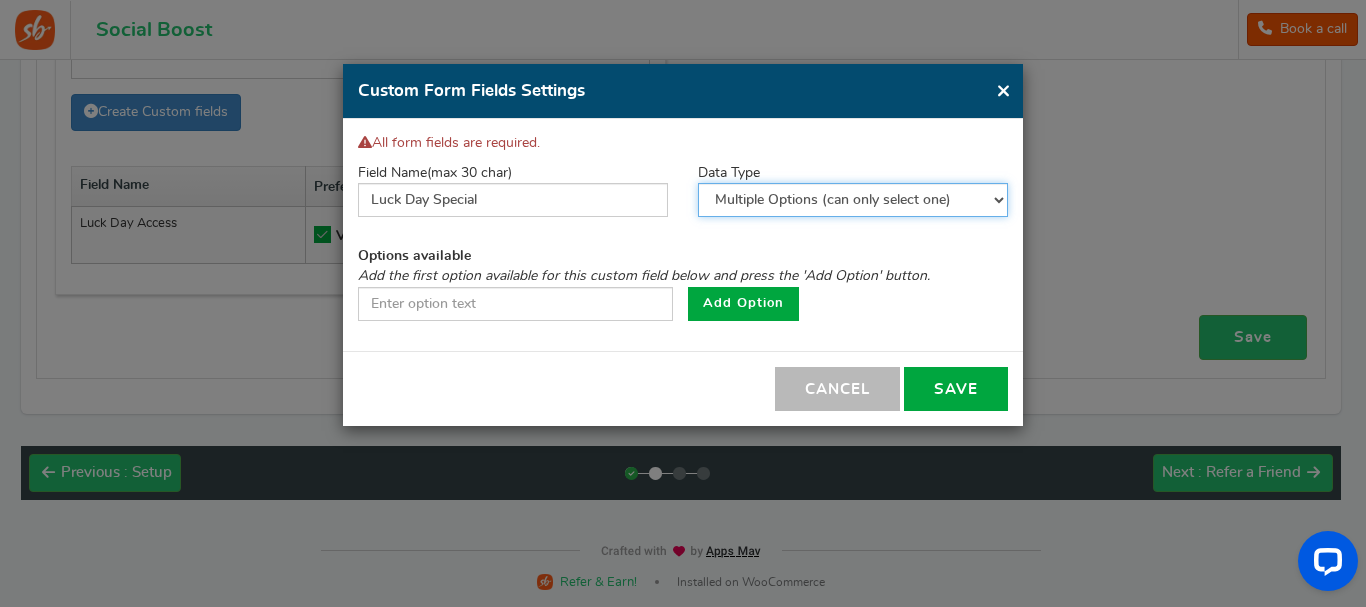 click on "Text
Number
Multiple Options (can only select one)
Multiple Options (can select many)
Date" at bounding box center (853, 200) 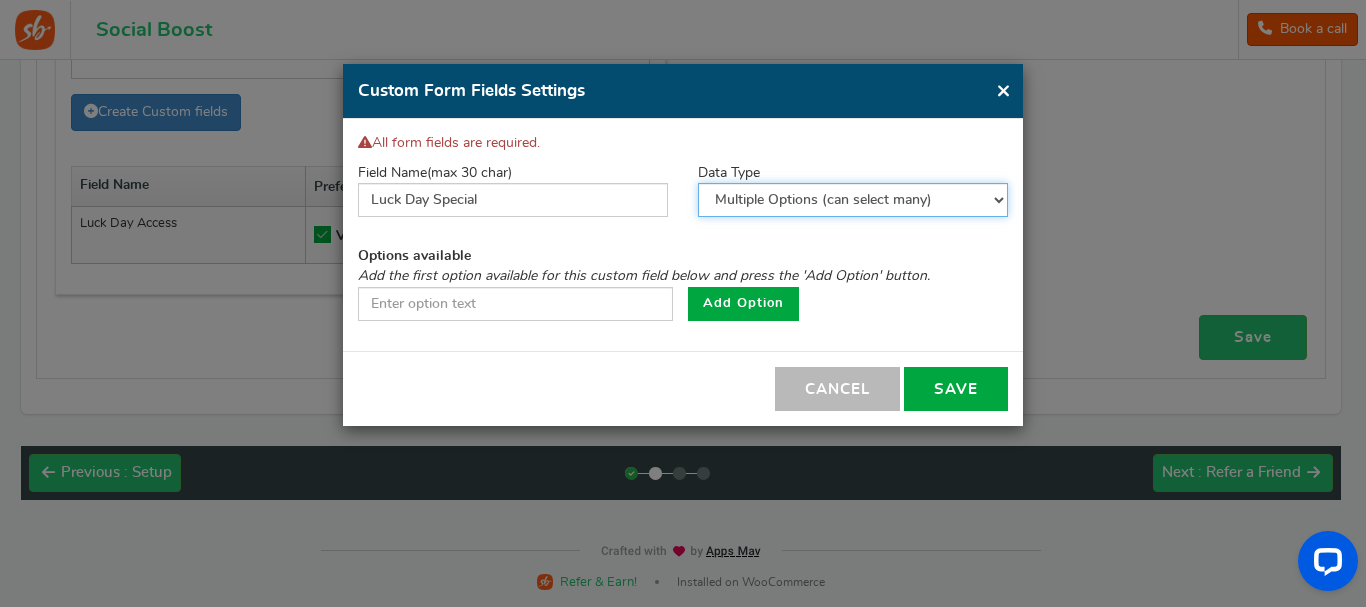 click on "Text
Number
Multiple Options (can only select one)
Multiple Options (can select many)
Date" at bounding box center (853, 200) 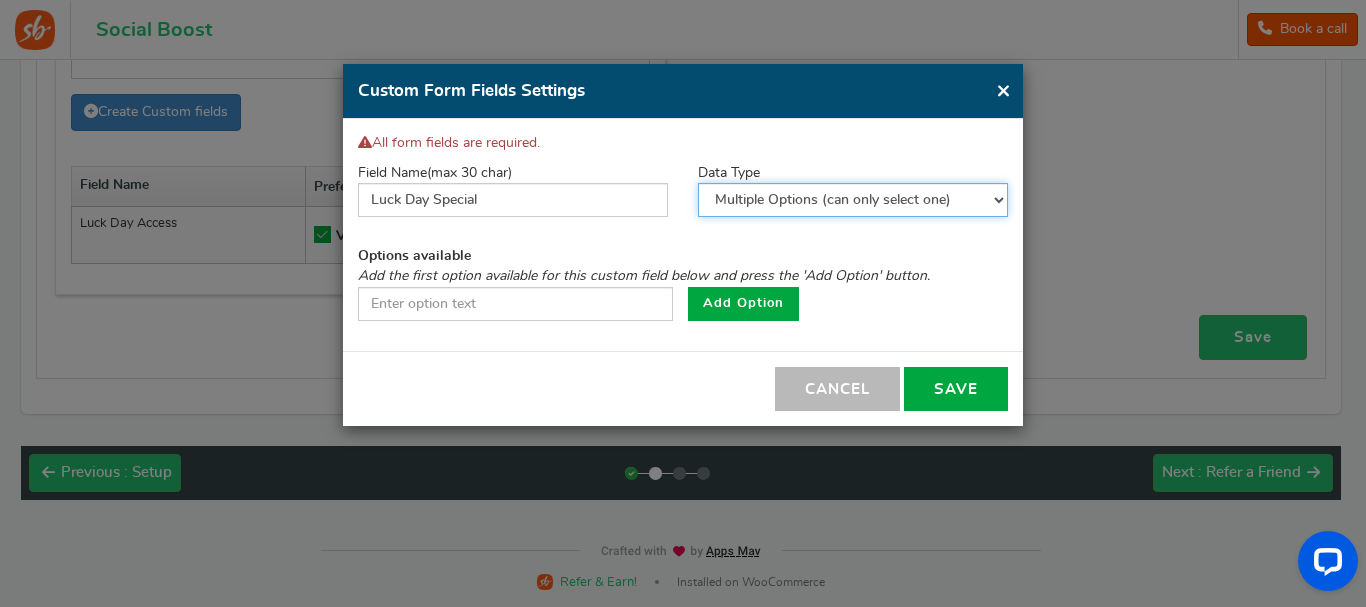 click on "Text
Number
Multiple Options (can only select one)
Multiple Options (can select many)
Date" at bounding box center (853, 200) 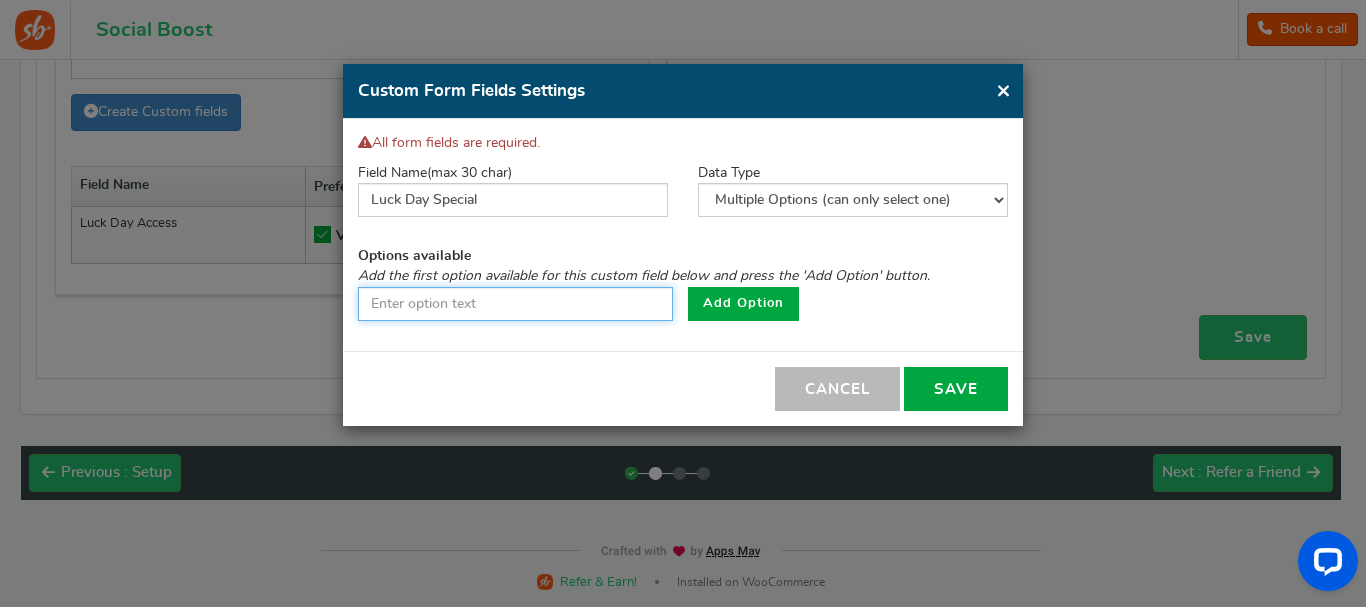 click at bounding box center [515, 304] 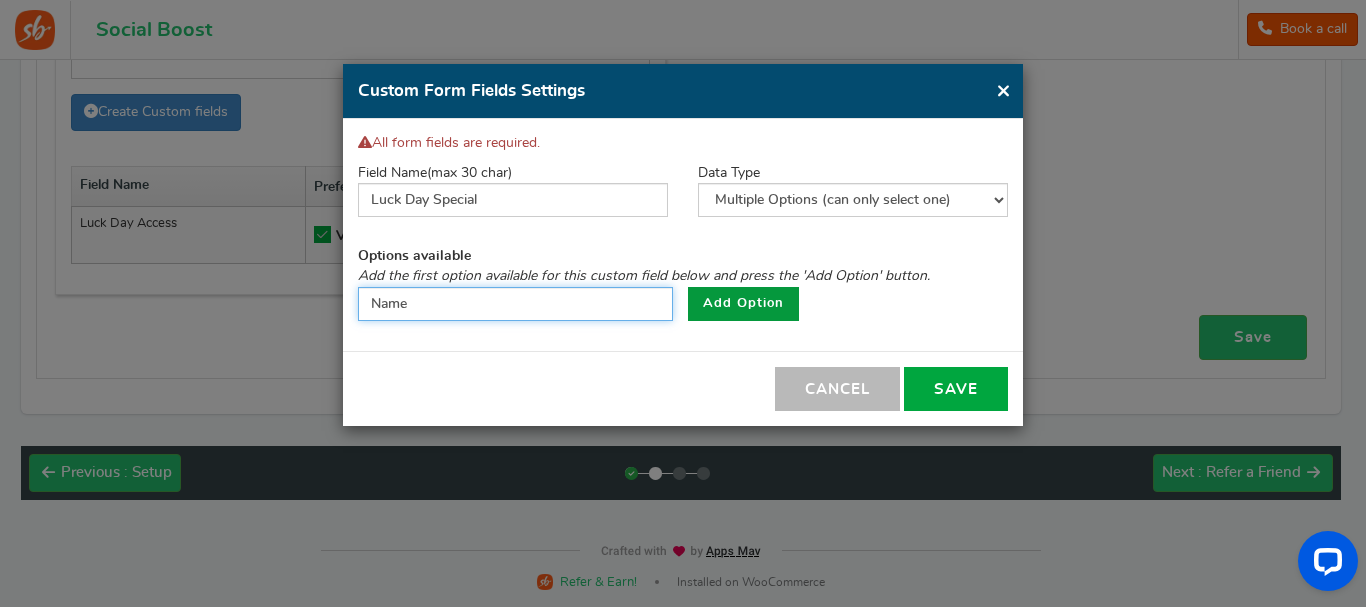 type on "Name" 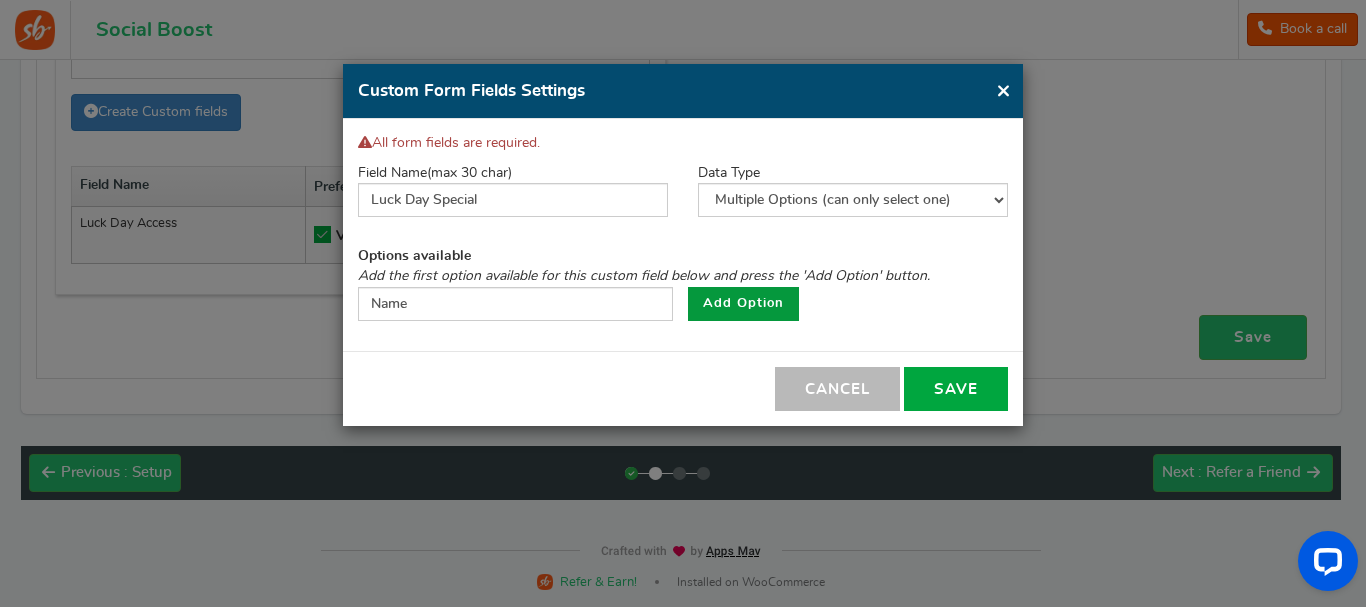 click on "Add Option" at bounding box center [743, 304] 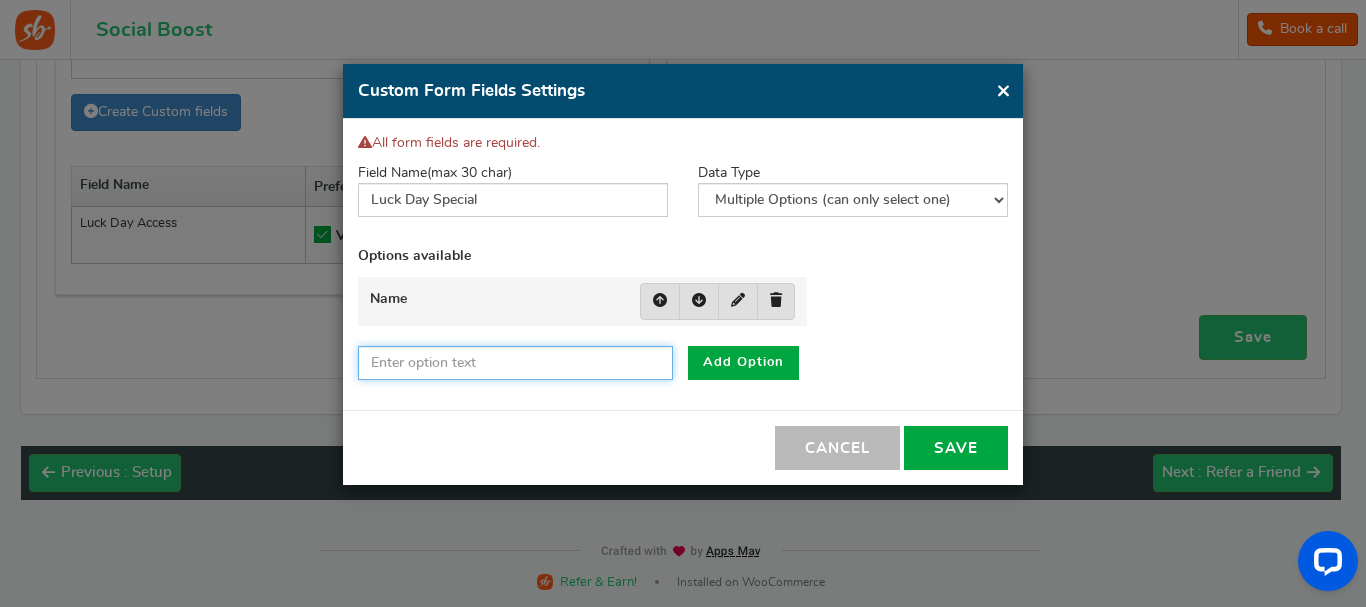 click at bounding box center (515, 363) 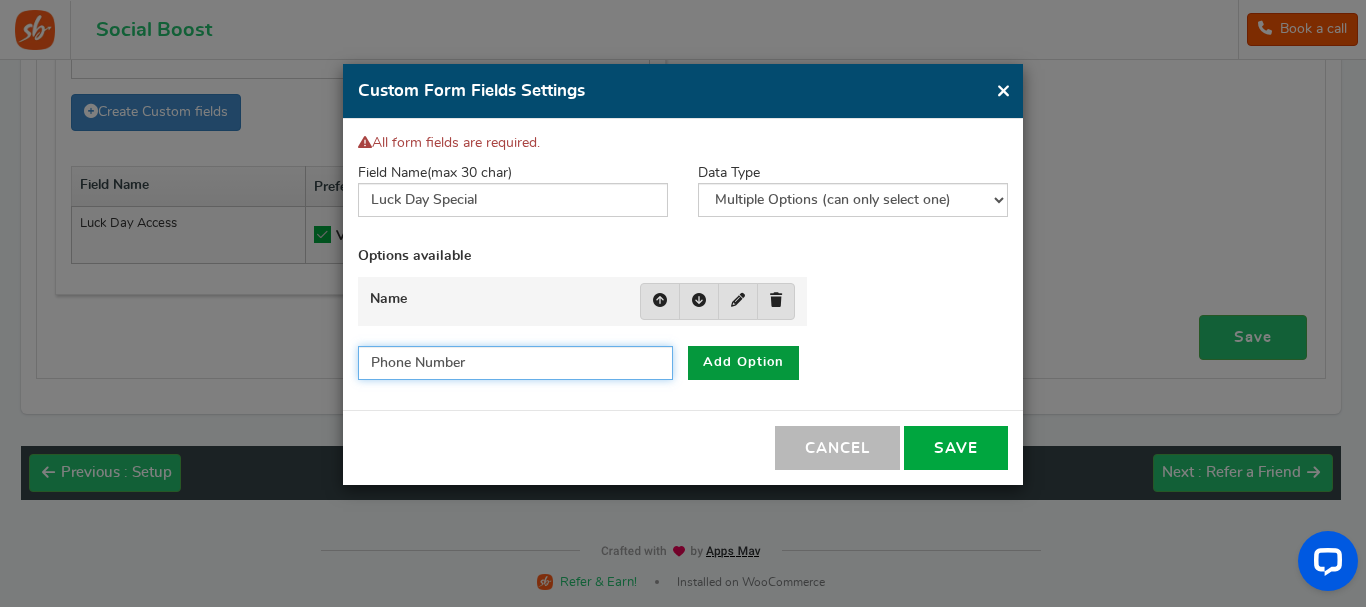 type on "Phone Number" 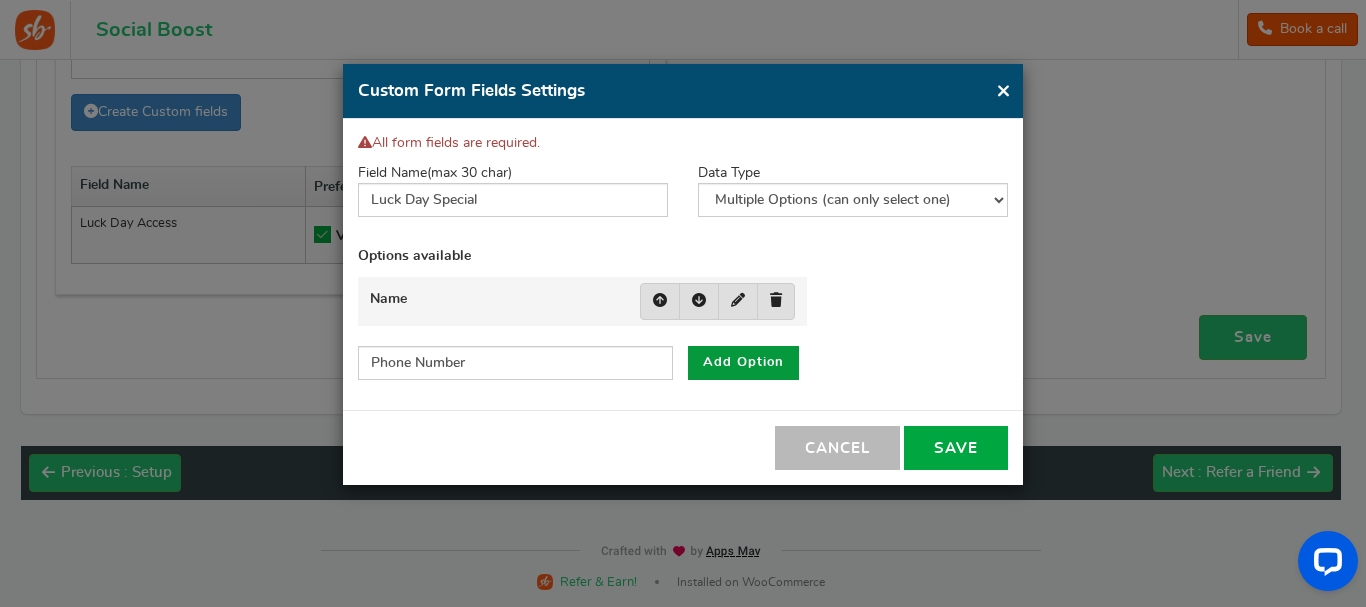 click on "Add Option" at bounding box center (743, 363) 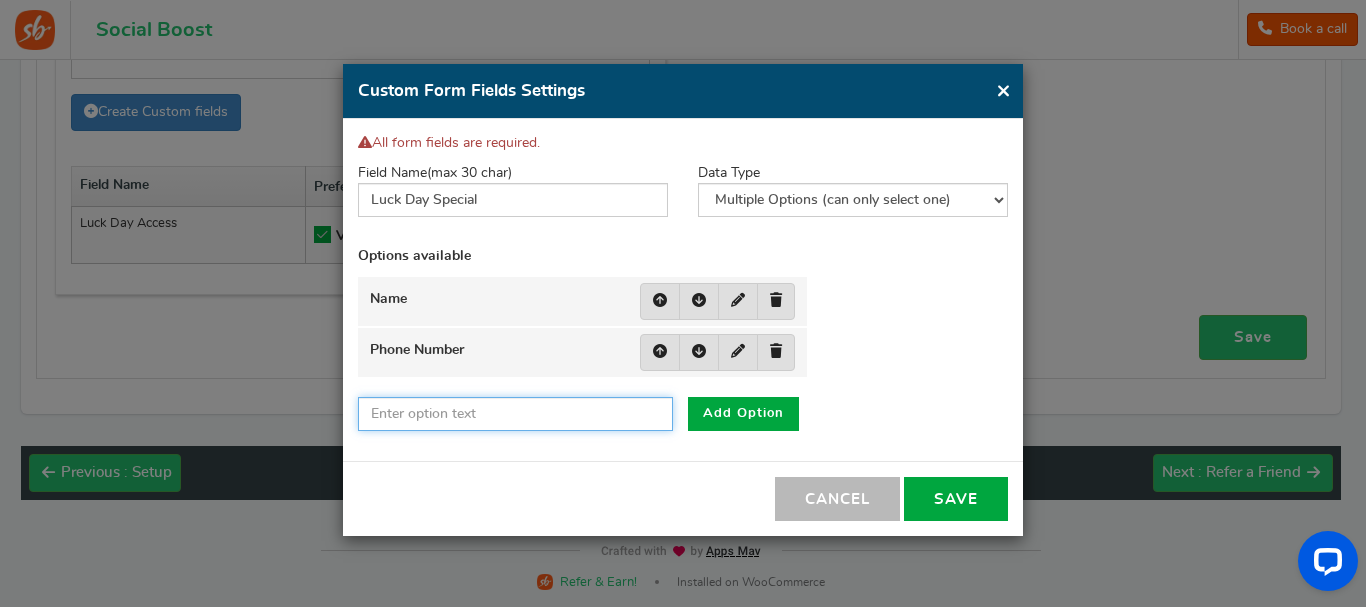 click at bounding box center (515, 414) 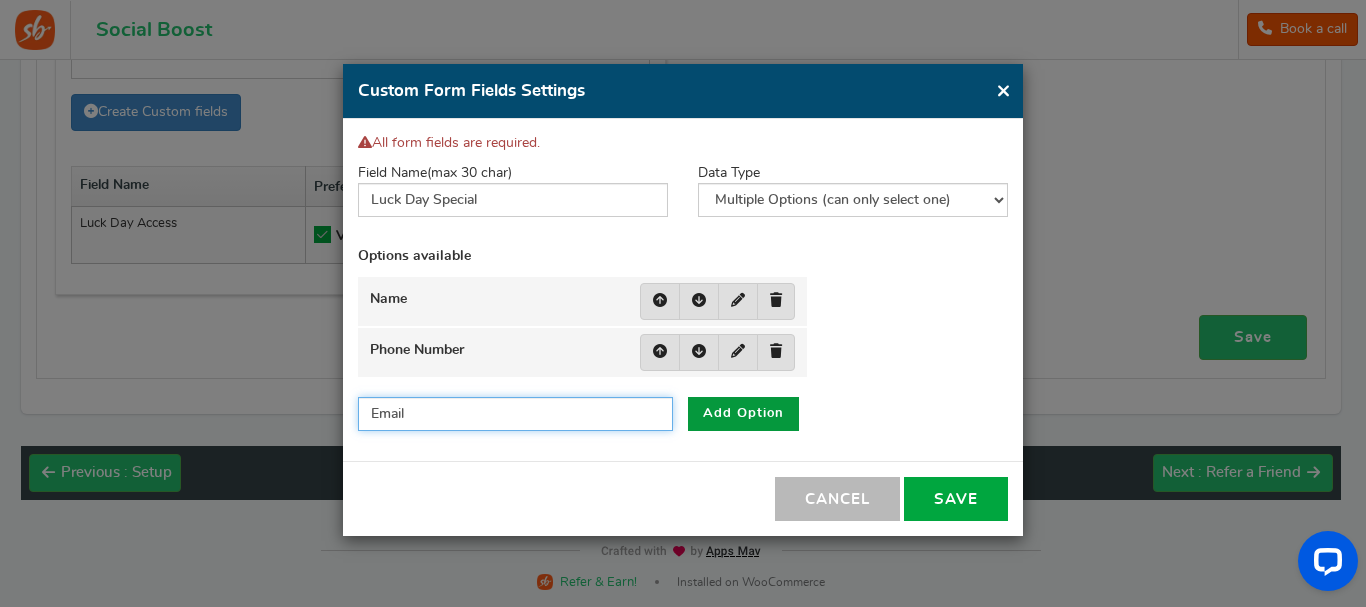 type on "Email" 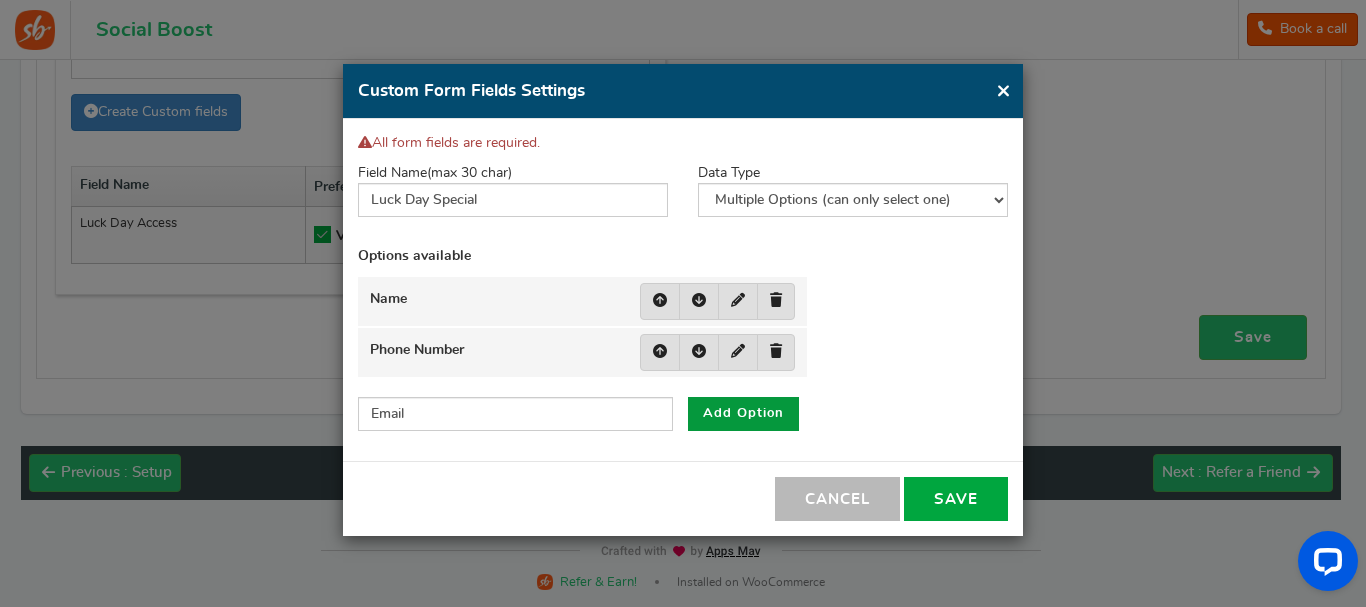 click on "Add Option" at bounding box center [743, 414] 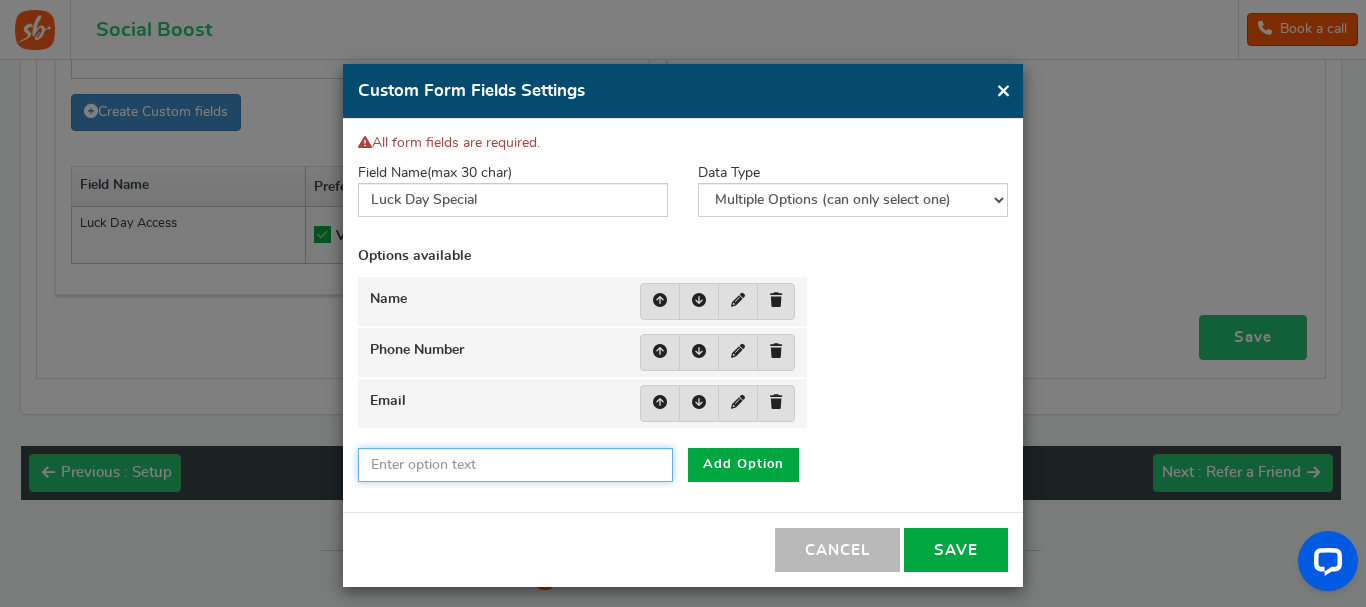 click at bounding box center [515, 465] 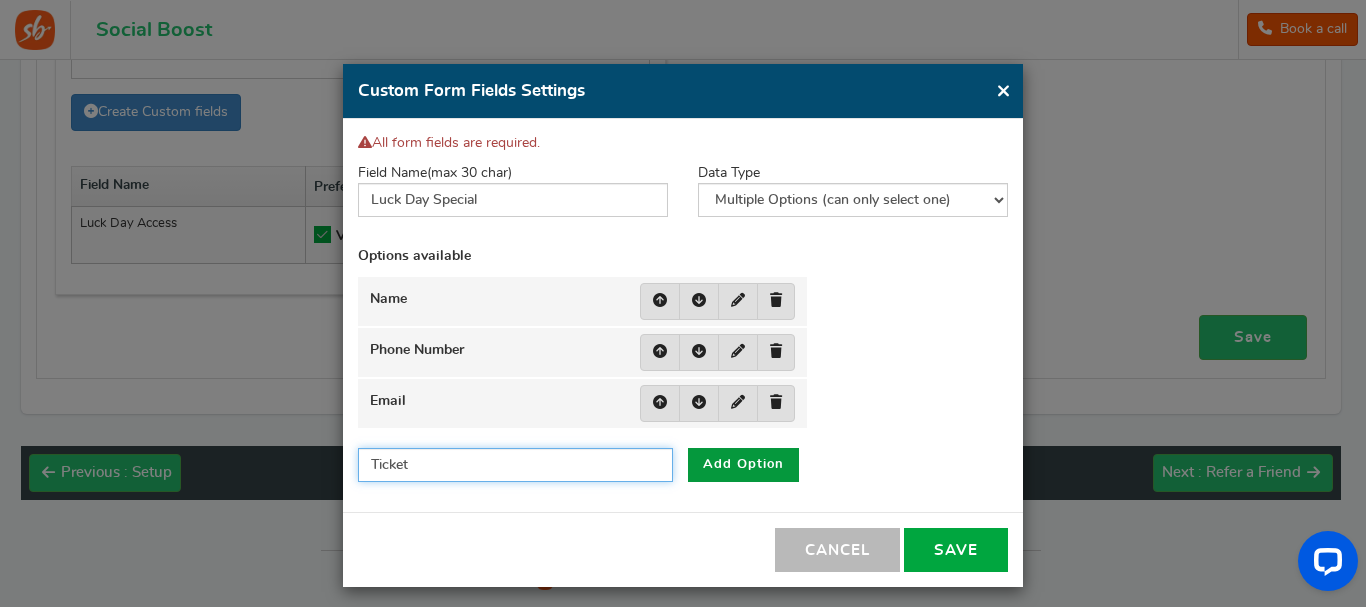 type on "Ticket" 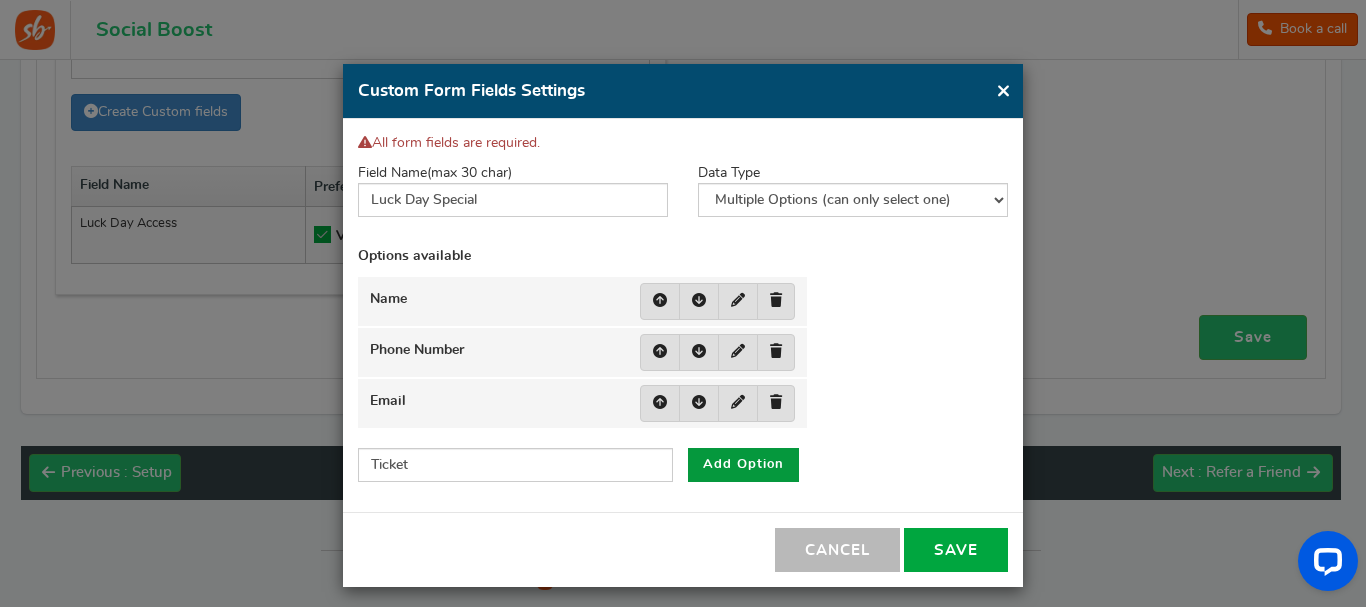 click on "Add Option" at bounding box center (743, 465) 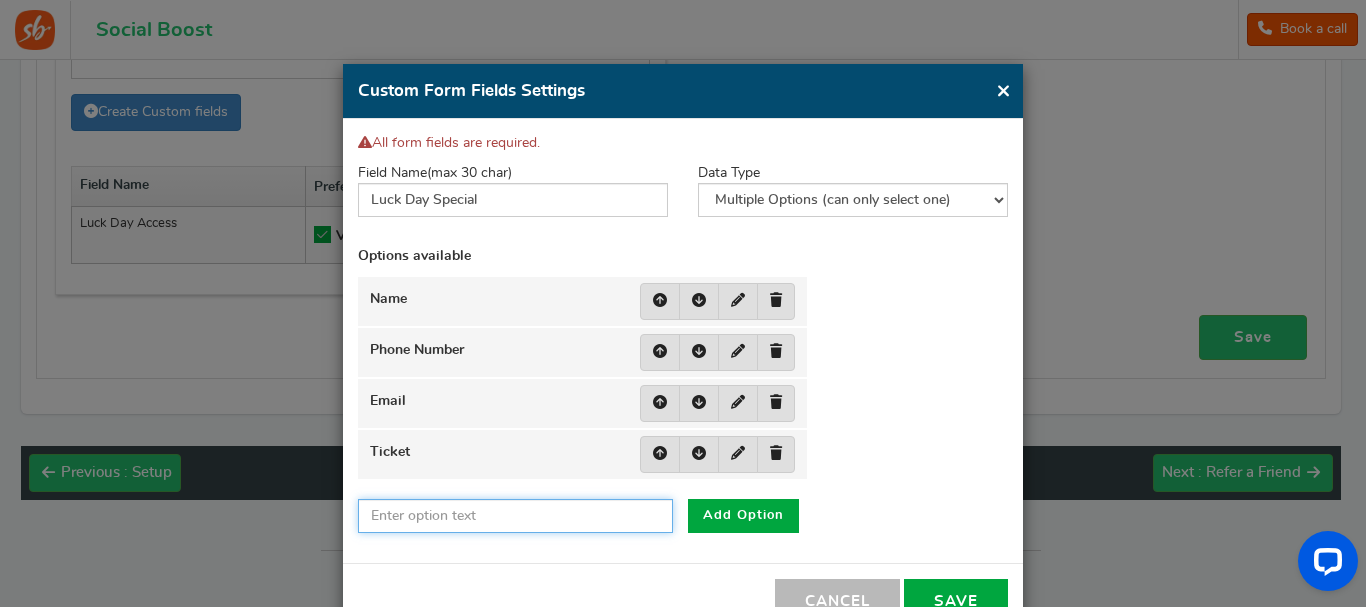 click at bounding box center [515, 516] 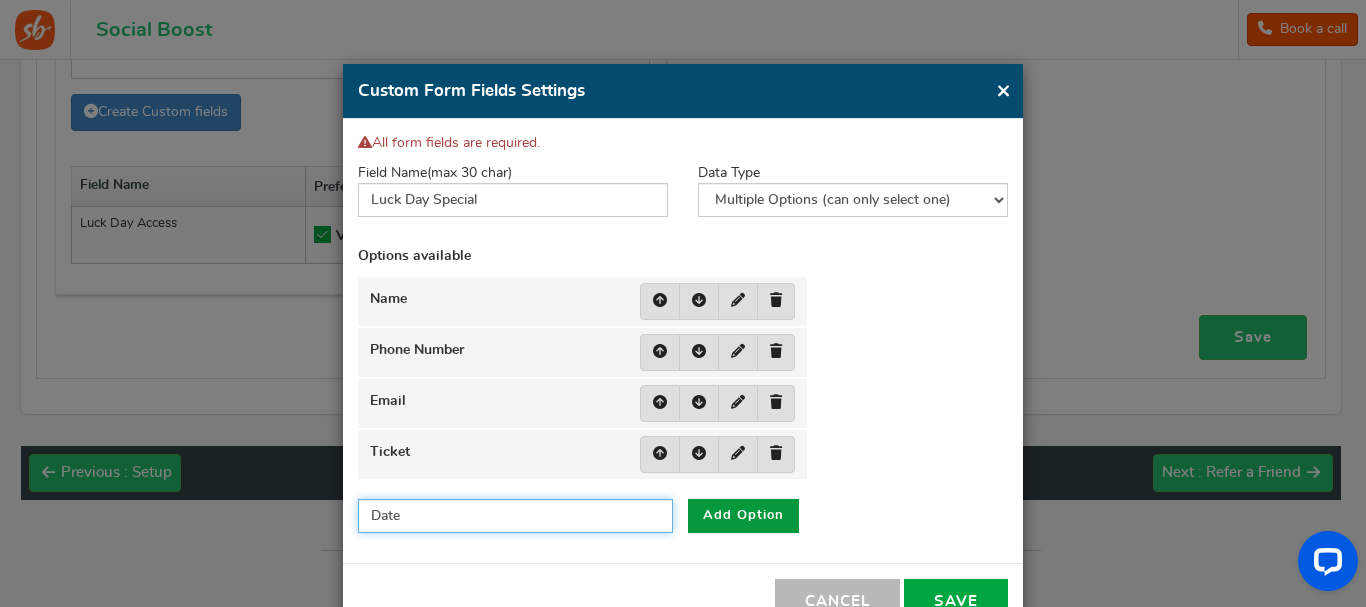 type on "Date" 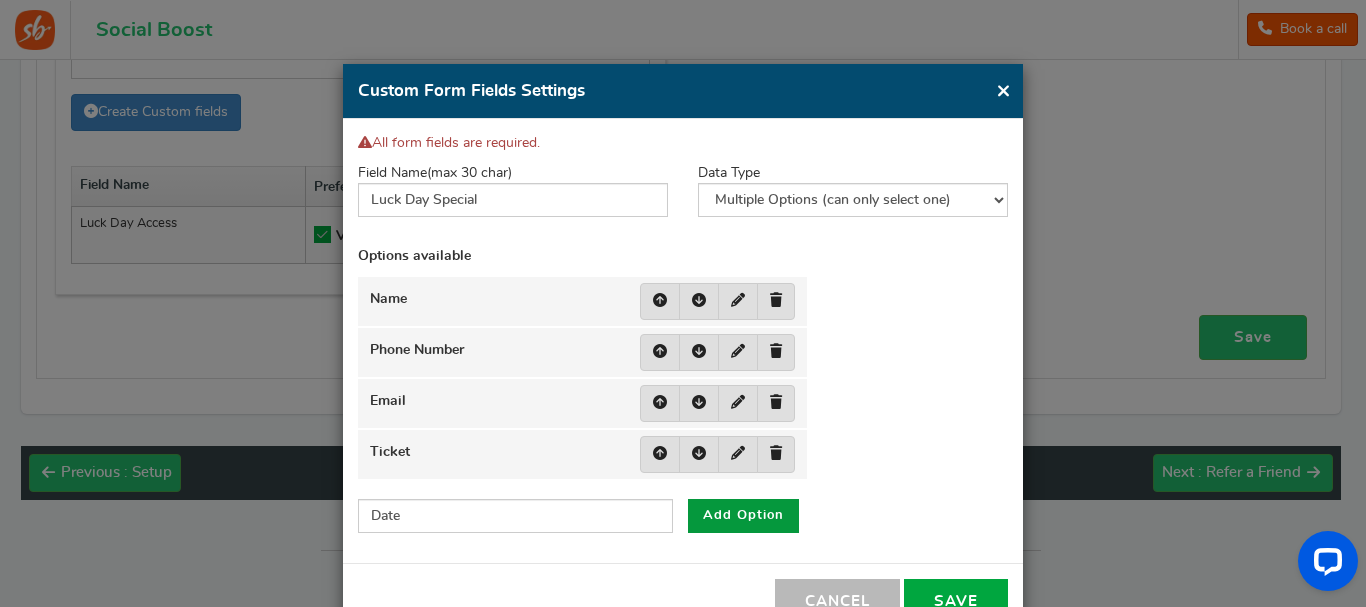 click on "Add Option" at bounding box center [743, 516] 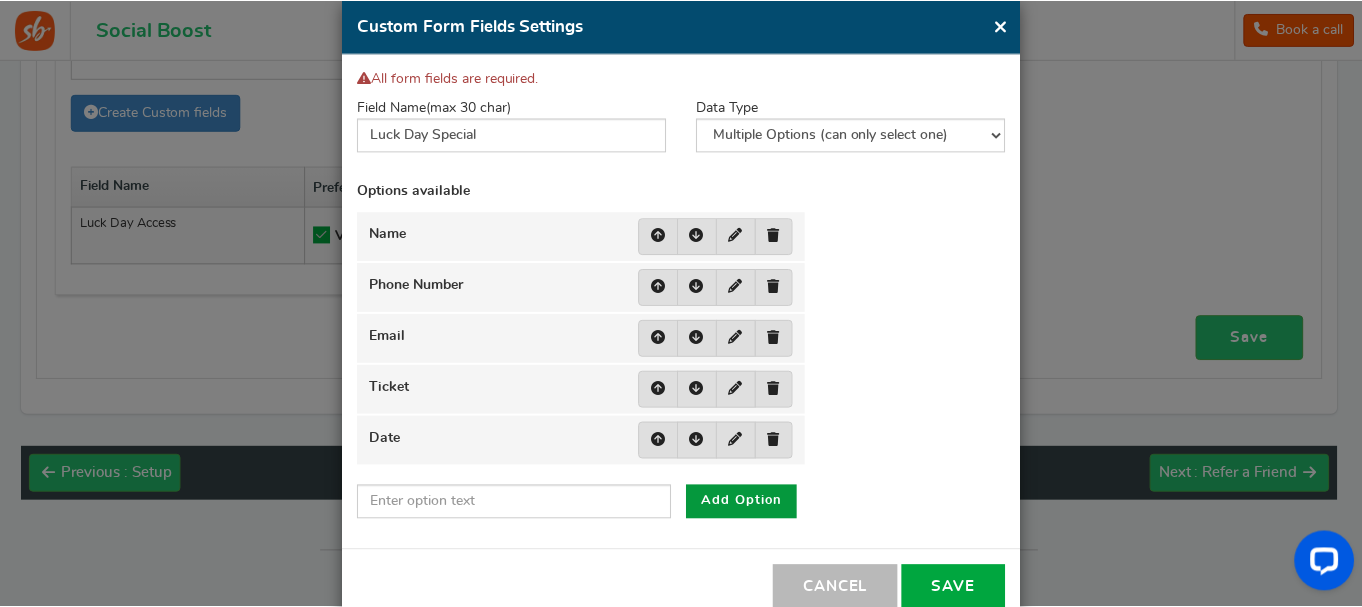 scroll, scrollTop: 112, scrollLeft: 0, axis: vertical 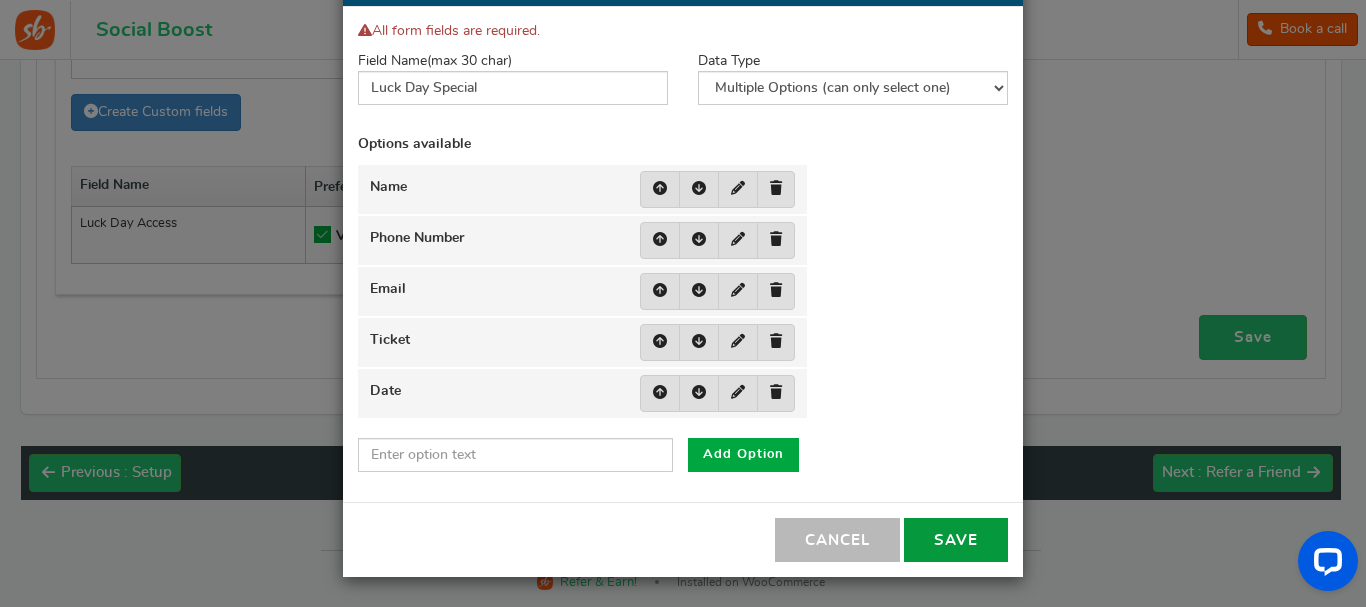 click on "Save" at bounding box center (956, 540) 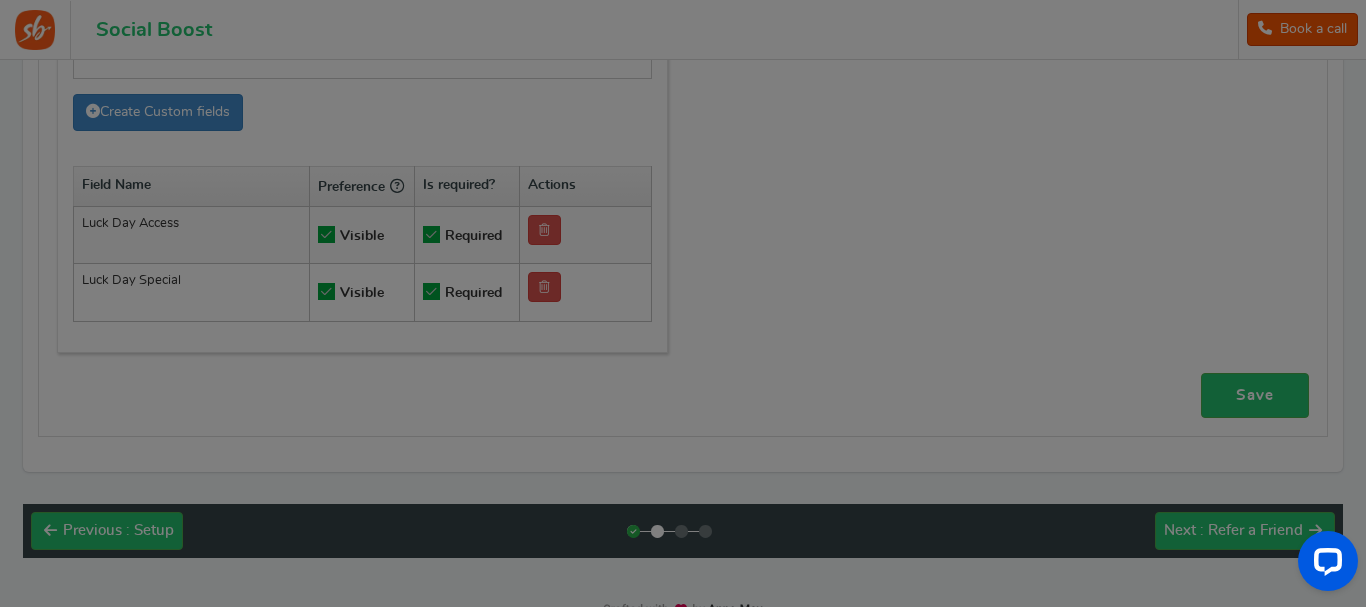 scroll, scrollTop: 78, scrollLeft: 0, axis: vertical 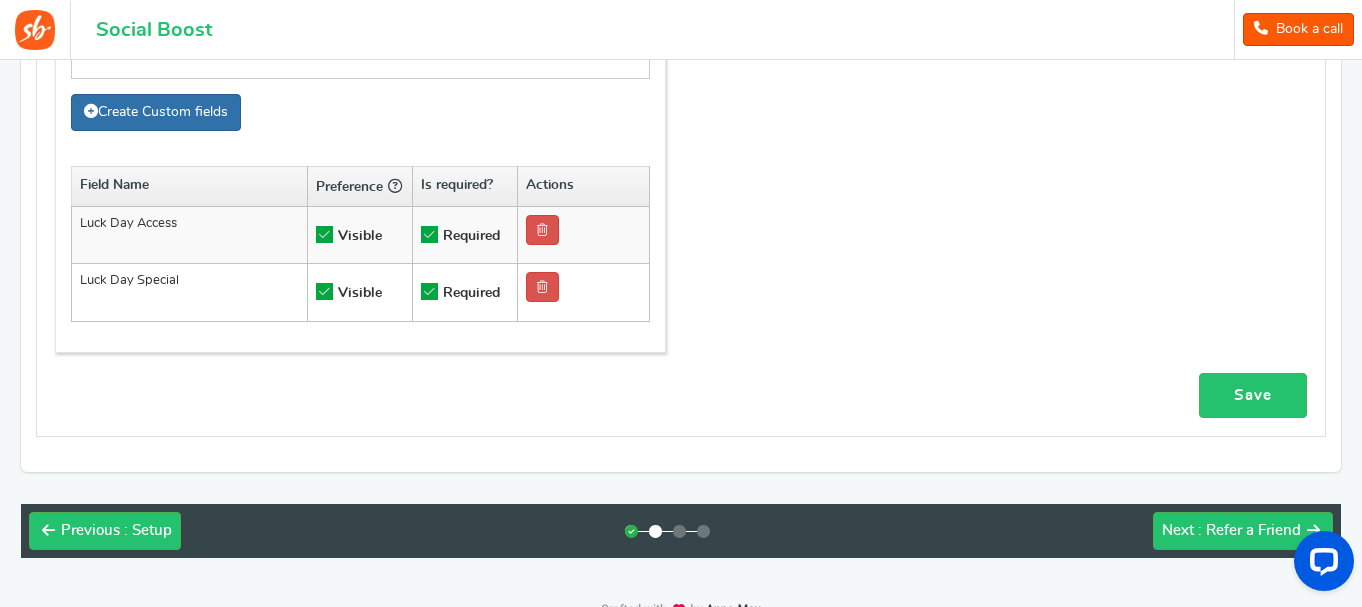 click on "Create Custom fields" at bounding box center [156, 112] 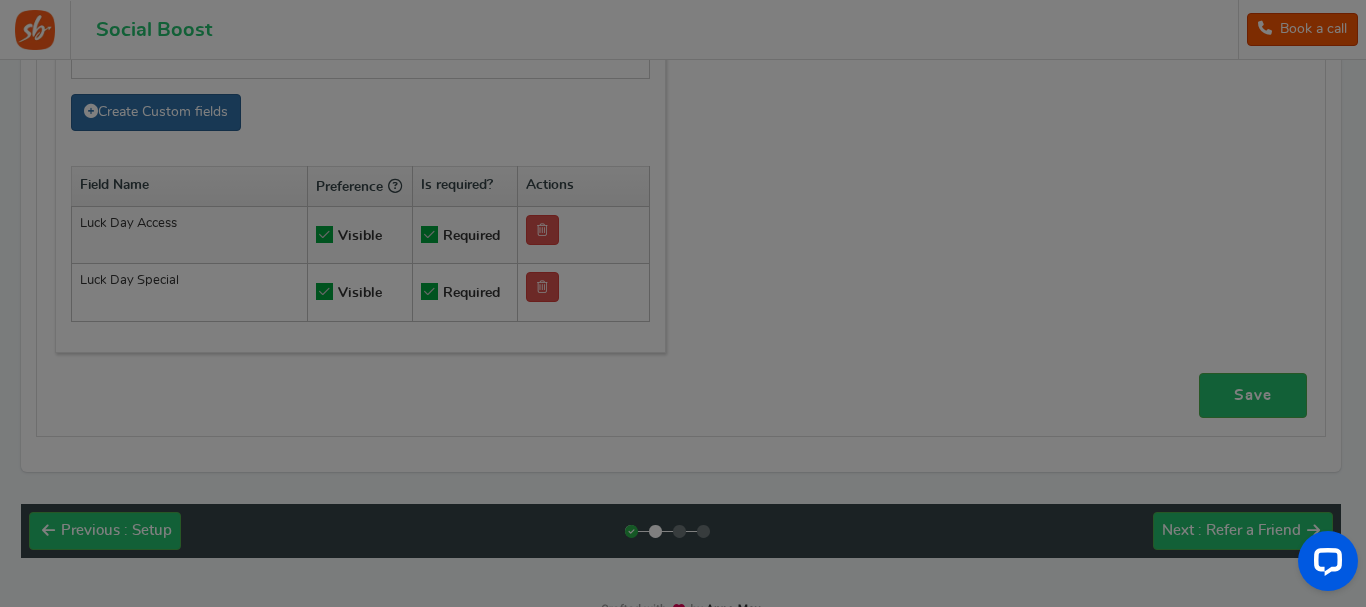 scroll, scrollTop: 0, scrollLeft: 0, axis: both 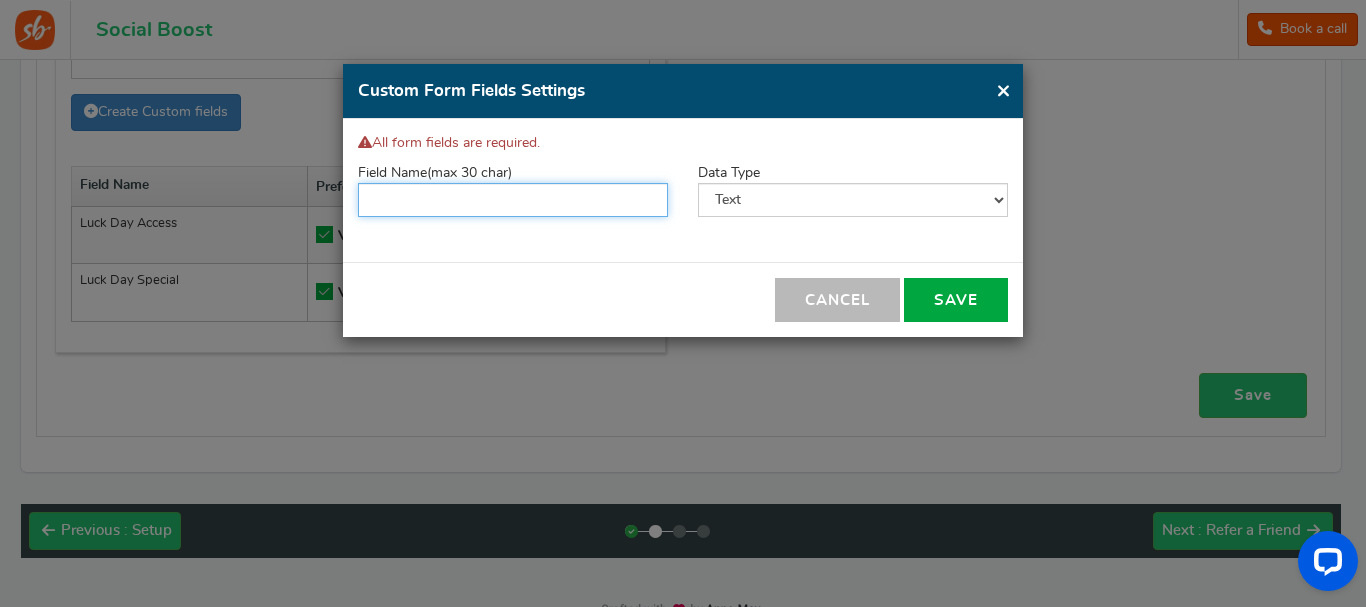 click at bounding box center [513, 200] 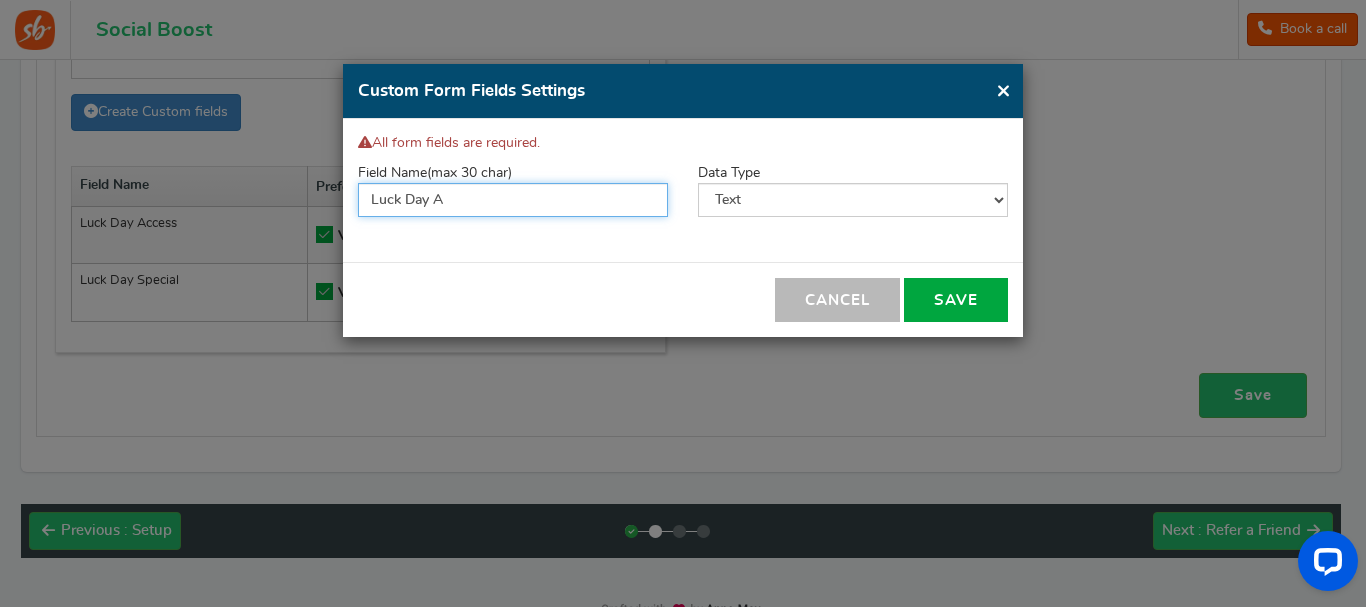 type on "Luck Day" 